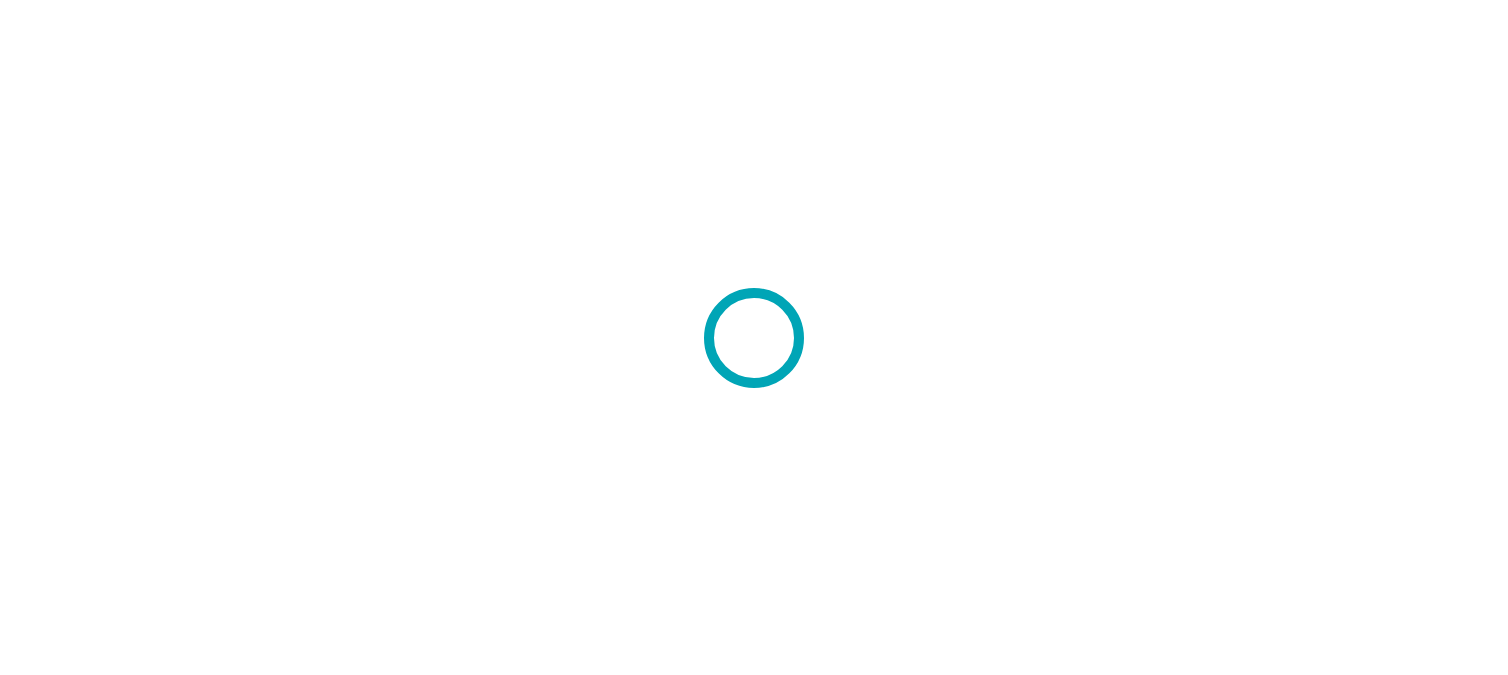 scroll, scrollTop: 0, scrollLeft: 0, axis: both 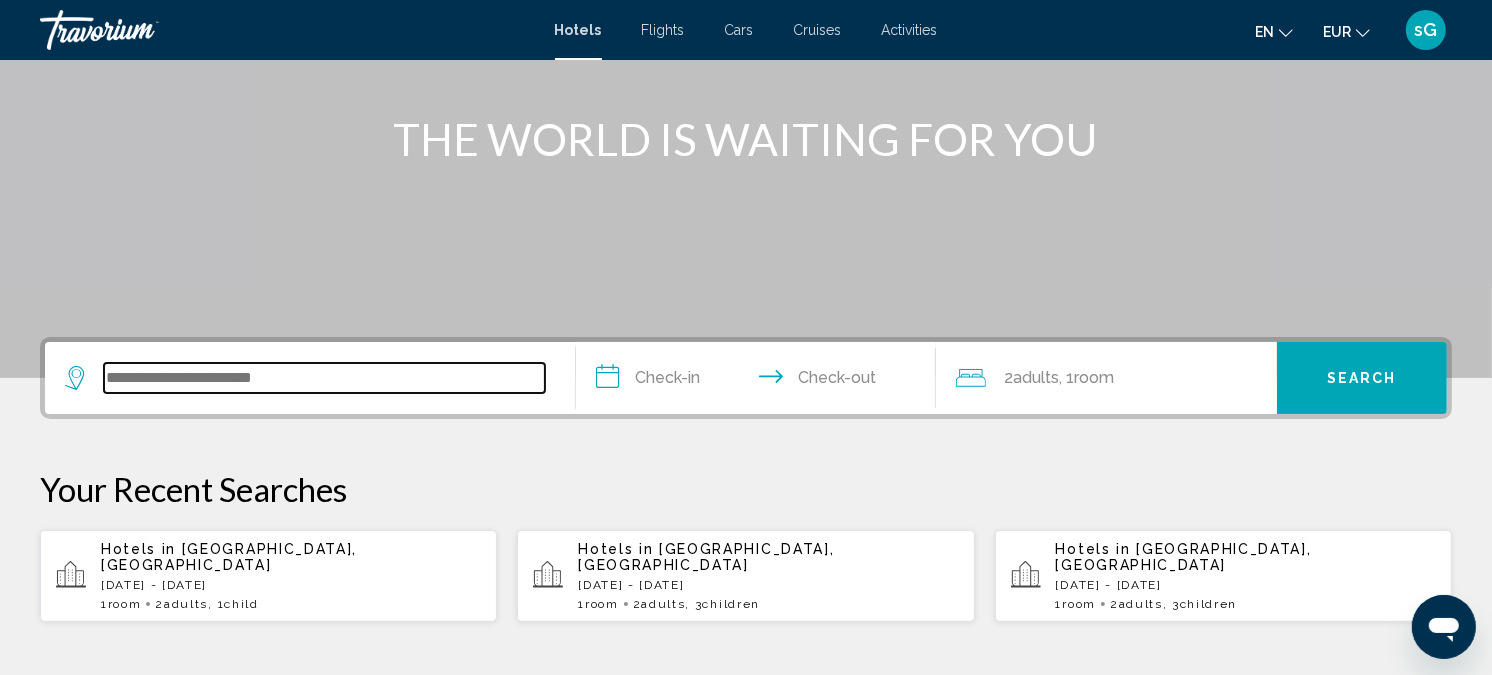 click at bounding box center (324, 378) 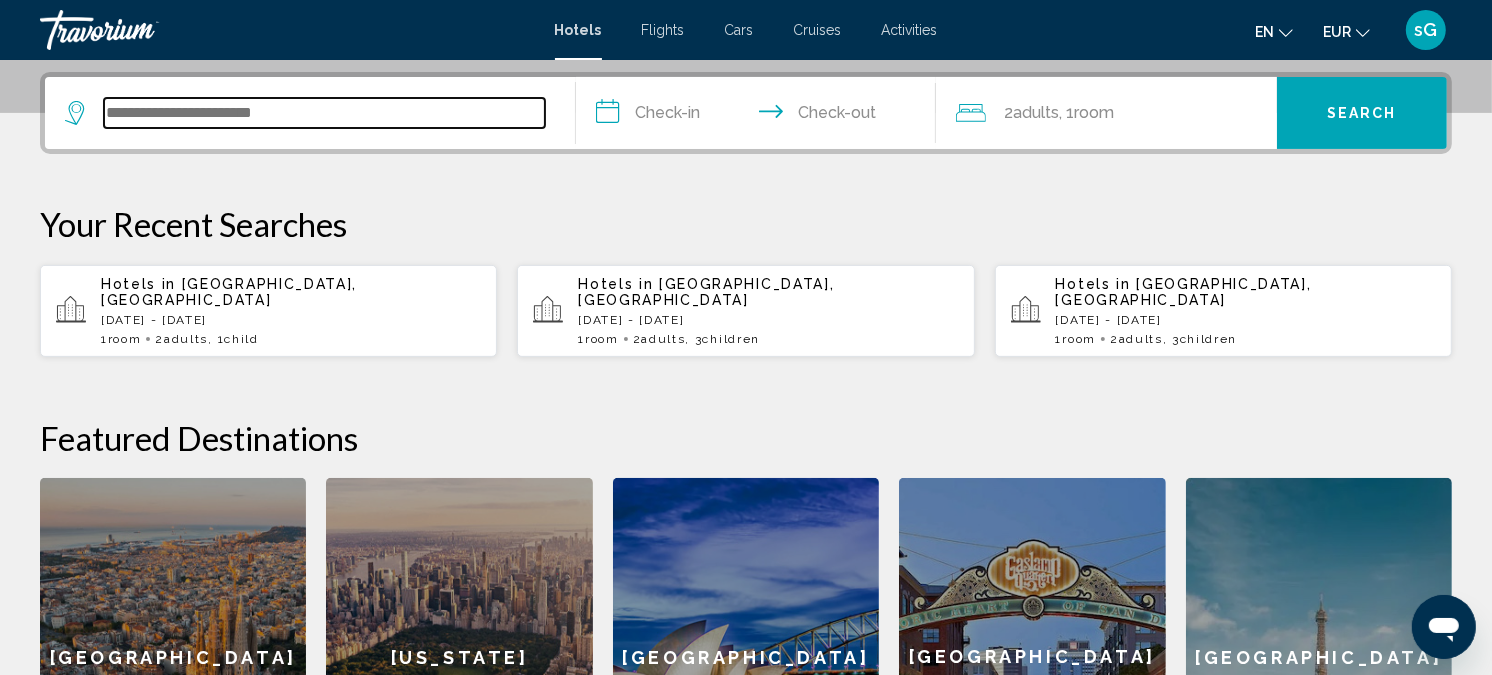 scroll, scrollTop: 493, scrollLeft: 0, axis: vertical 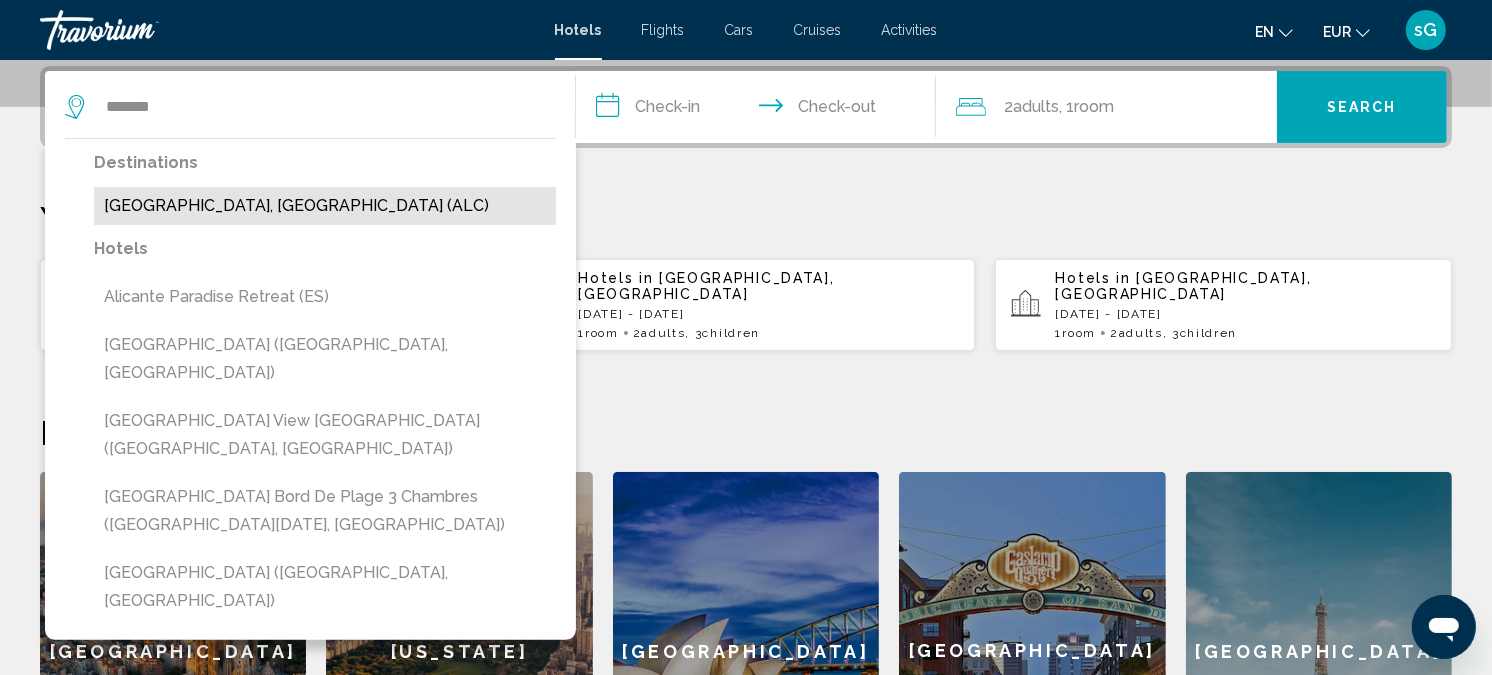 click on "Alicante, Spain (ALC)" at bounding box center (325, 206) 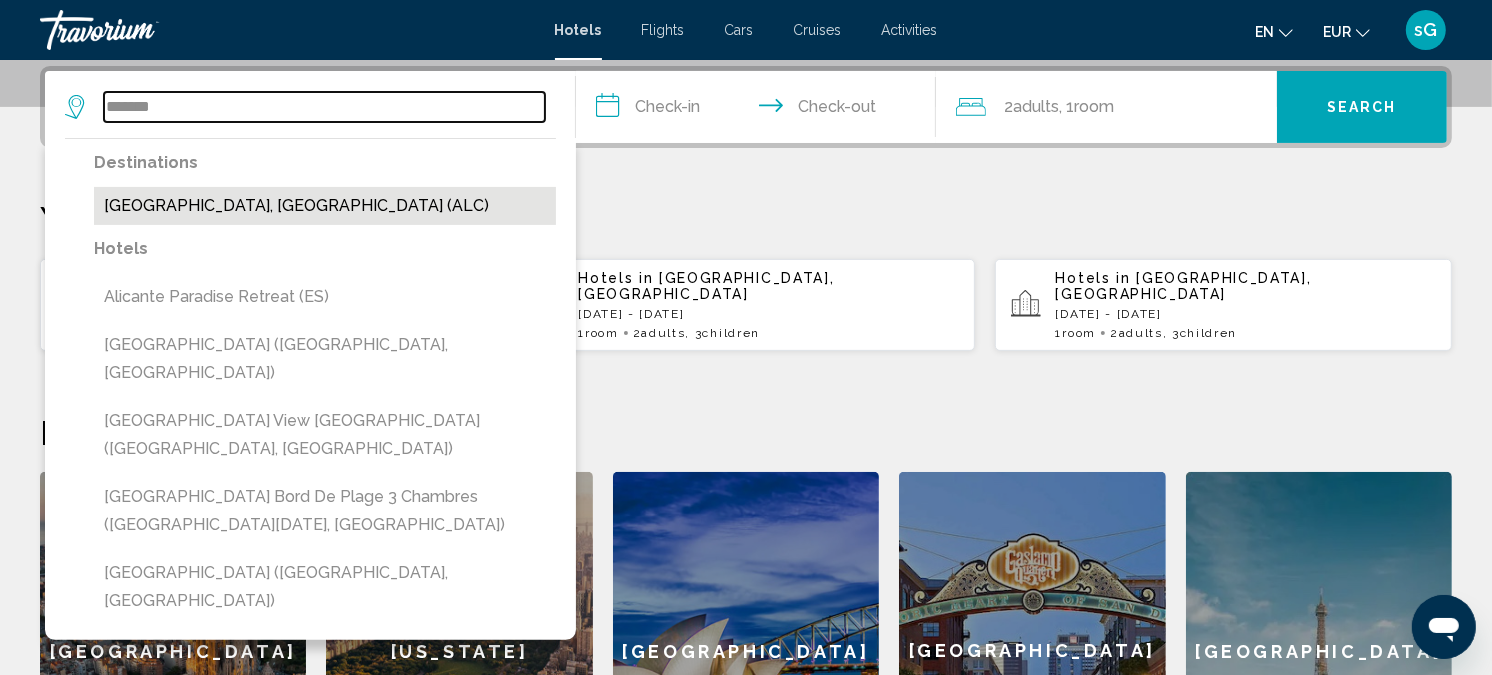 type on "**********" 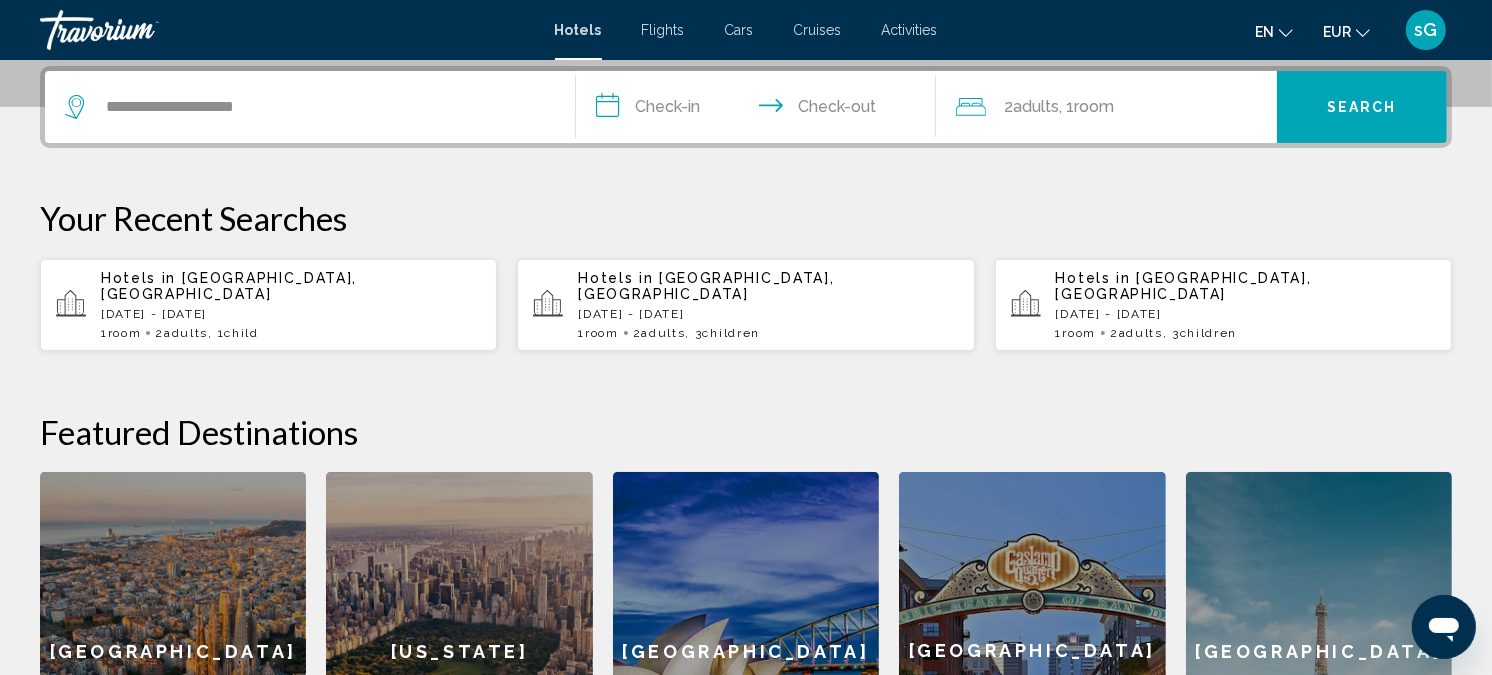click on "**********" at bounding box center (760, 110) 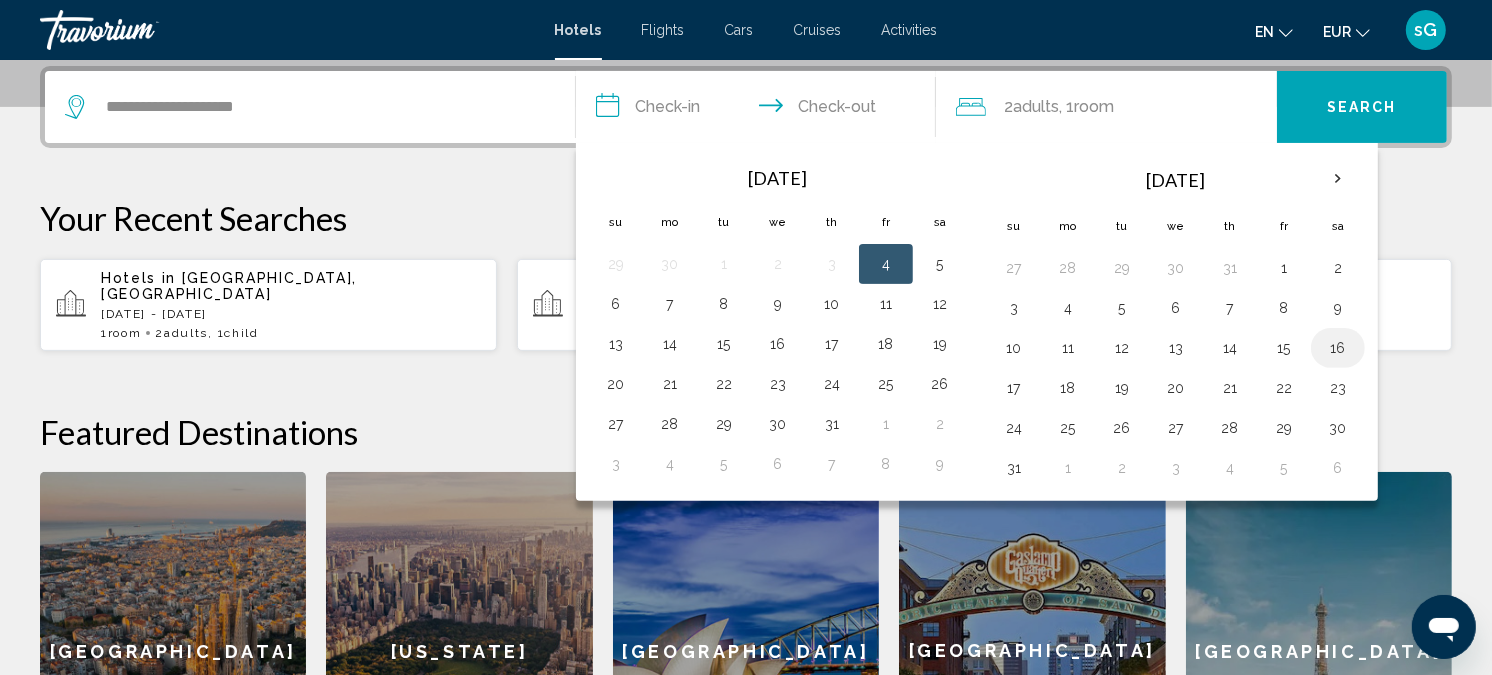 click on "16" at bounding box center (1338, 348) 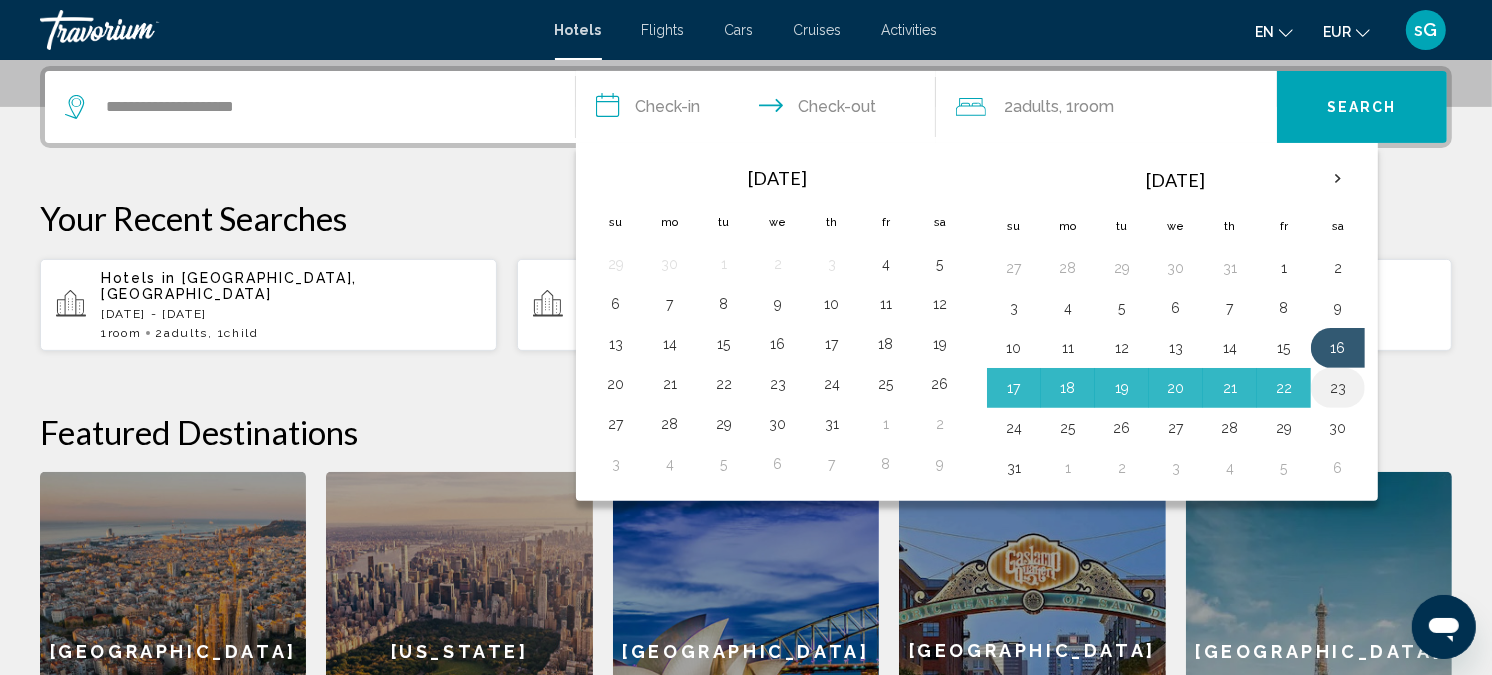 click on "23" at bounding box center (1338, 388) 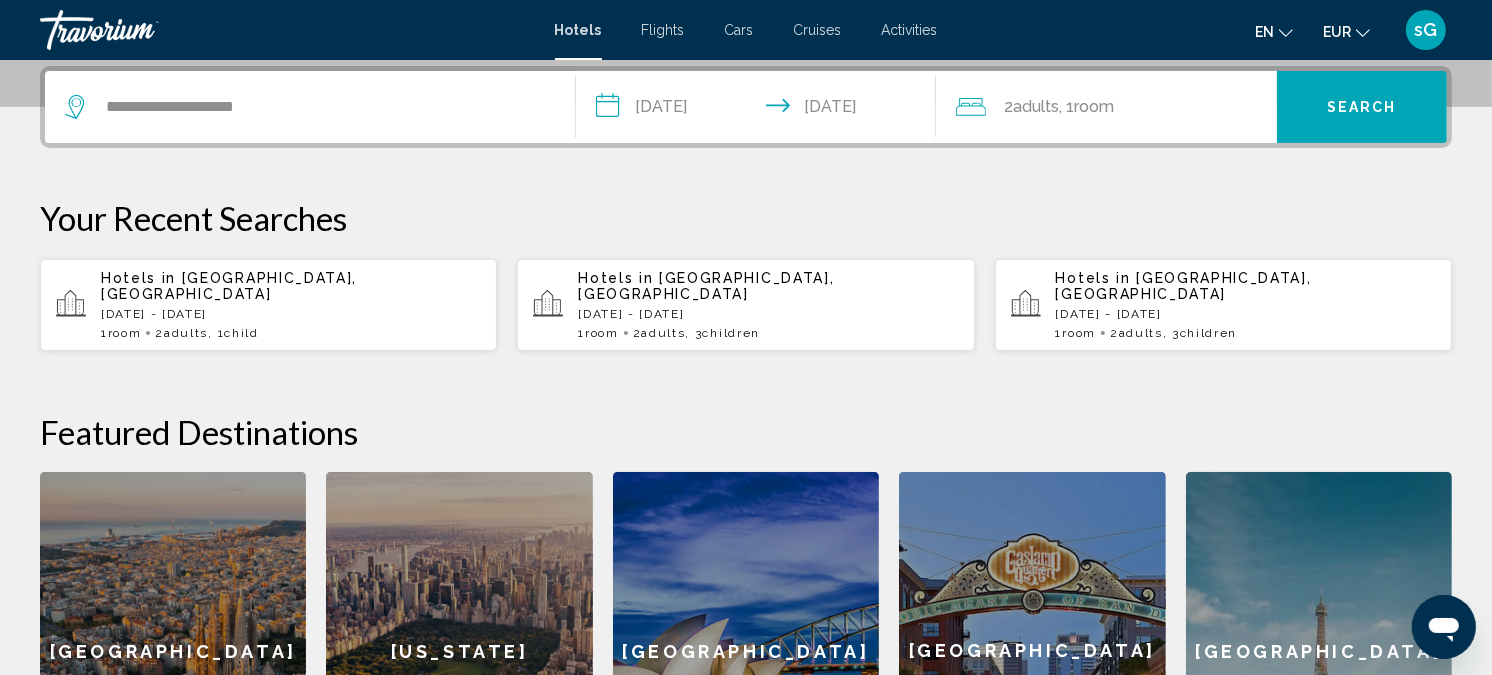 click on "2  Adult Adults , 1  Room rooms" 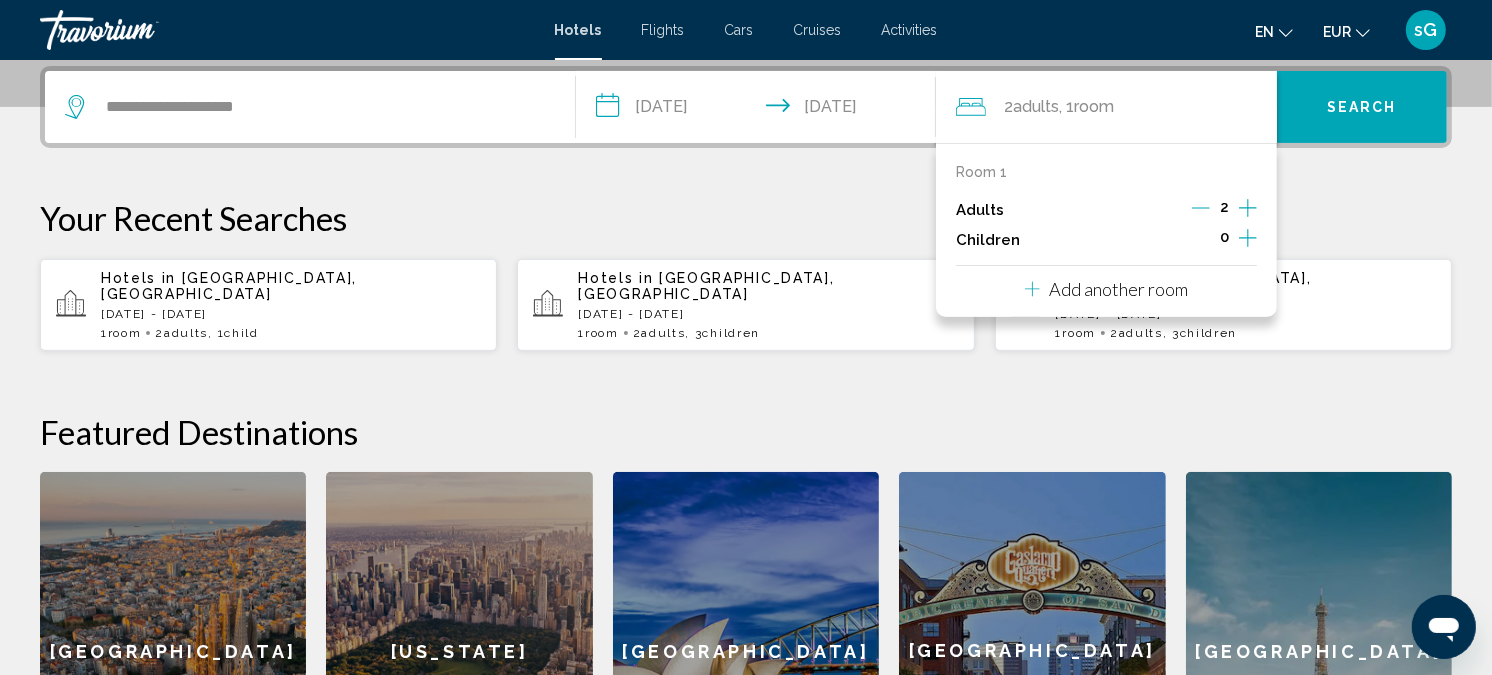click 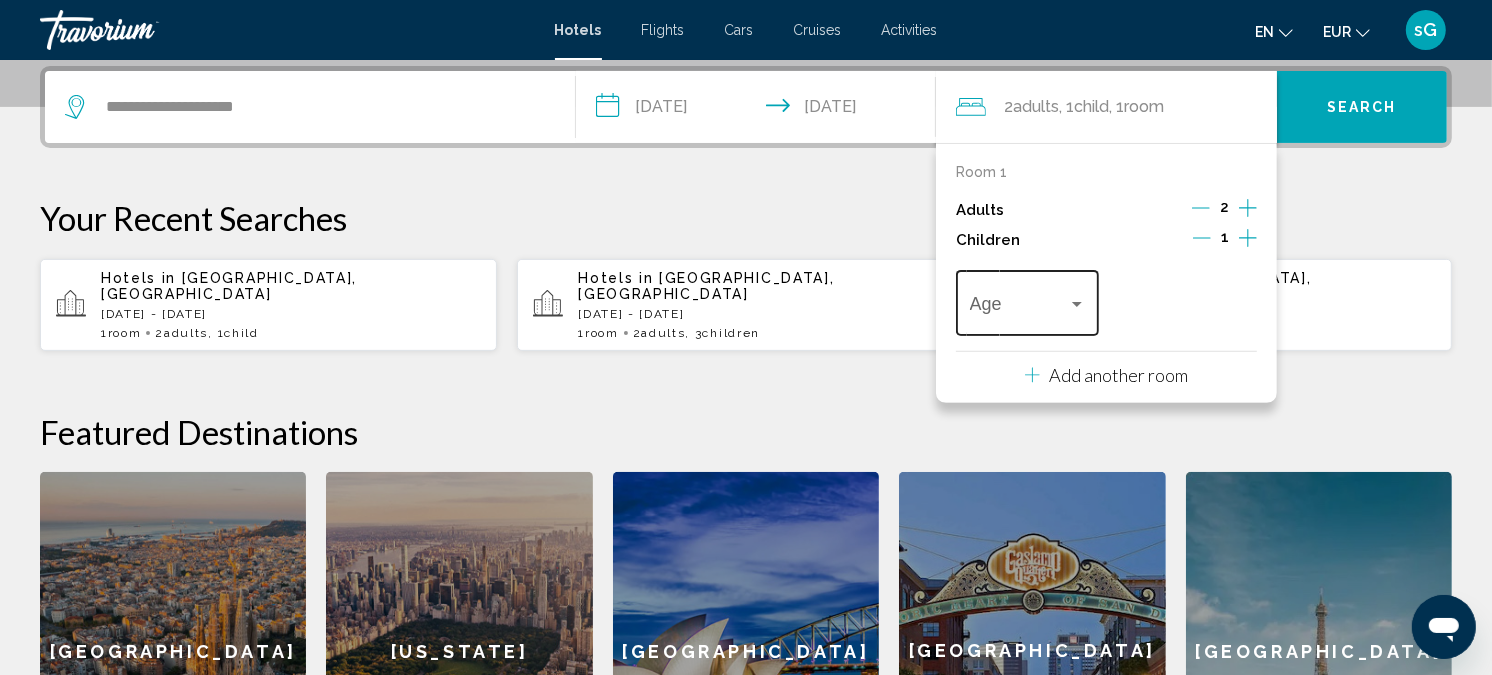 click at bounding box center [1019, 308] 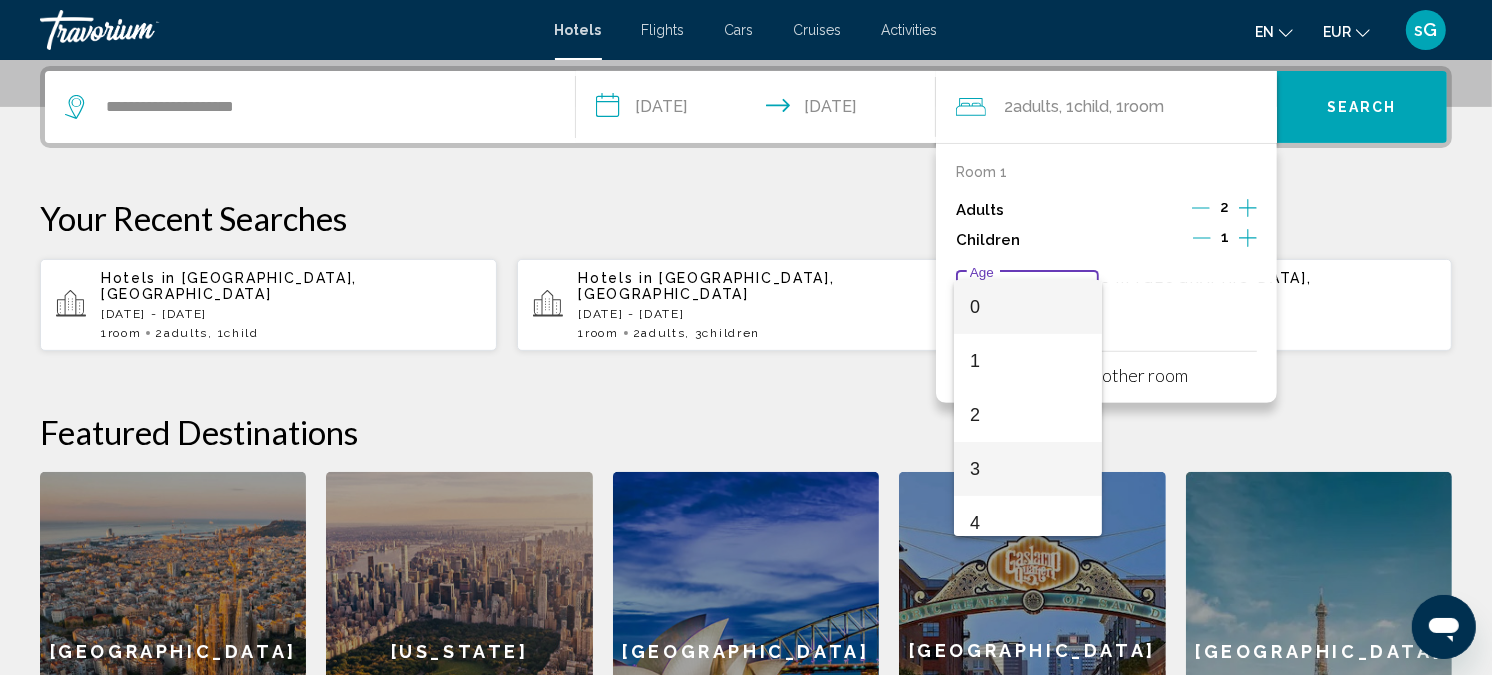 click on "3" at bounding box center [1028, 469] 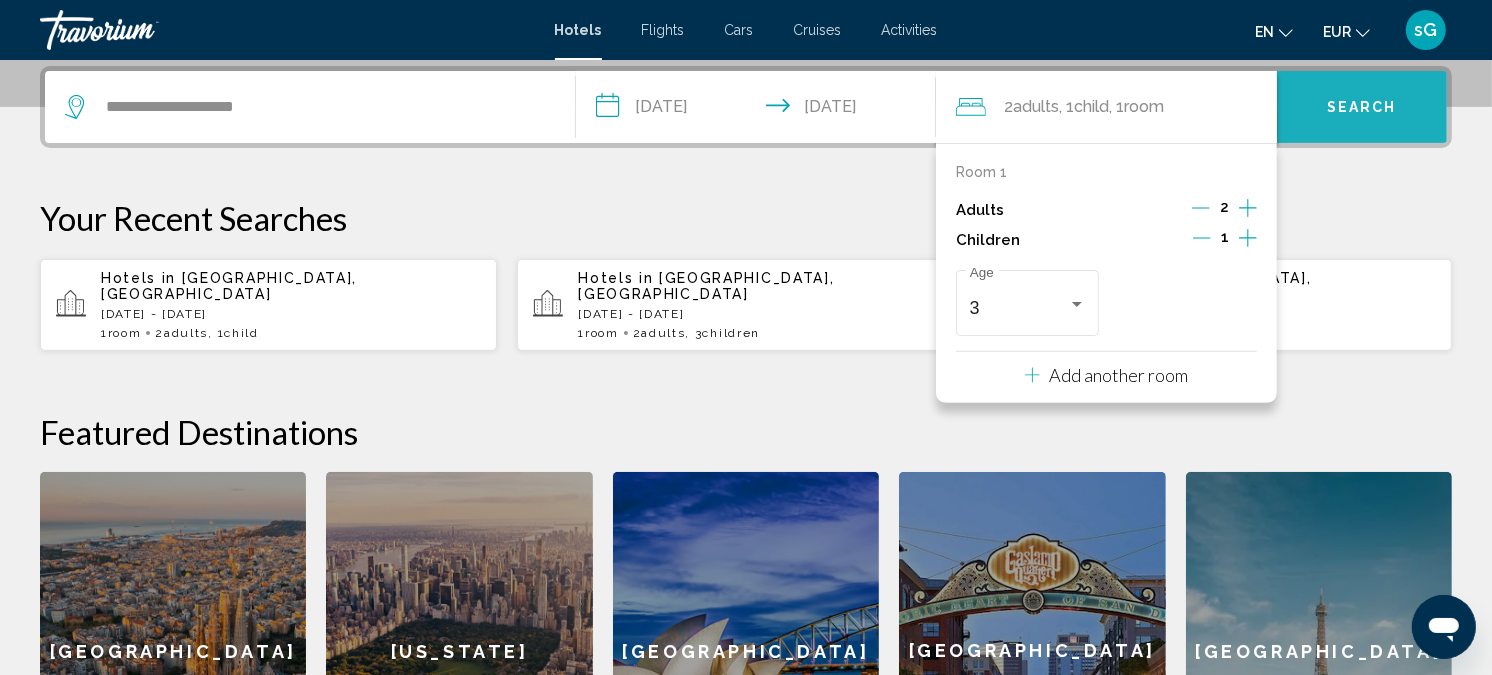 click on "Search" at bounding box center (1362, 107) 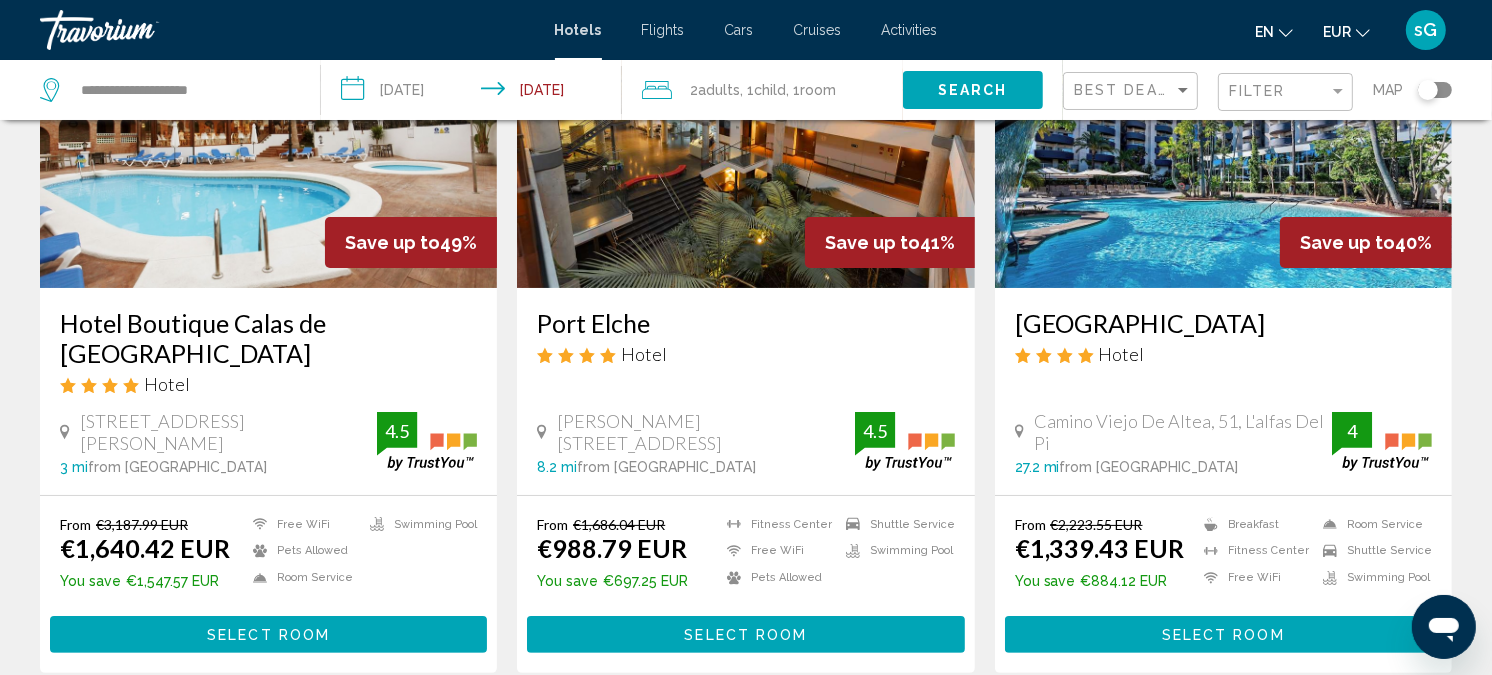 scroll, scrollTop: 111, scrollLeft: 0, axis: vertical 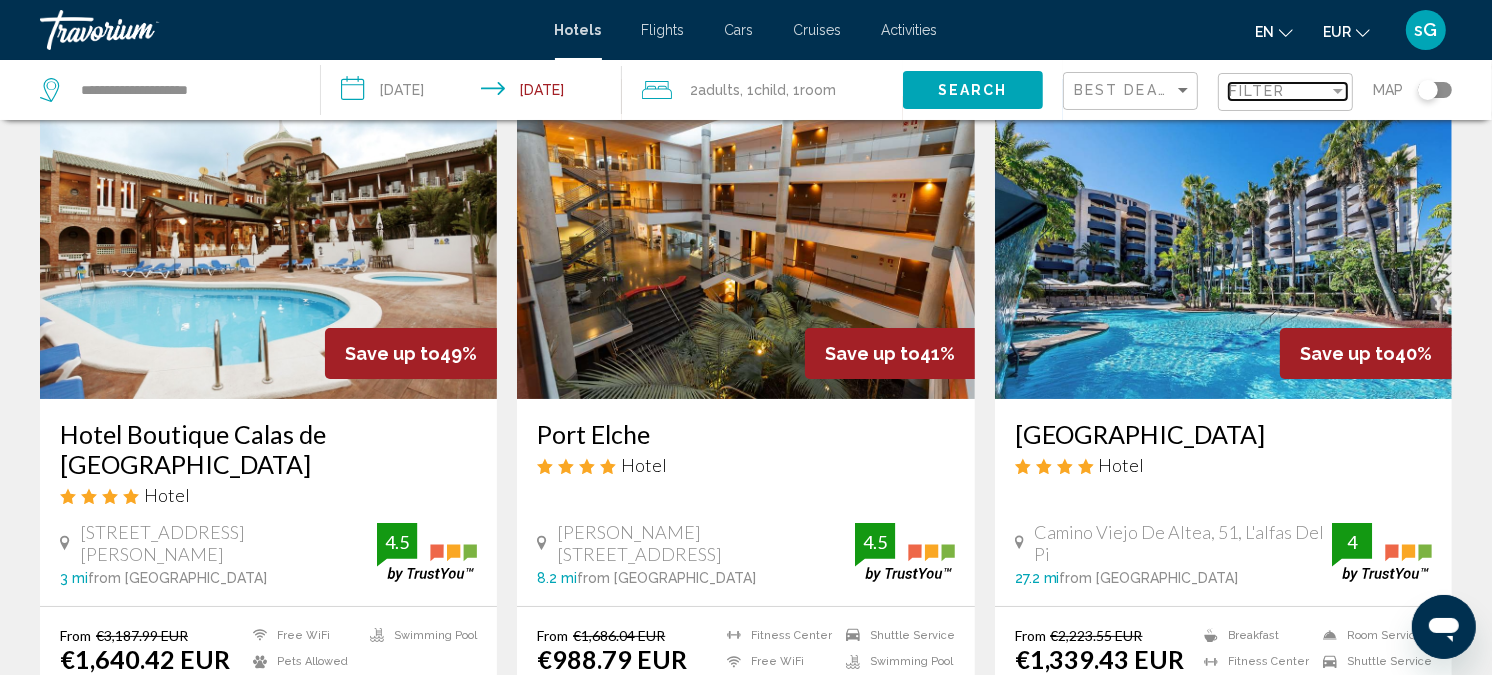 click on "Filter" at bounding box center [1257, 91] 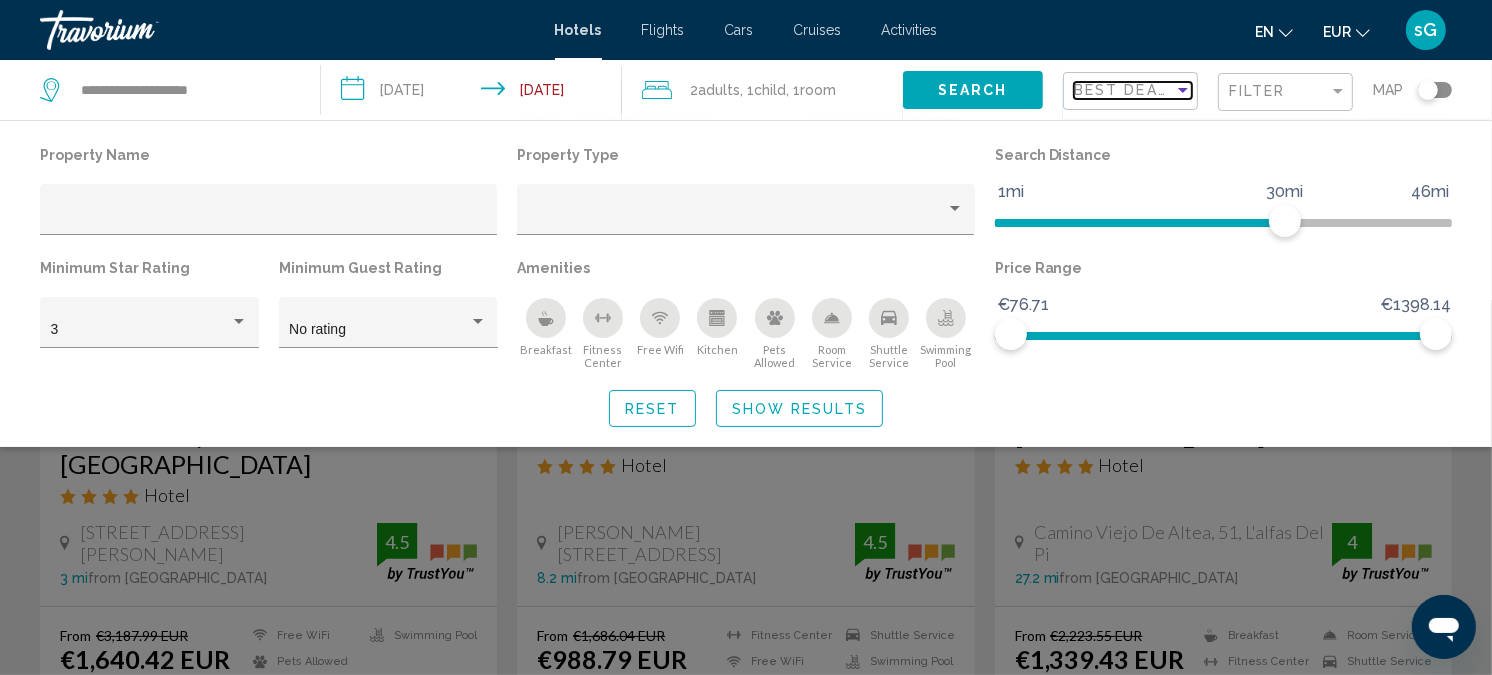 click on "Best Deals" at bounding box center [1126, 90] 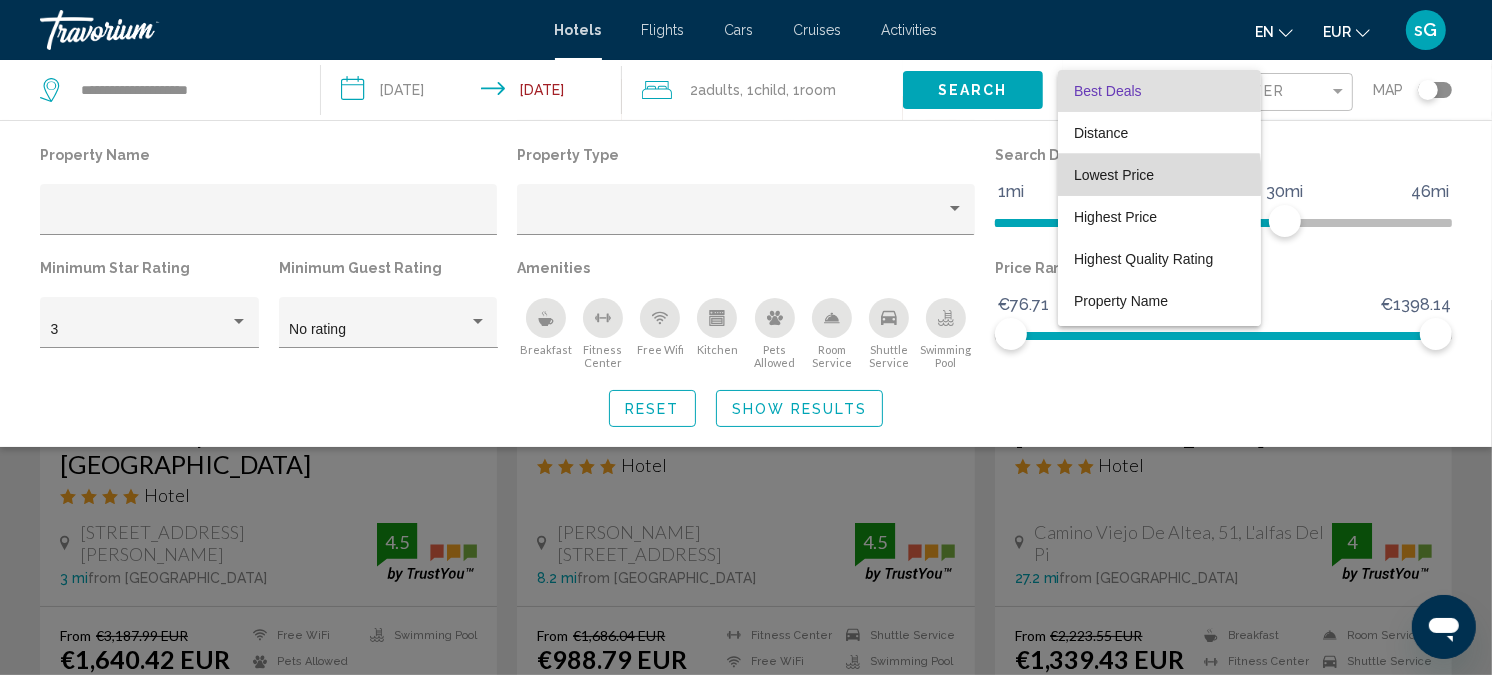 click on "Lowest Price" at bounding box center [1114, 175] 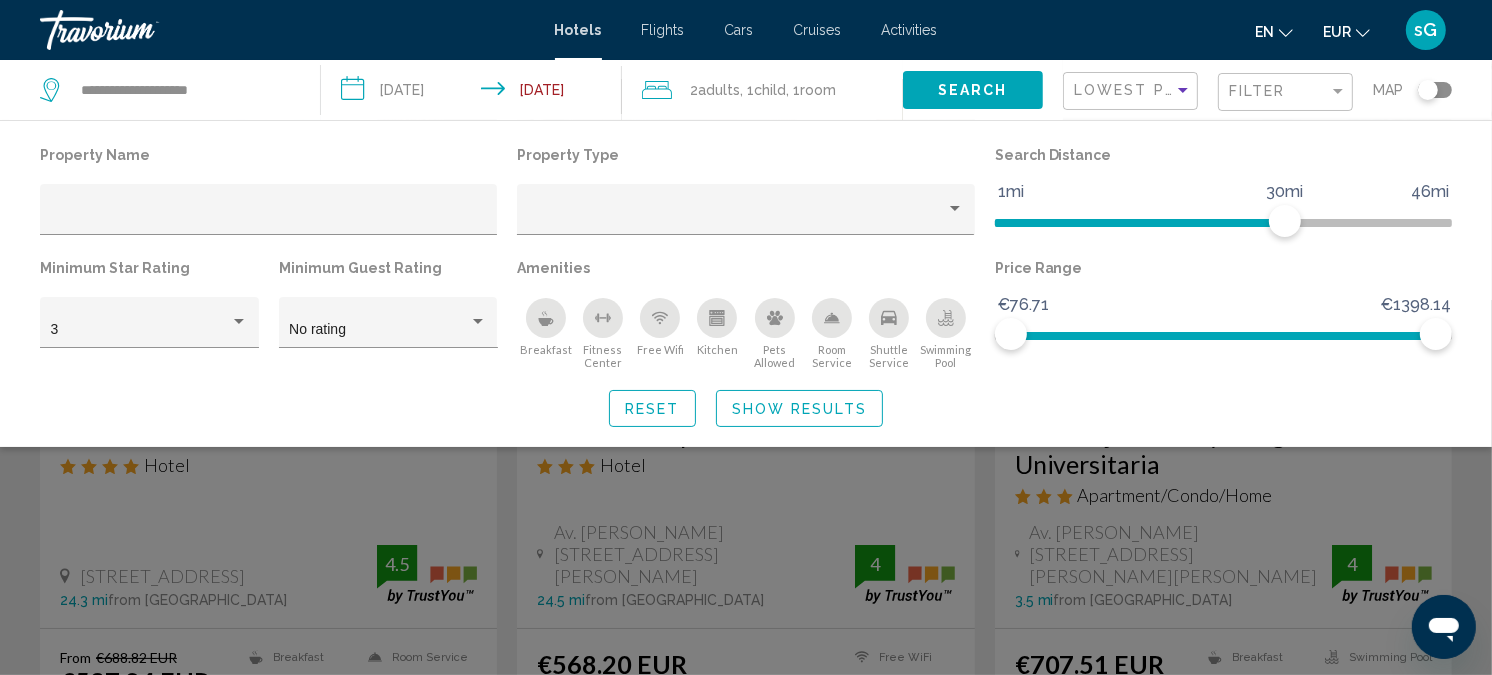 click 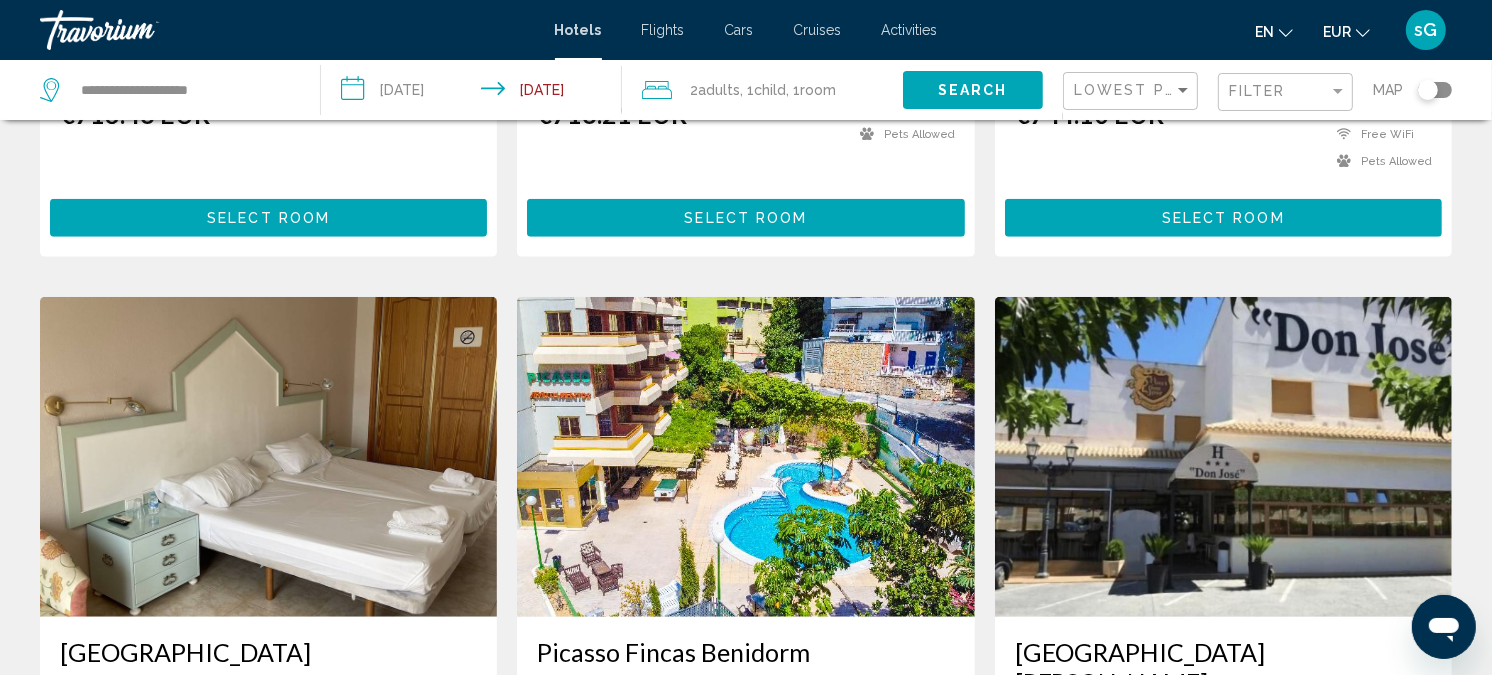 scroll, scrollTop: 1111, scrollLeft: 0, axis: vertical 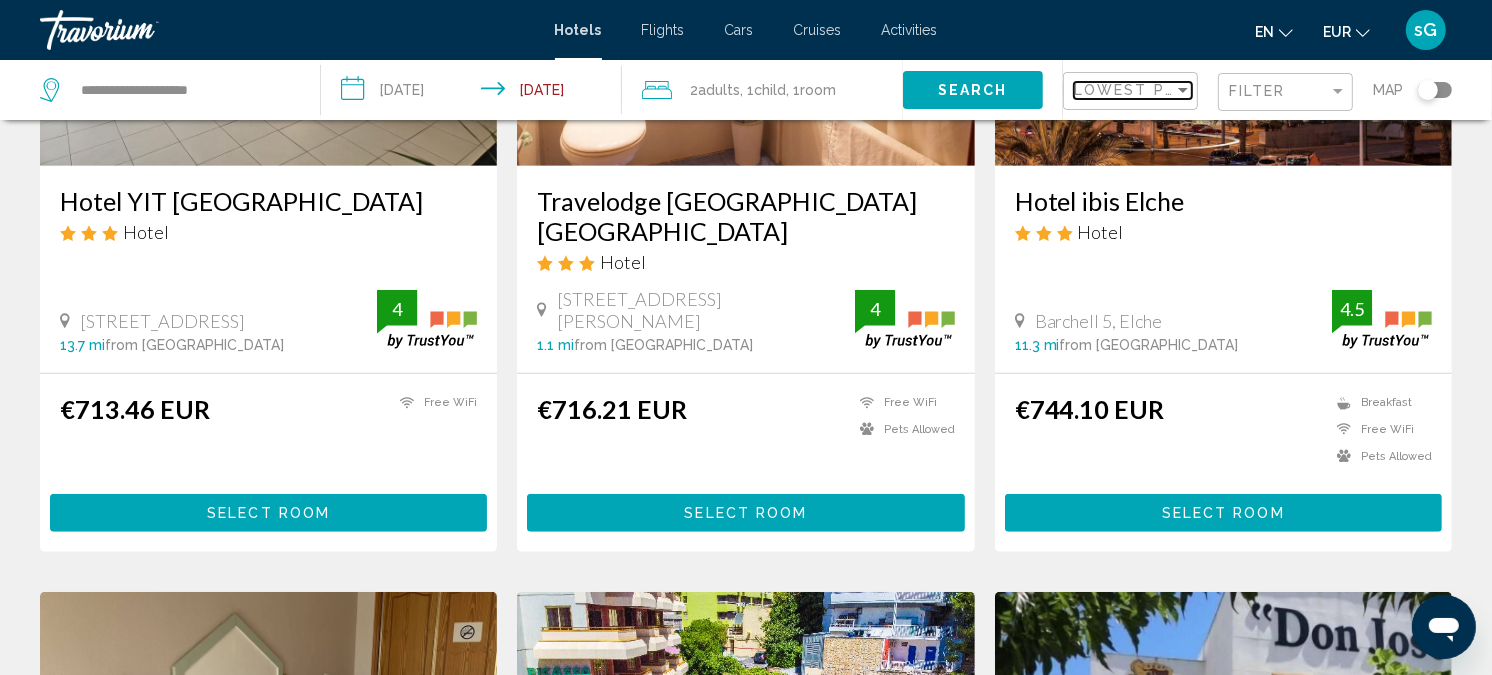 click on "Lowest Price" at bounding box center [1138, 90] 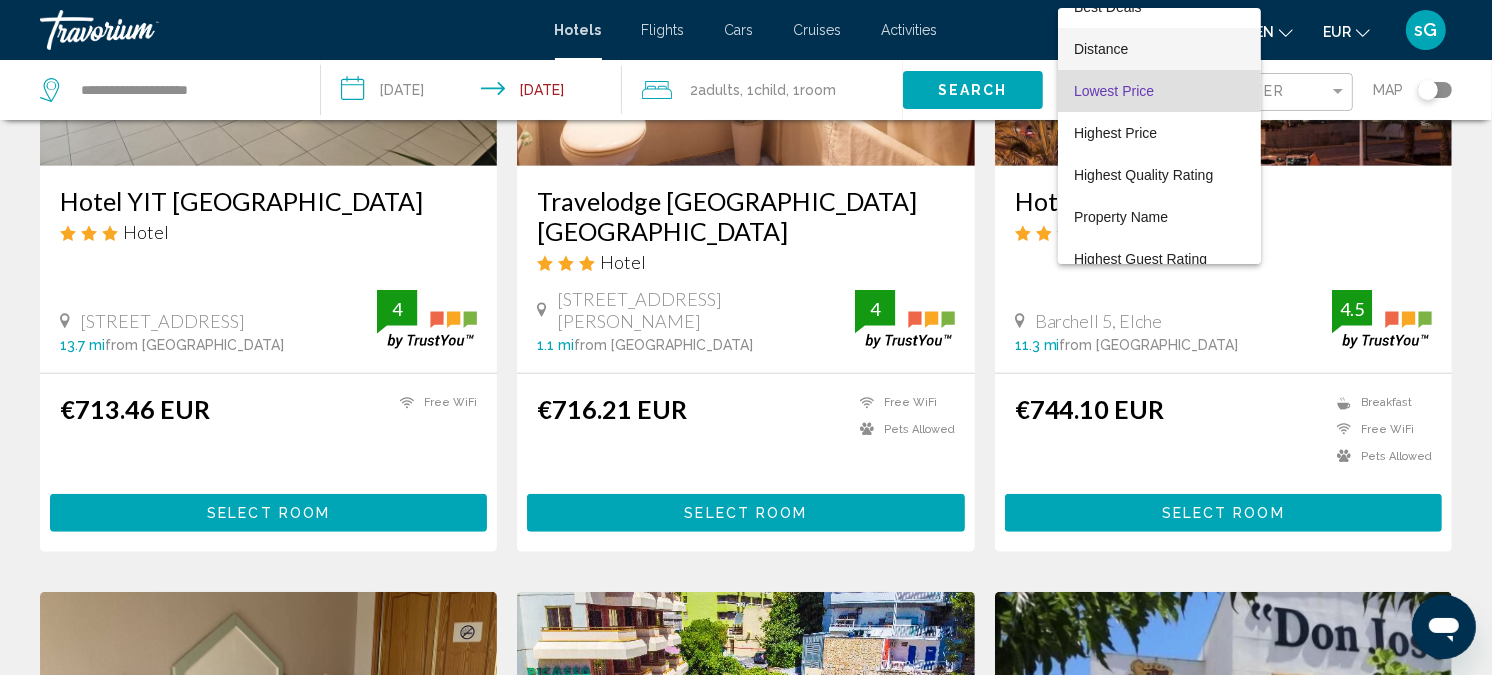 scroll, scrollTop: 0, scrollLeft: 0, axis: both 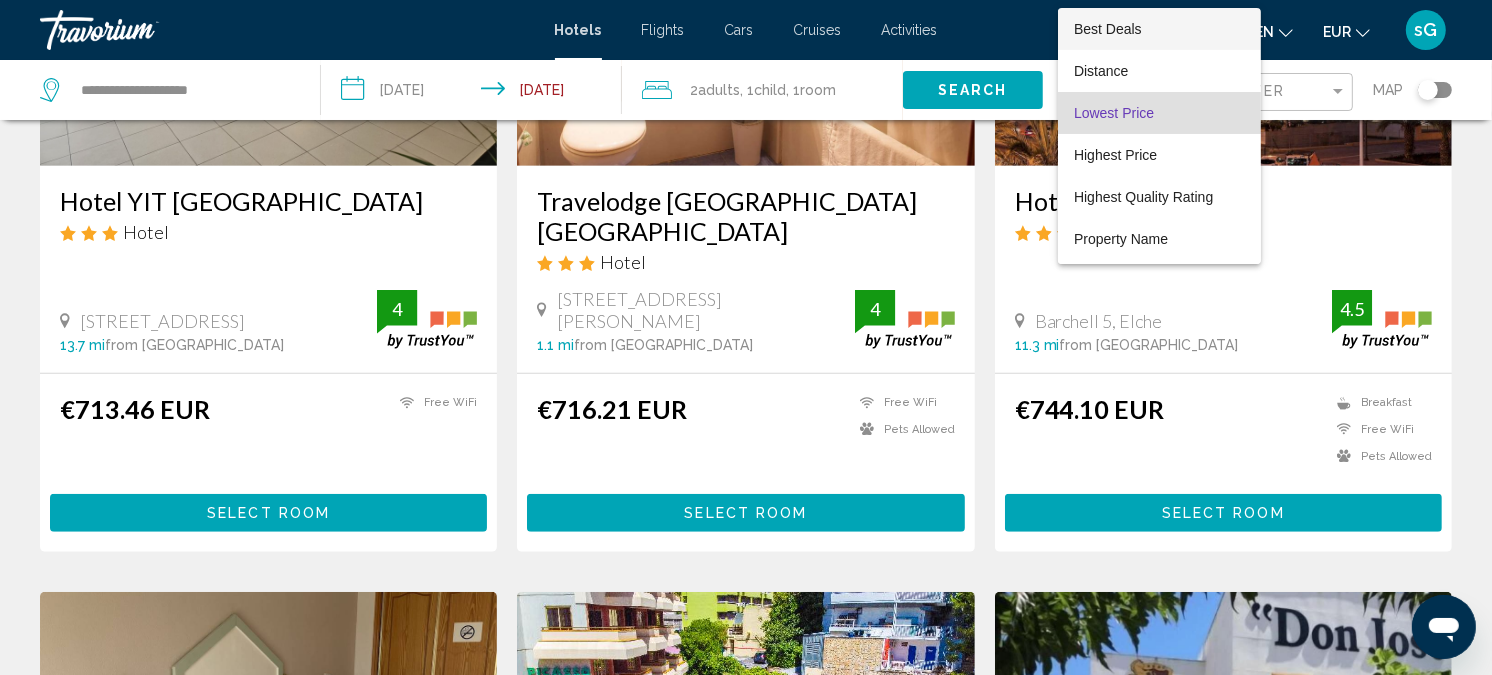 click on "Best Deals" at bounding box center [1108, 29] 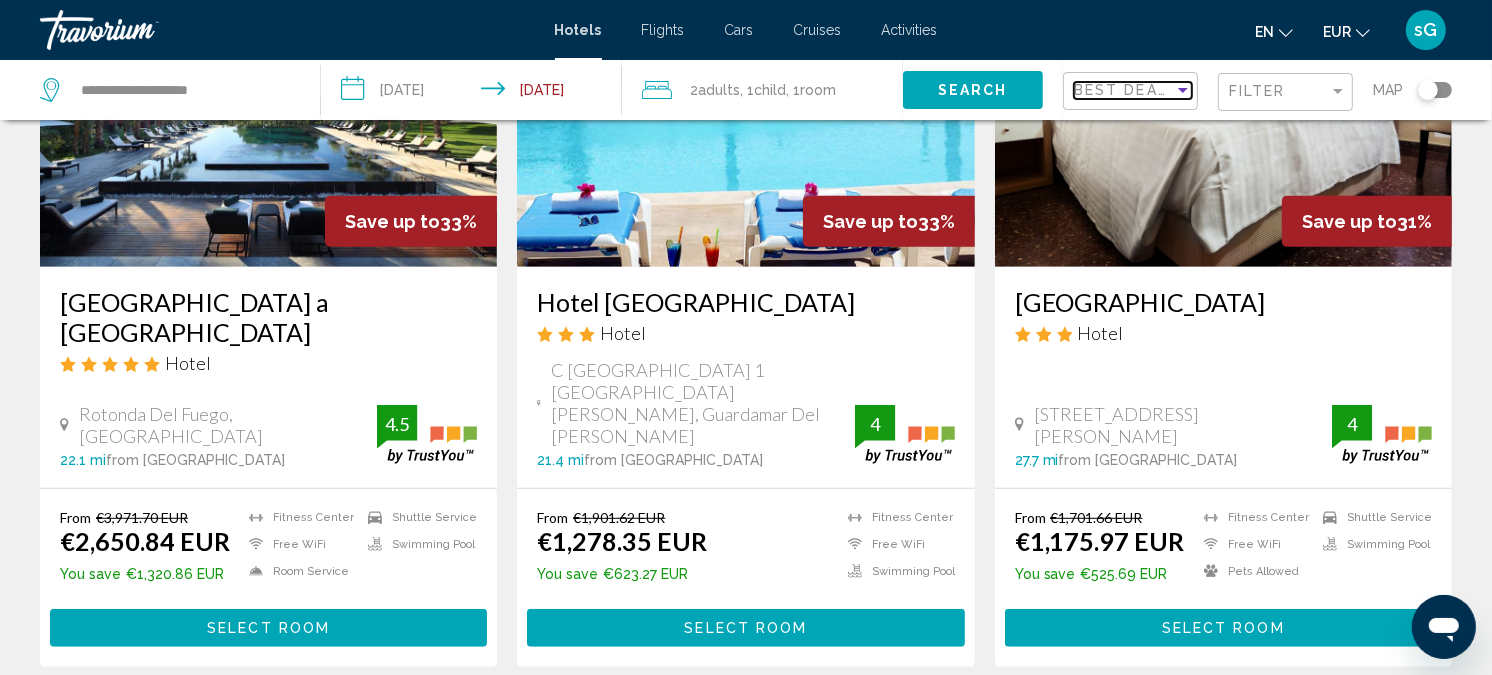 scroll, scrollTop: 1000, scrollLeft: 0, axis: vertical 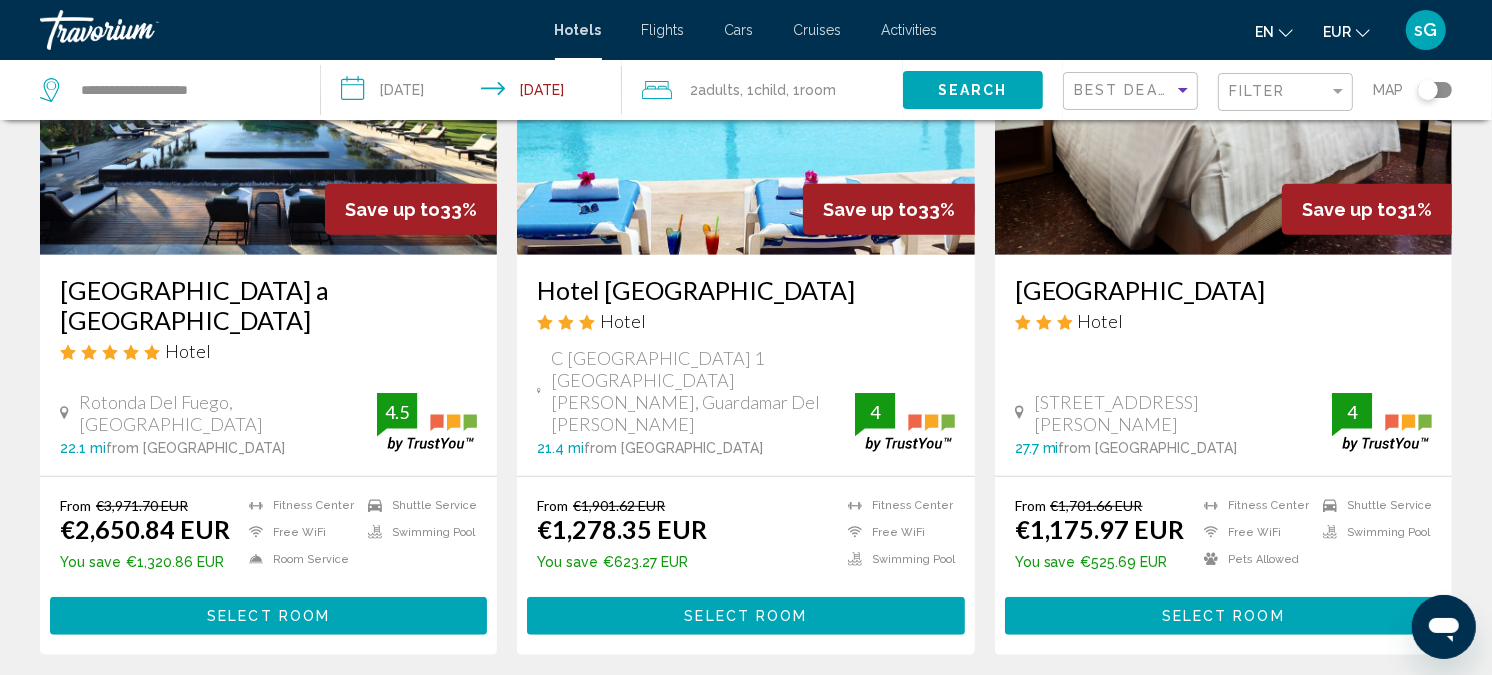 click on "Best Deals" 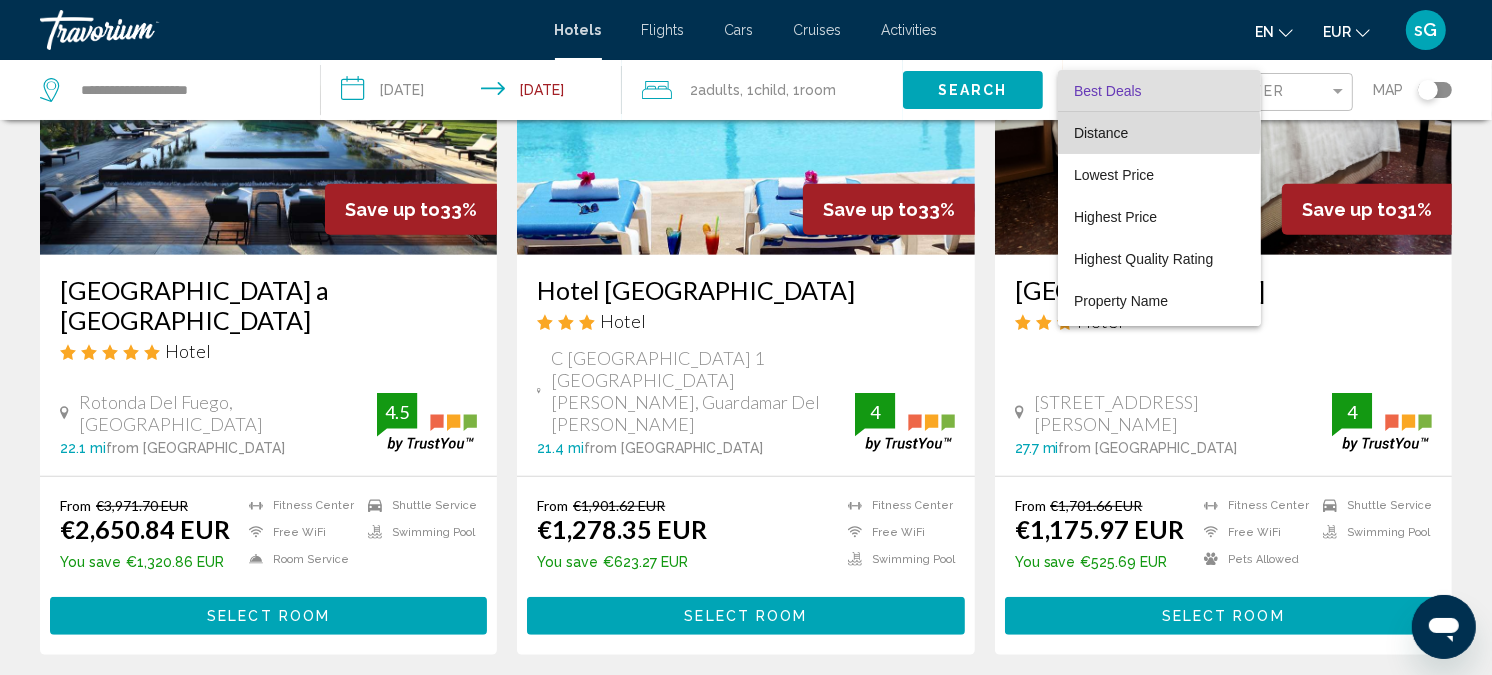 click on "Distance" at bounding box center [1101, 133] 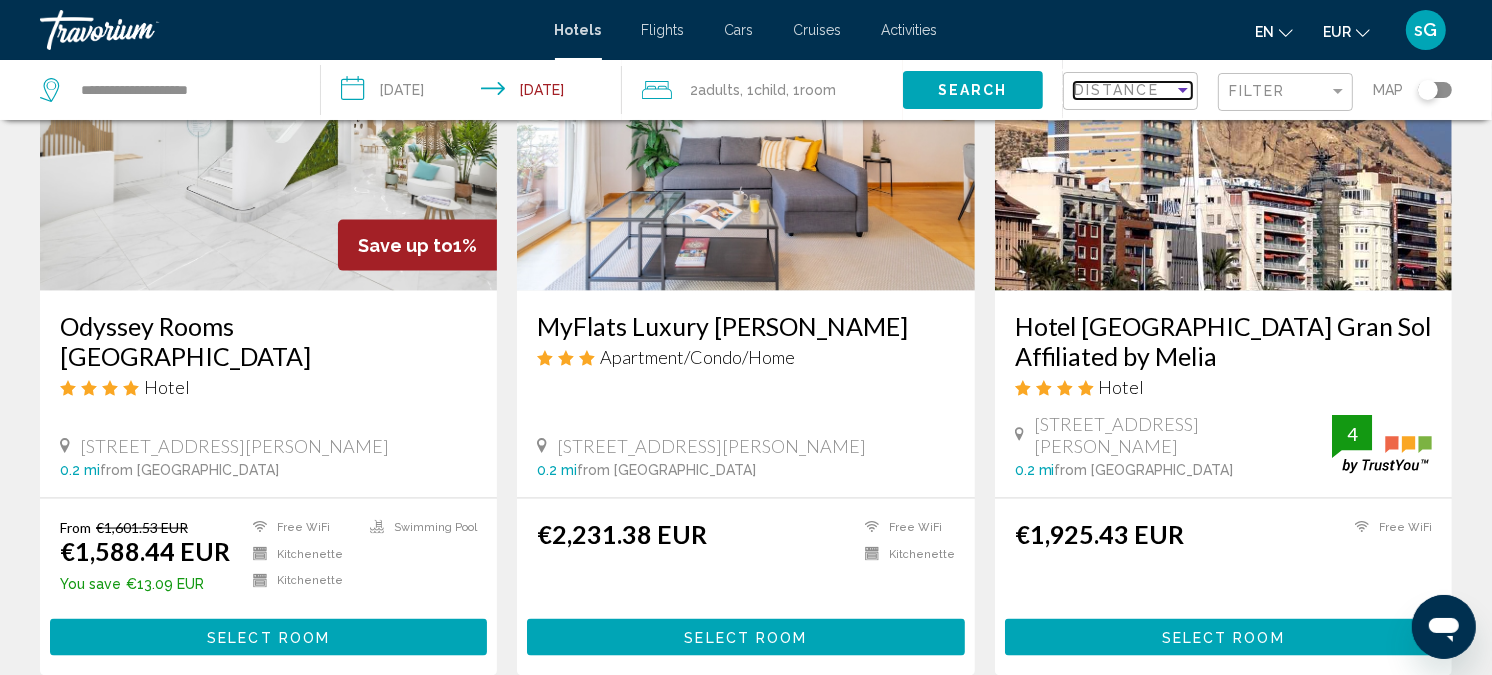 scroll, scrollTop: 2555, scrollLeft: 0, axis: vertical 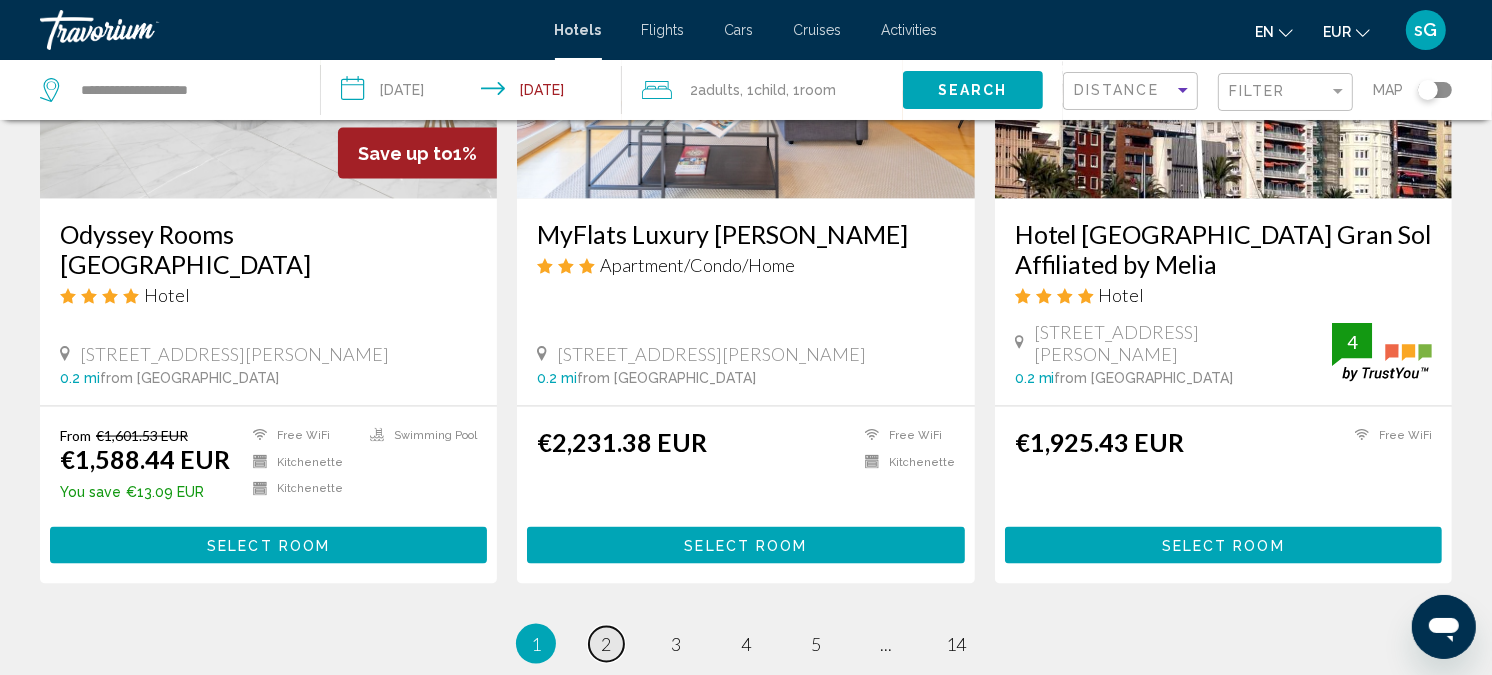 click on "page  2" at bounding box center (606, 644) 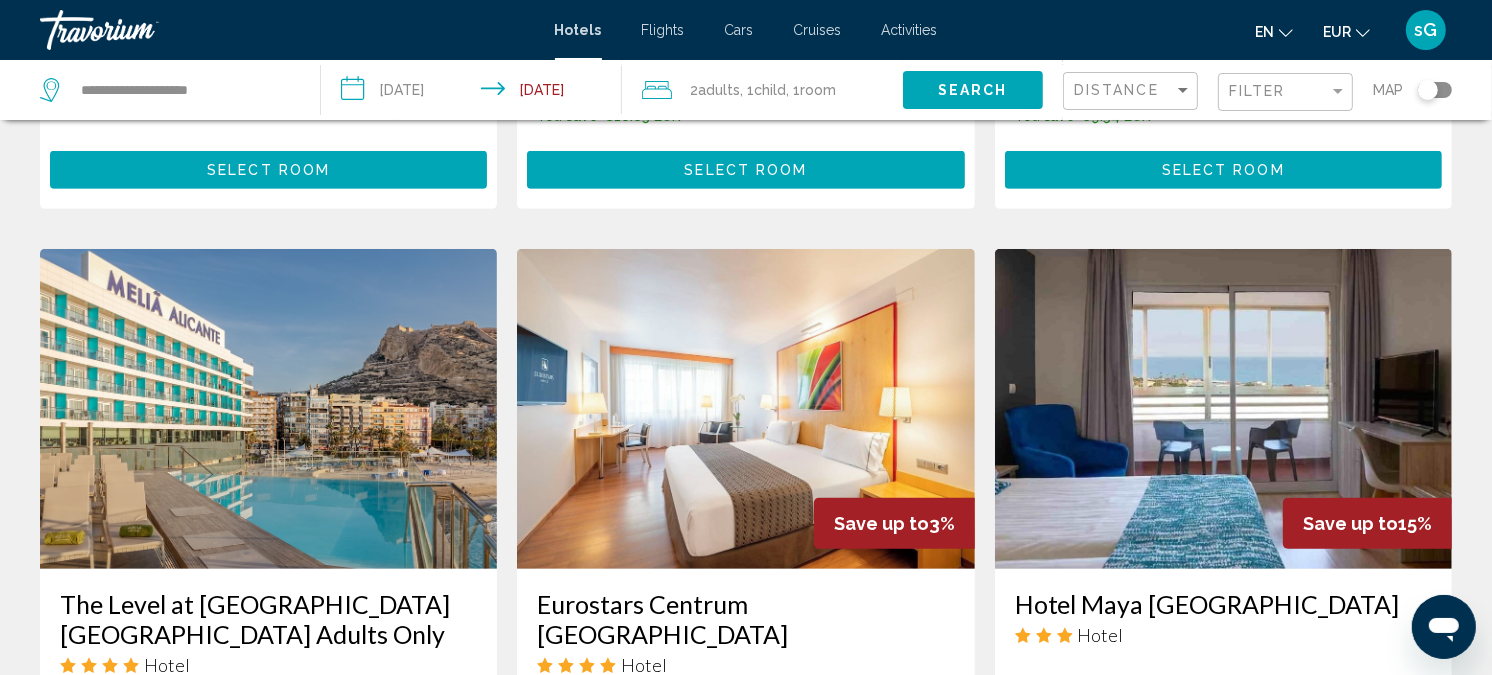 scroll, scrollTop: 777, scrollLeft: 0, axis: vertical 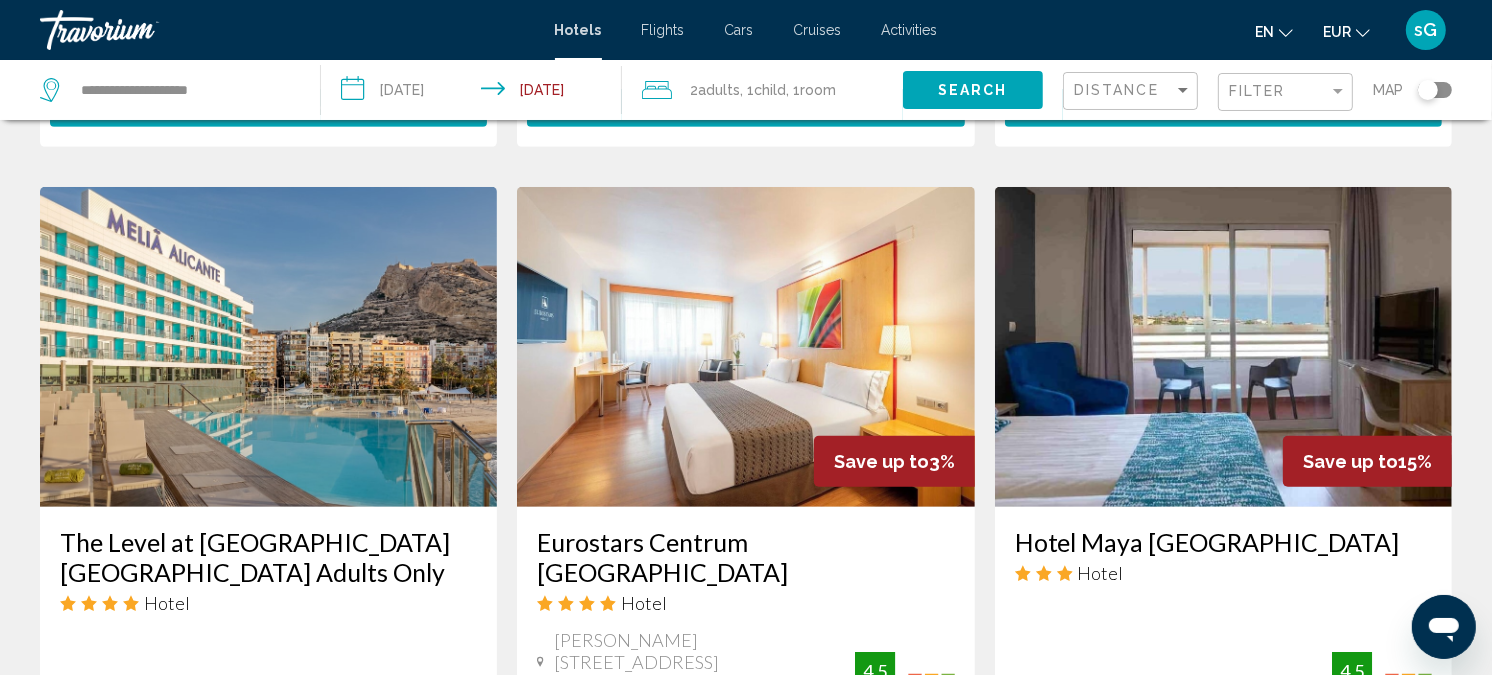 click on "**********" at bounding box center (475, 93) 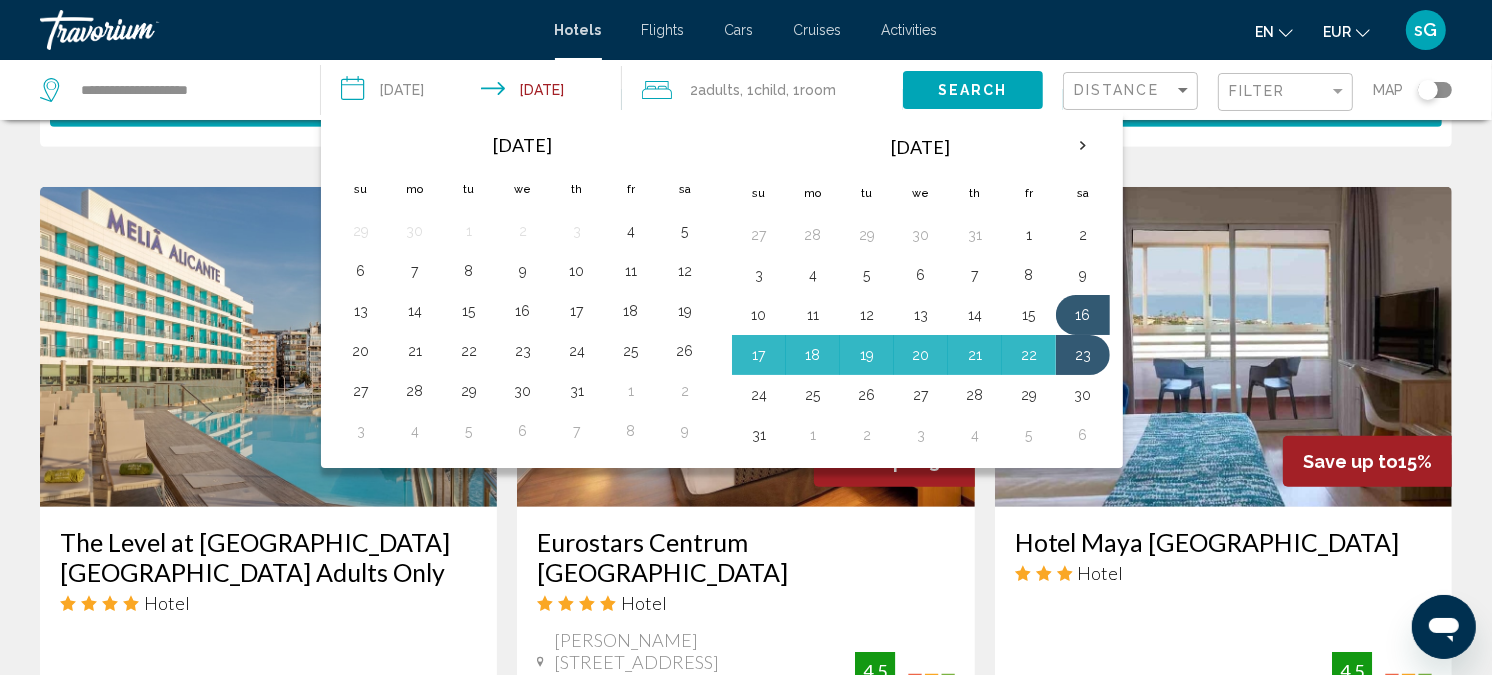 click on "**********" at bounding box center (746, -440) 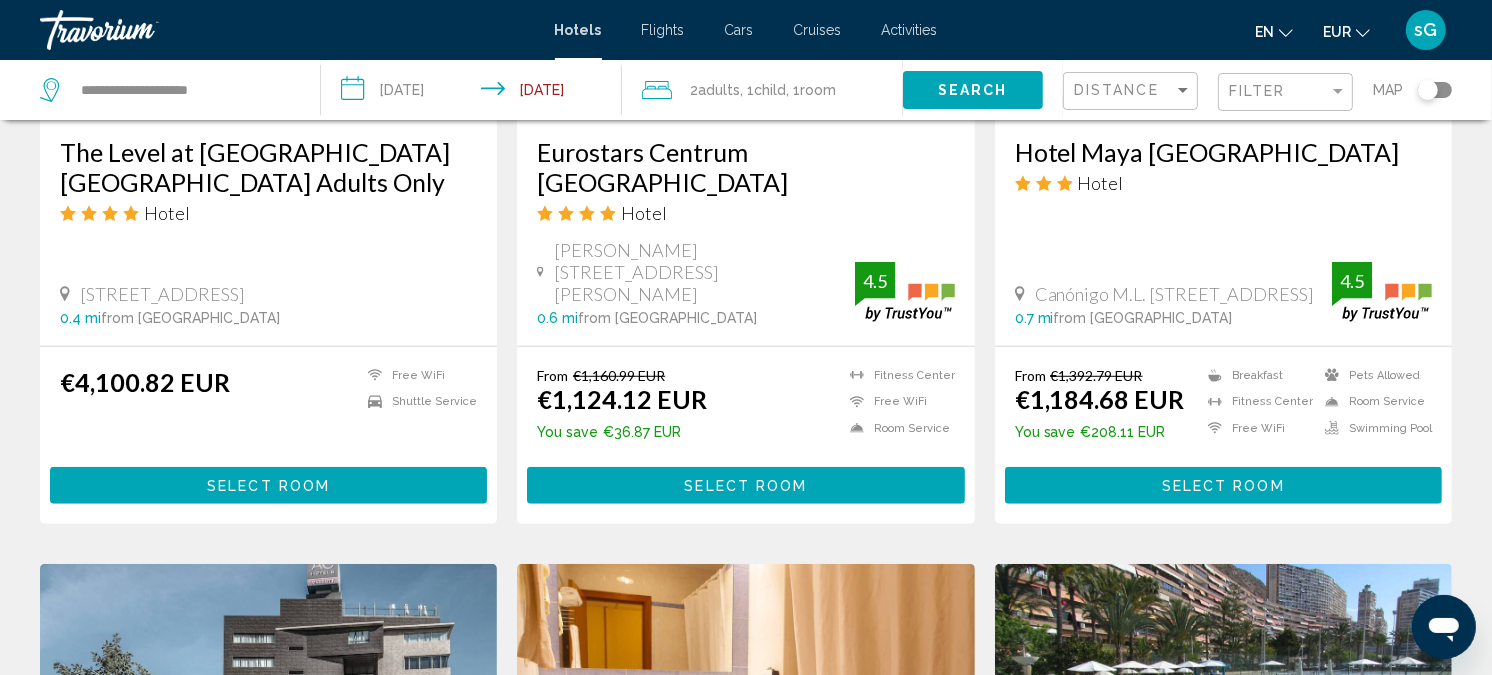 scroll, scrollTop: 1222, scrollLeft: 0, axis: vertical 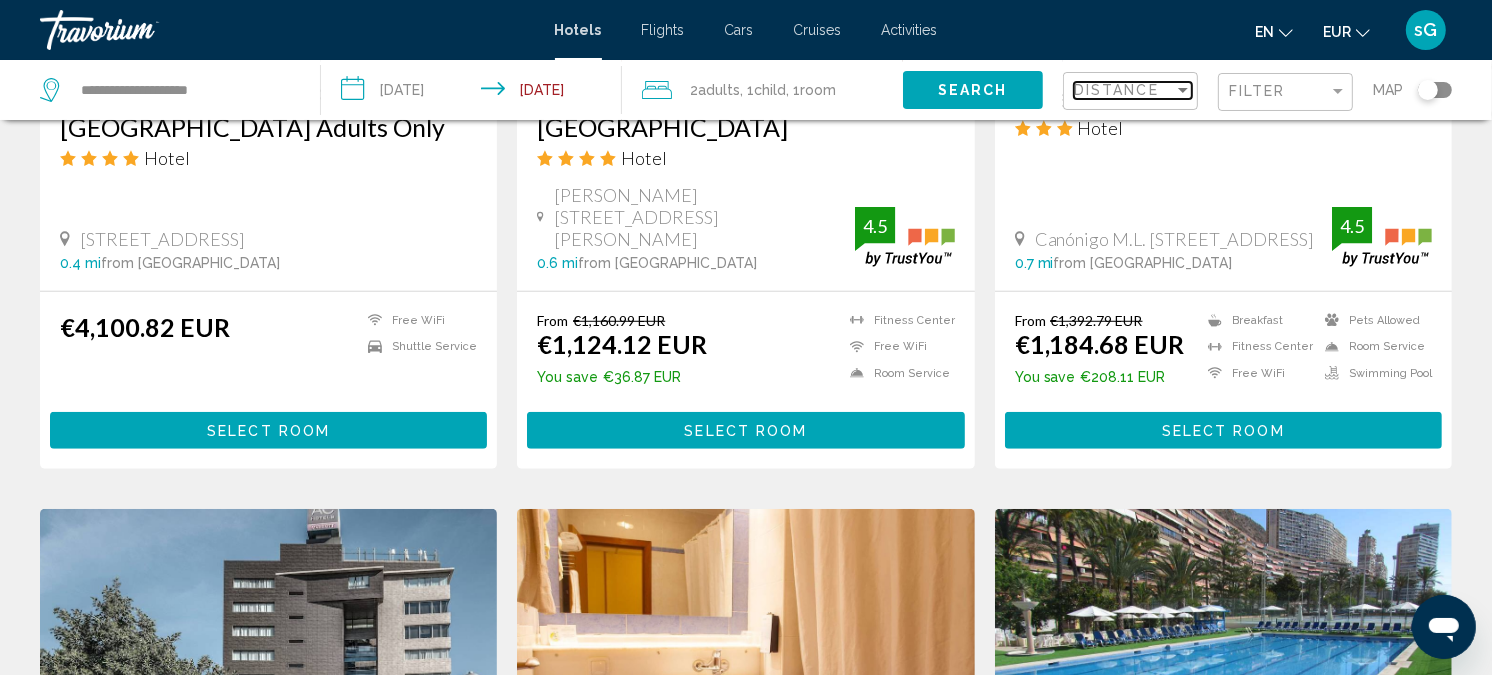 click on "Distance" at bounding box center [1116, 90] 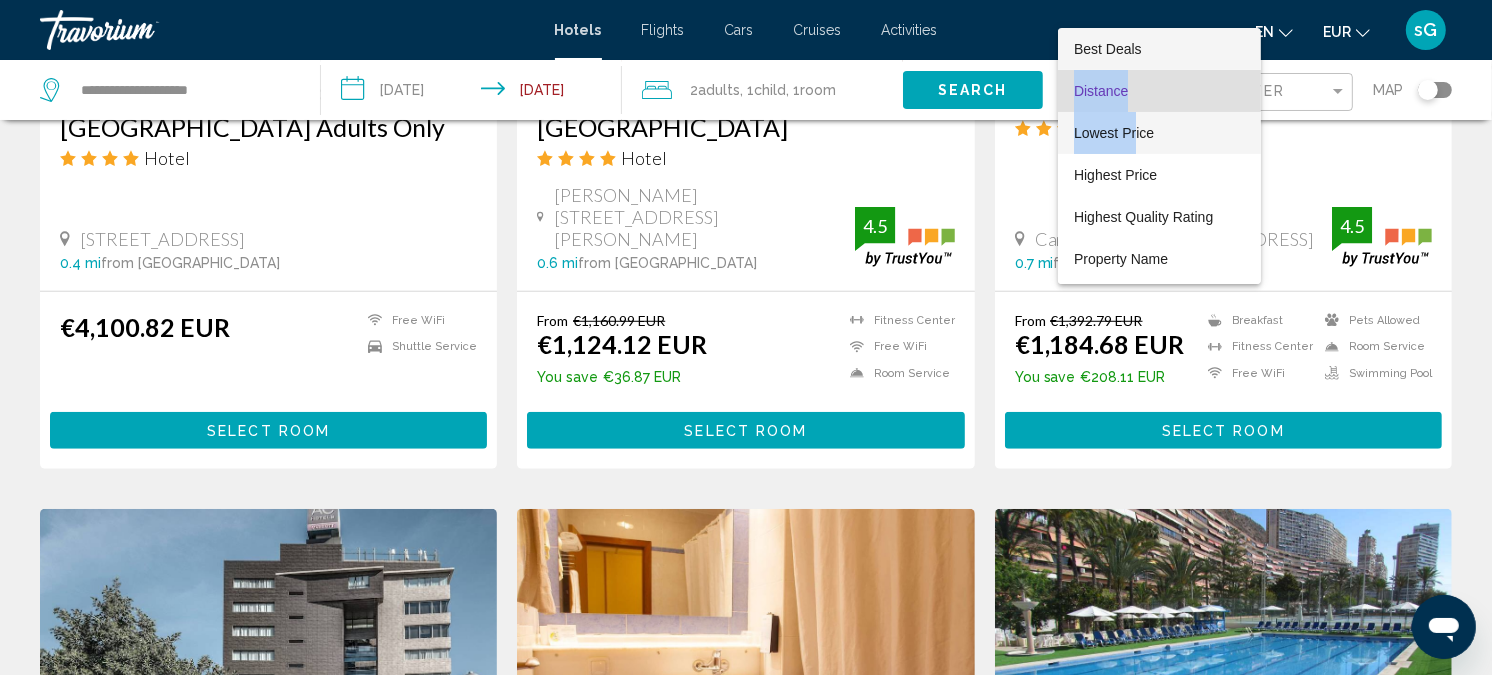 drag, startPoint x: 1137, startPoint y: 53, endPoint x: 1137, endPoint y: 127, distance: 74 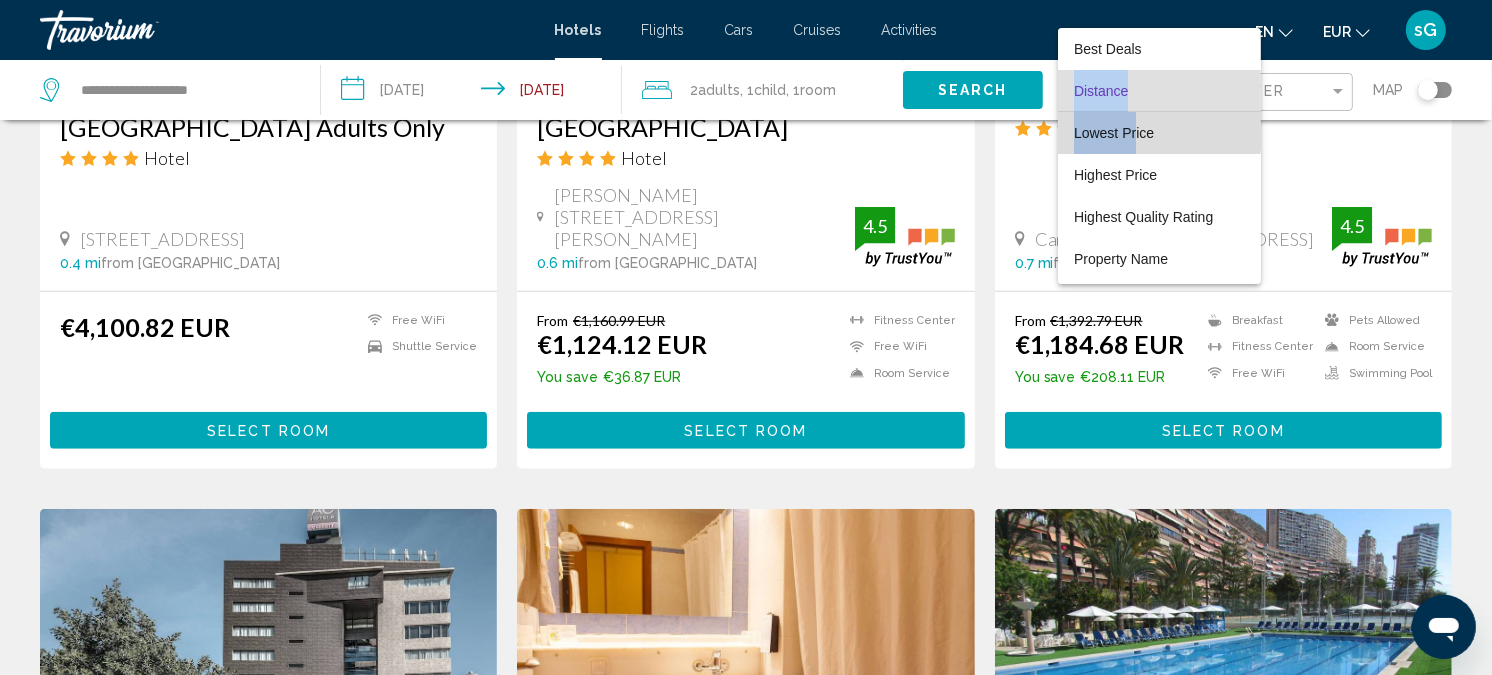 click on "Lowest Price" at bounding box center (1114, 133) 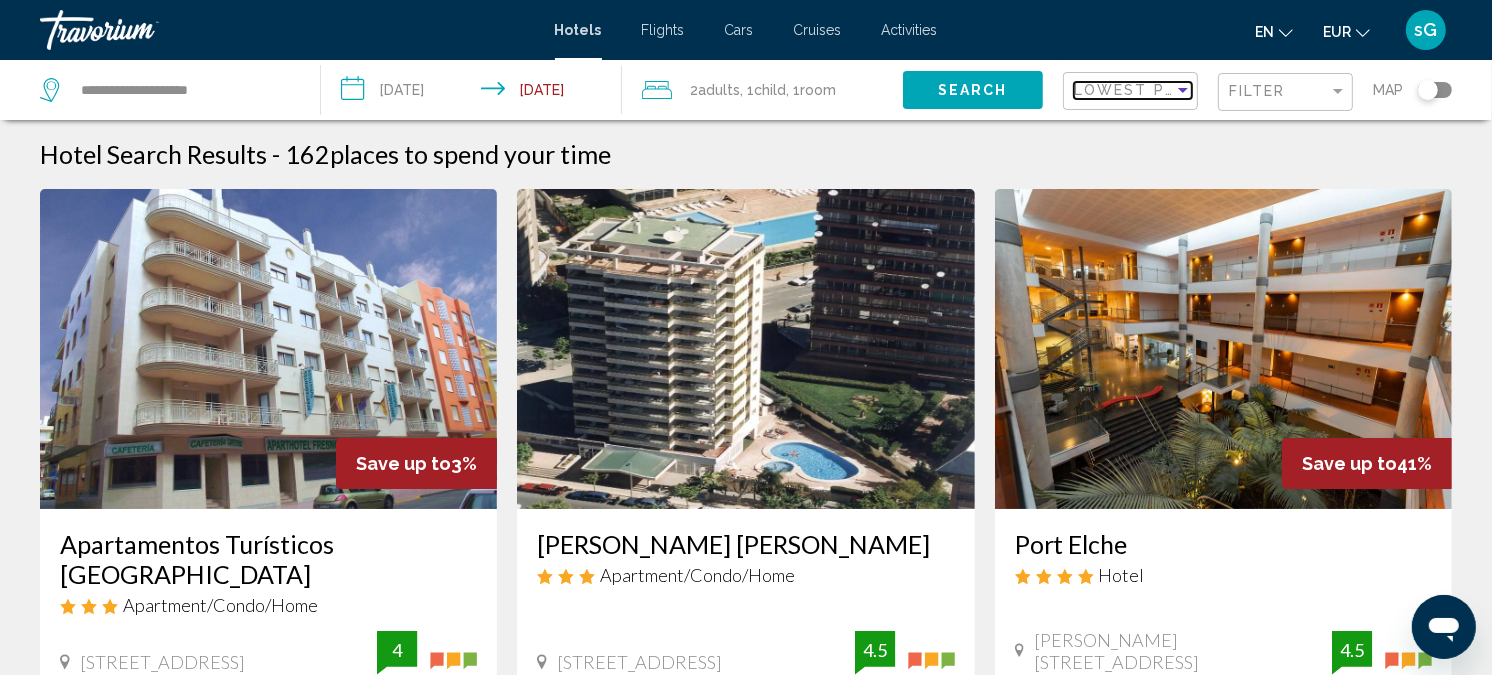 scroll, scrollTop: 0, scrollLeft: 0, axis: both 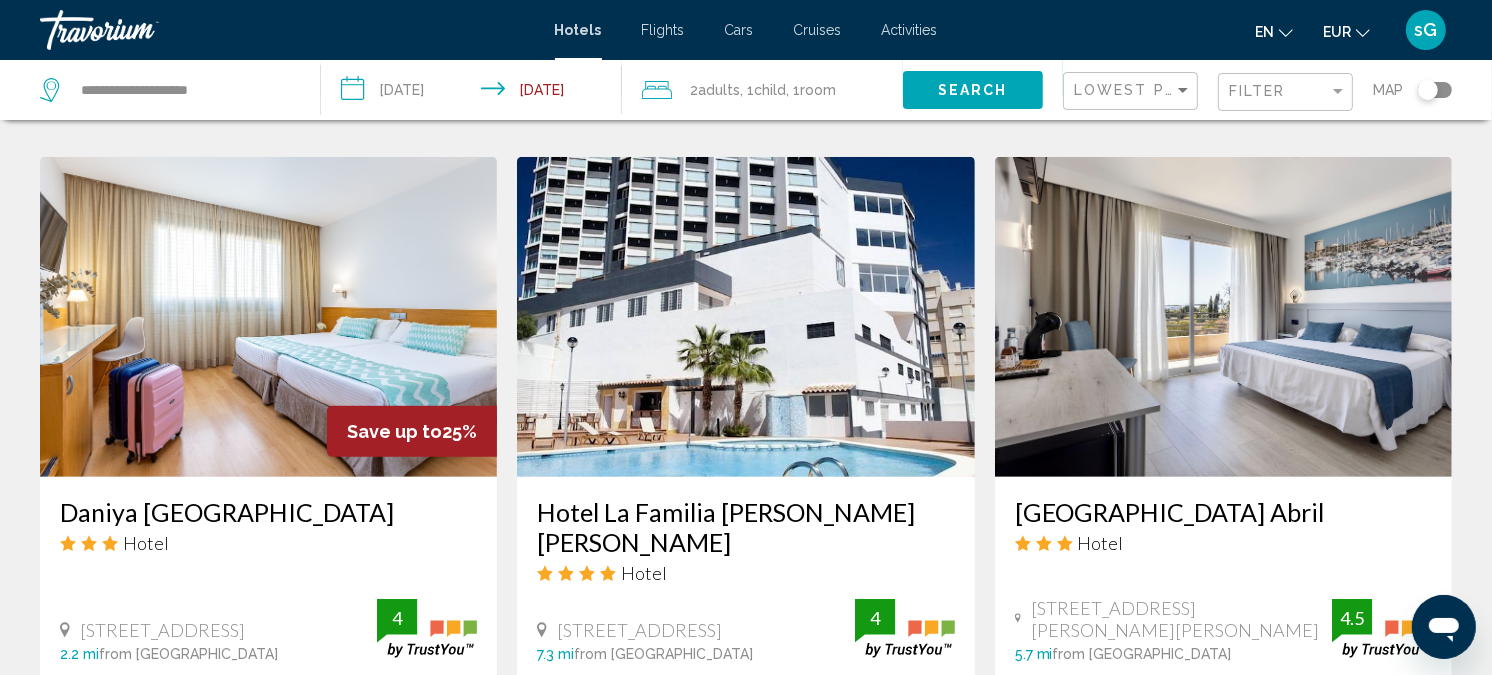 click on "Daniya Alicante" at bounding box center (268, 512) 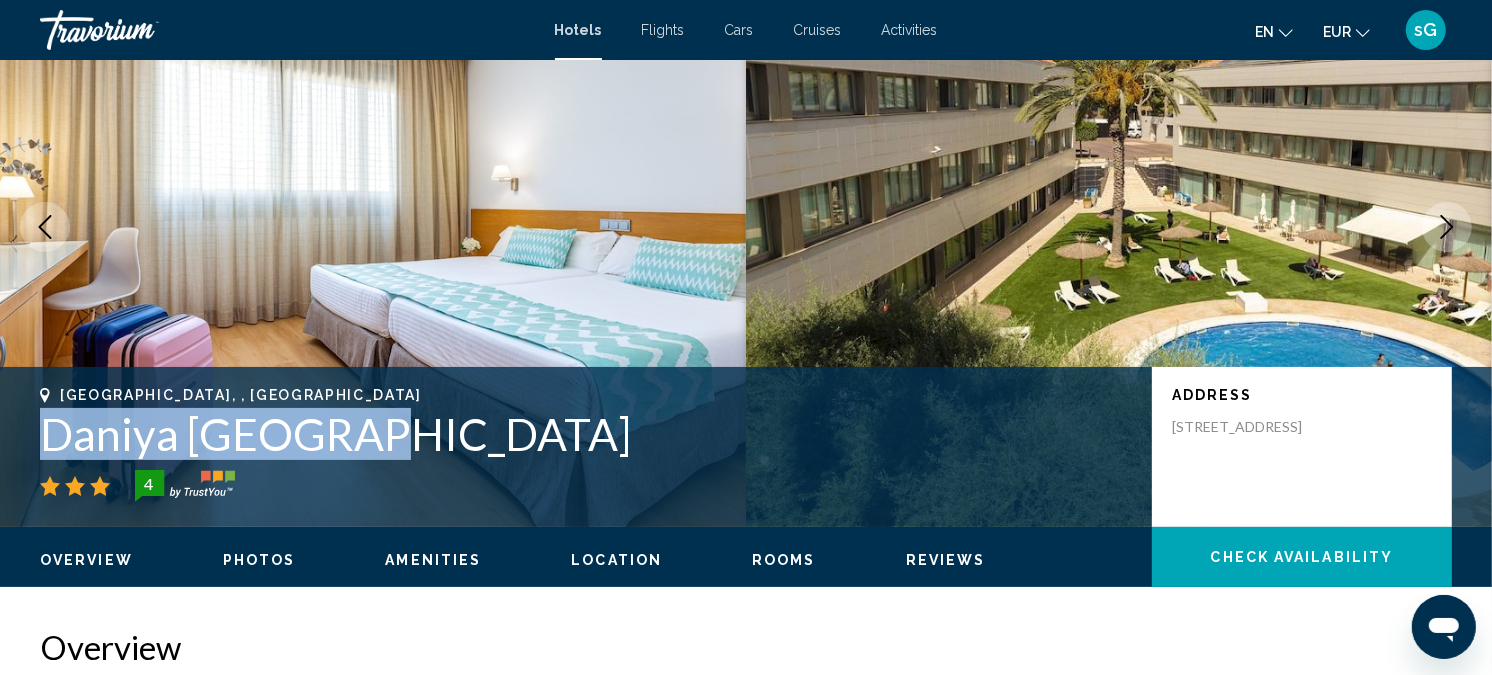 drag, startPoint x: 41, startPoint y: 436, endPoint x: 343, endPoint y: 435, distance: 302.00165 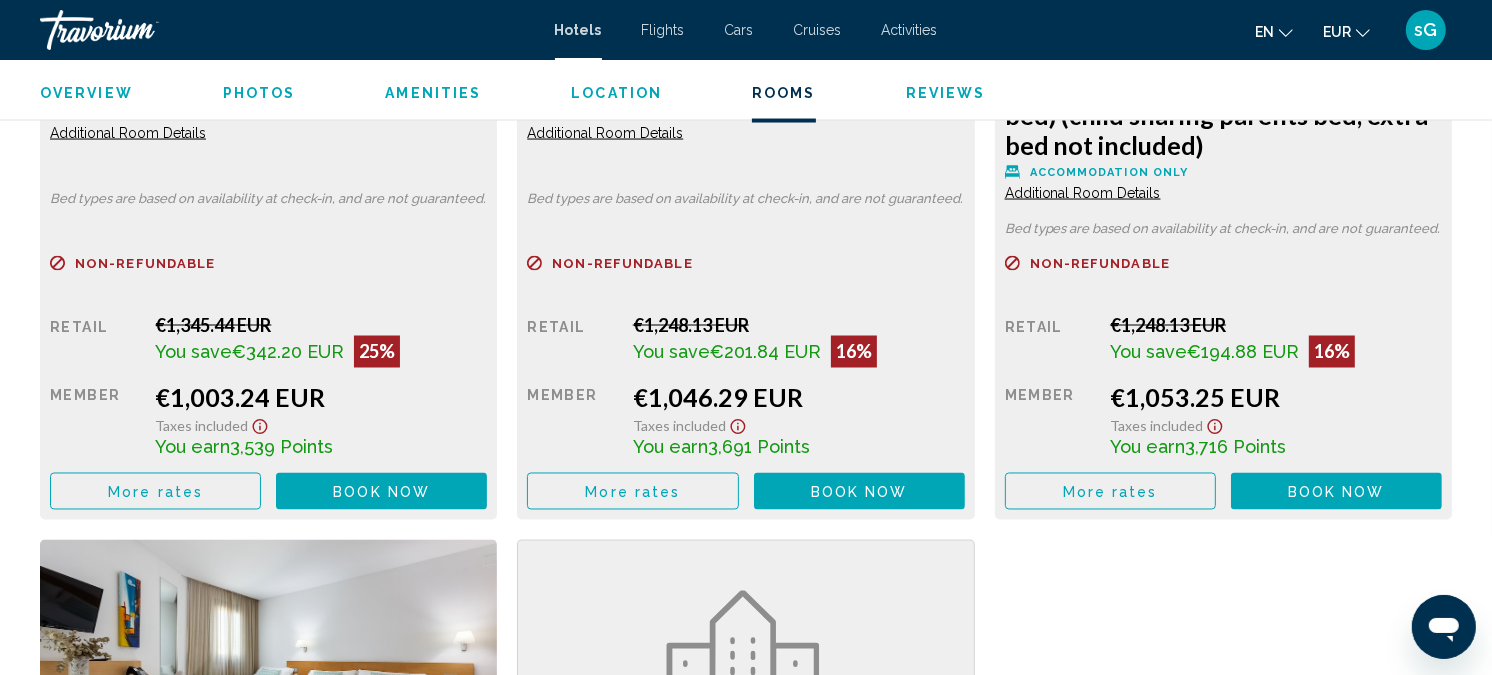scroll, scrollTop: 2911, scrollLeft: 0, axis: vertical 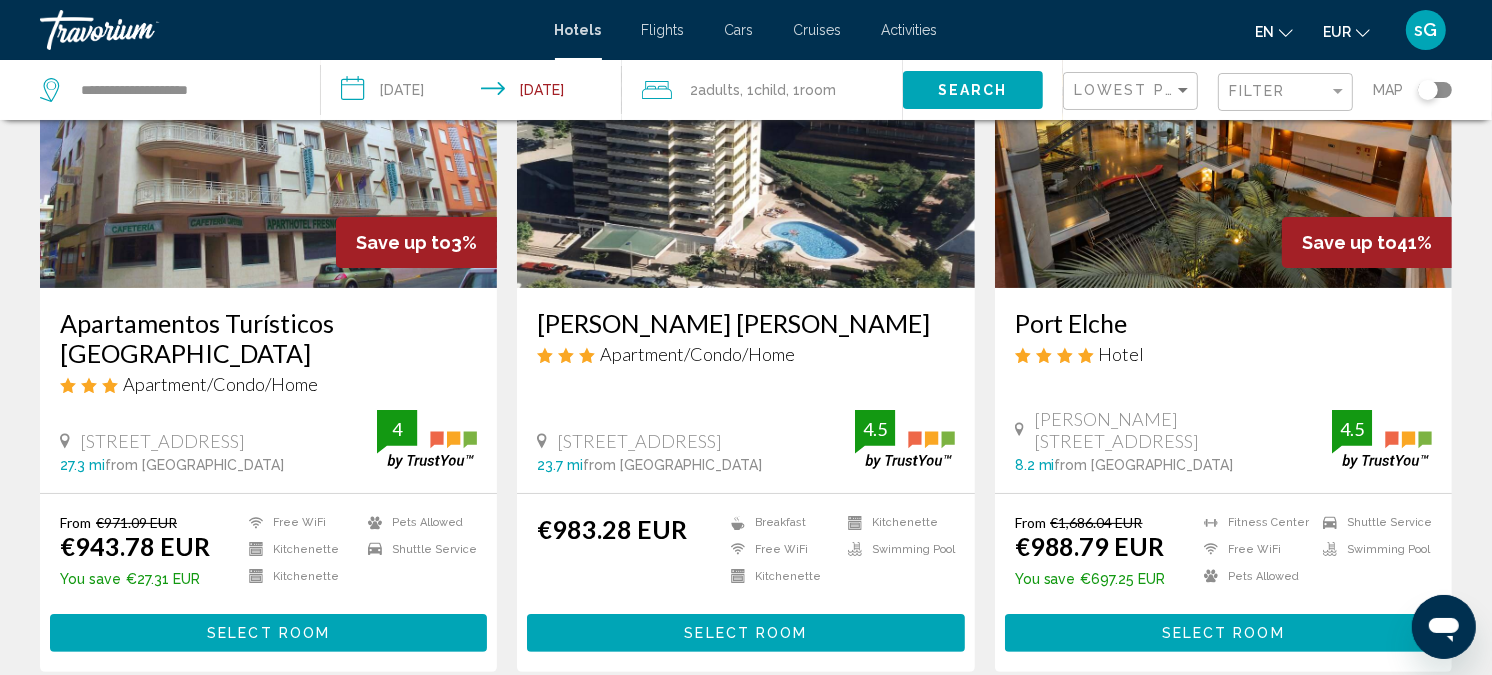 click on "Maria Victoria" at bounding box center (745, 323) 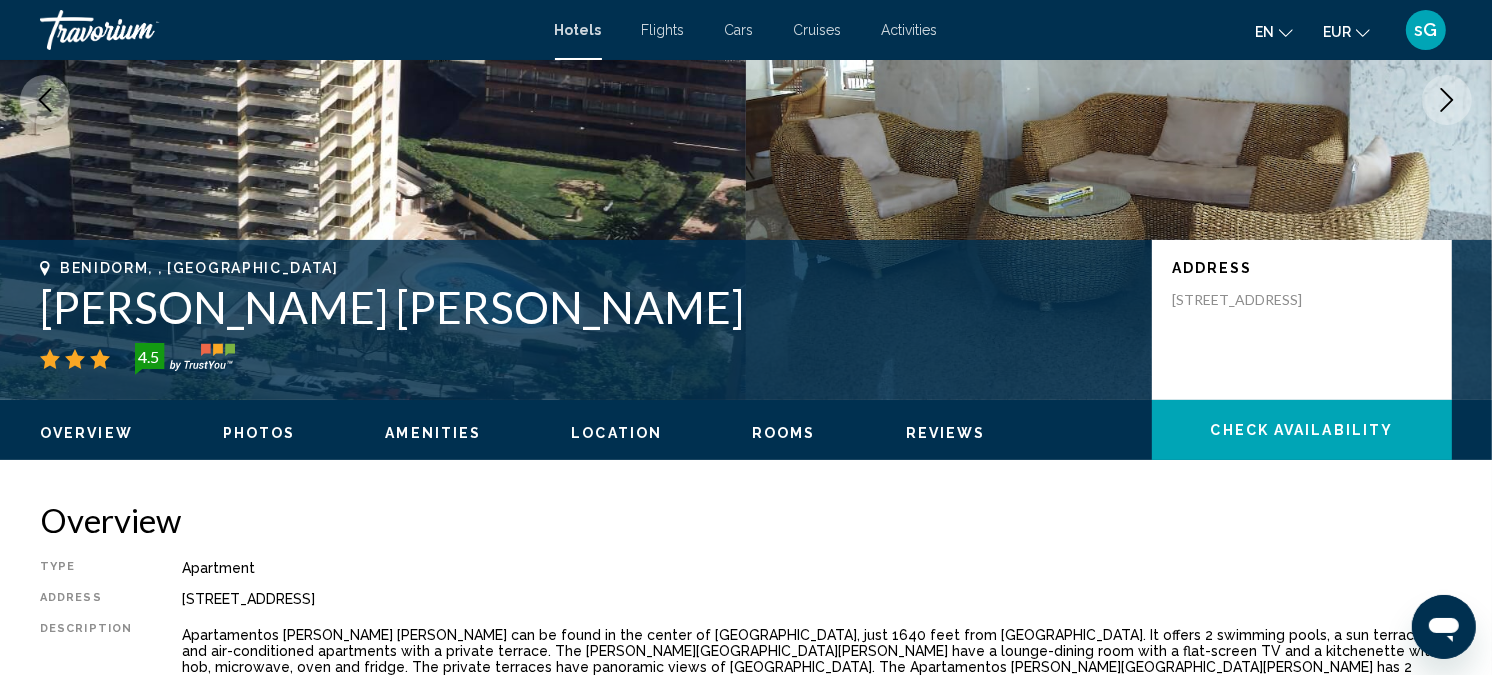 scroll, scrollTop: 466, scrollLeft: 0, axis: vertical 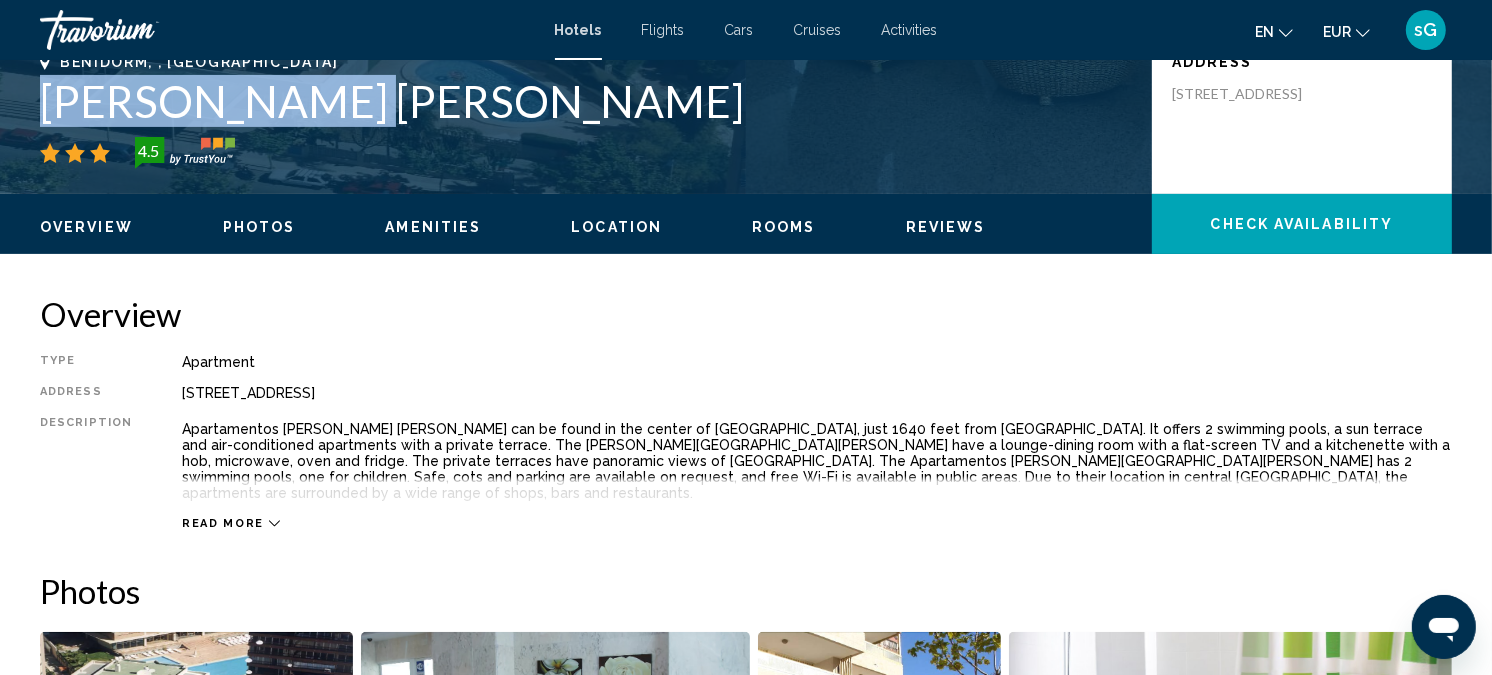 drag, startPoint x: 30, startPoint y: 97, endPoint x: 356, endPoint y: 96, distance: 326.00153 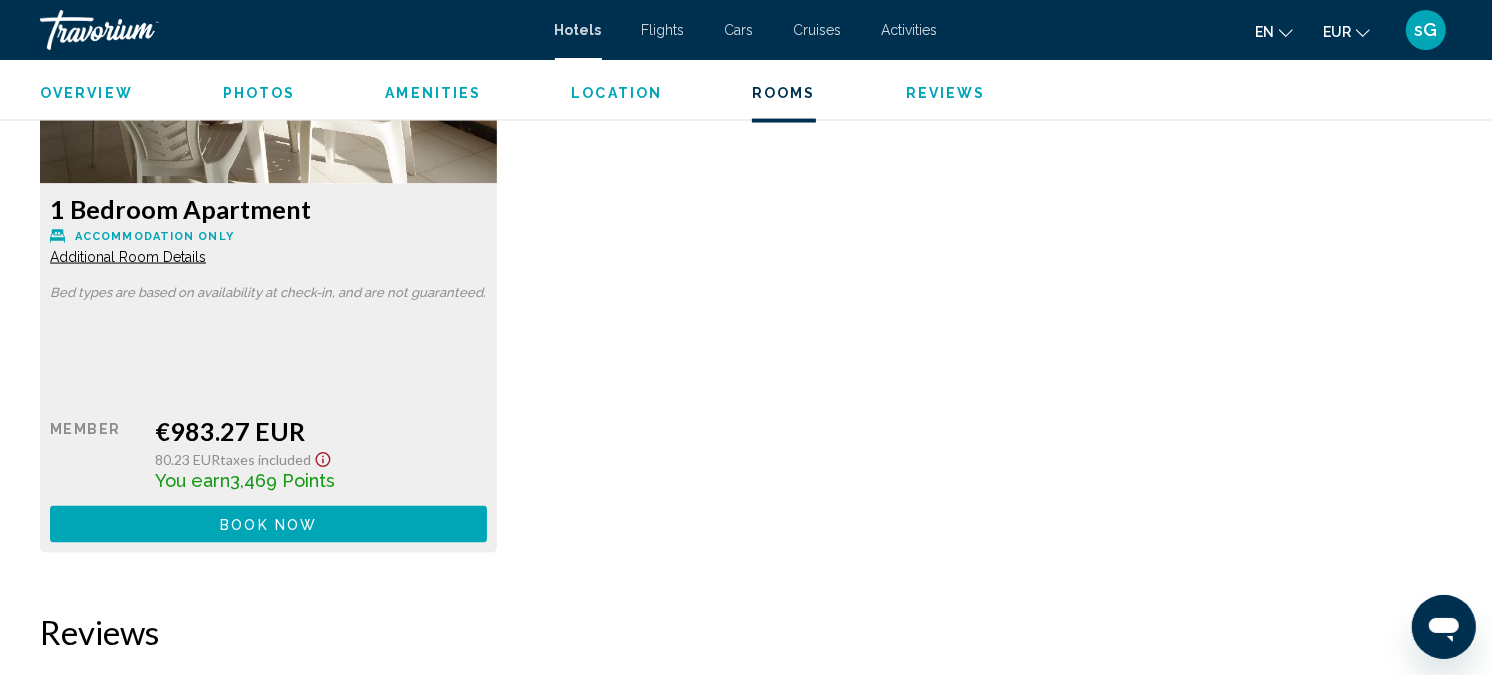 scroll, scrollTop: 2800, scrollLeft: 0, axis: vertical 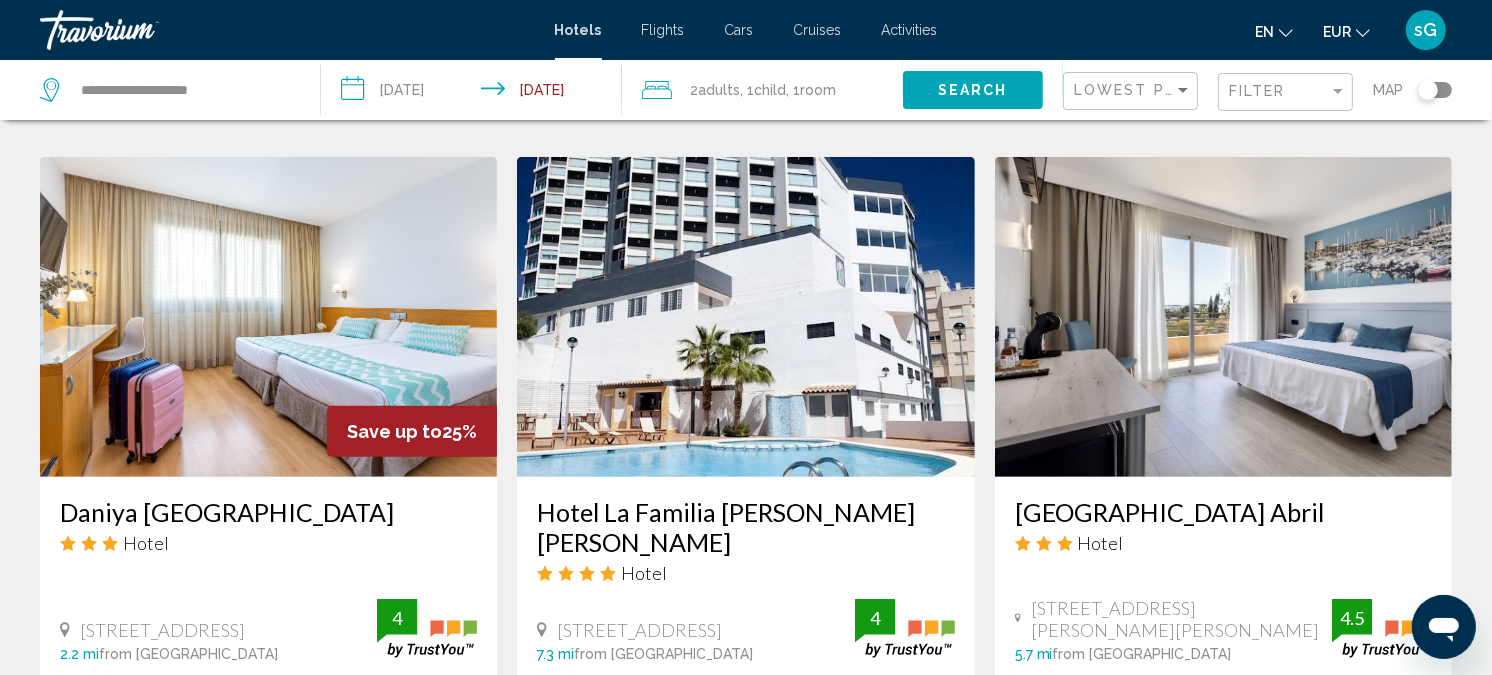 click on "Daniya Alicante" at bounding box center [268, 512] 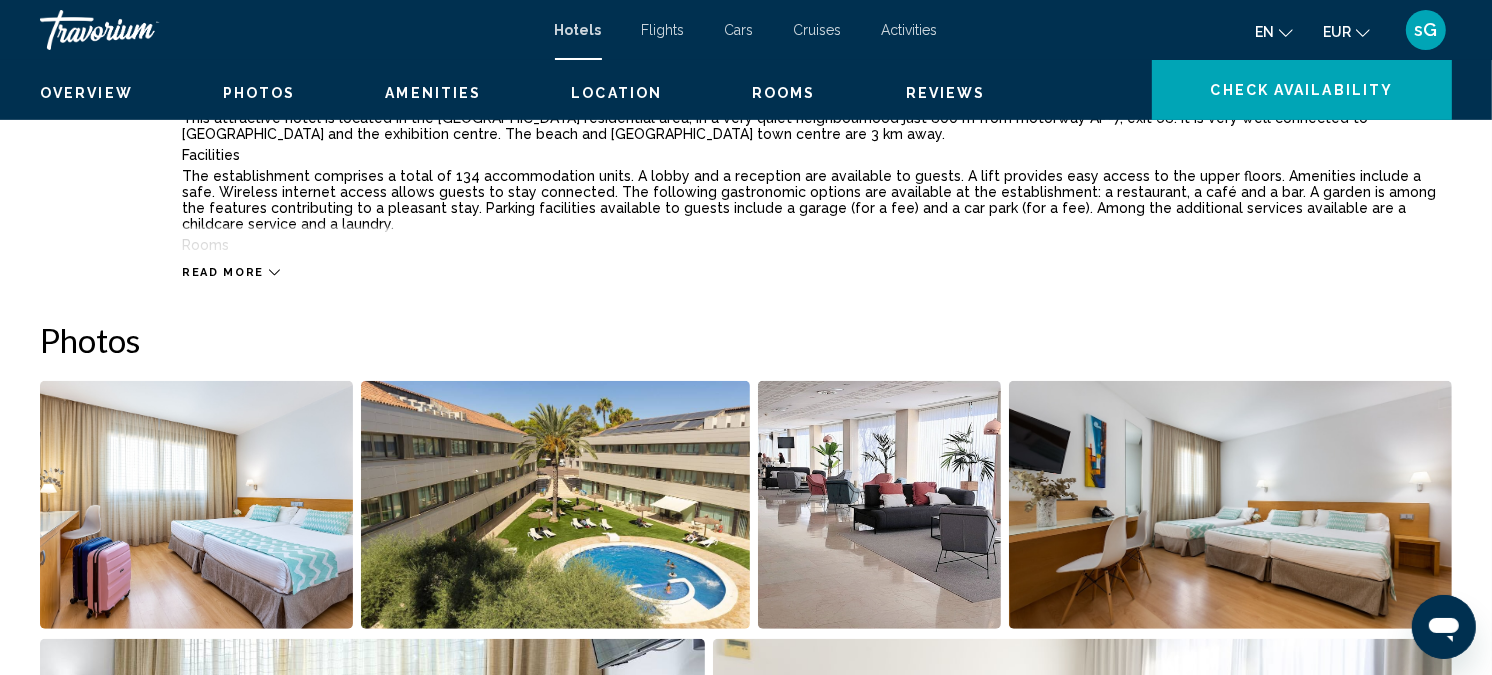 scroll, scrollTop: 22, scrollLeft: 0, axis: vertical 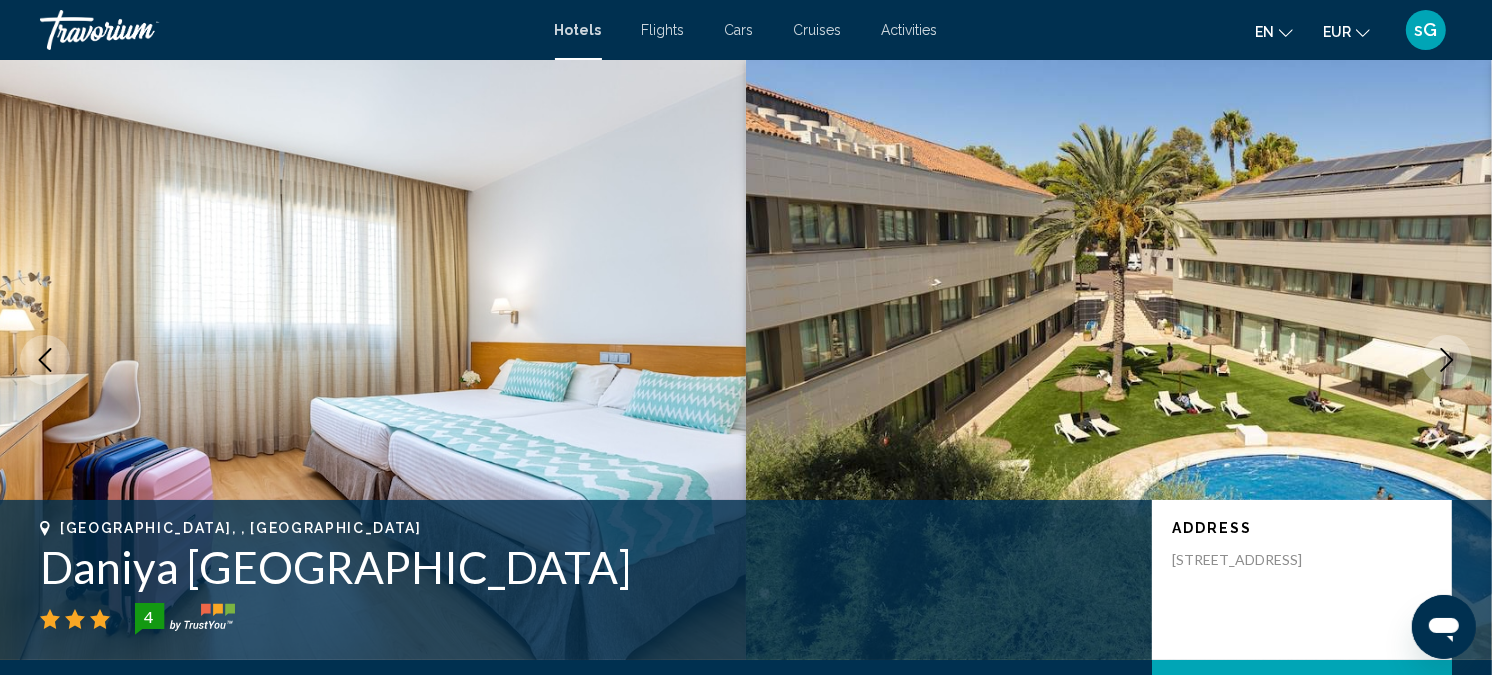 click 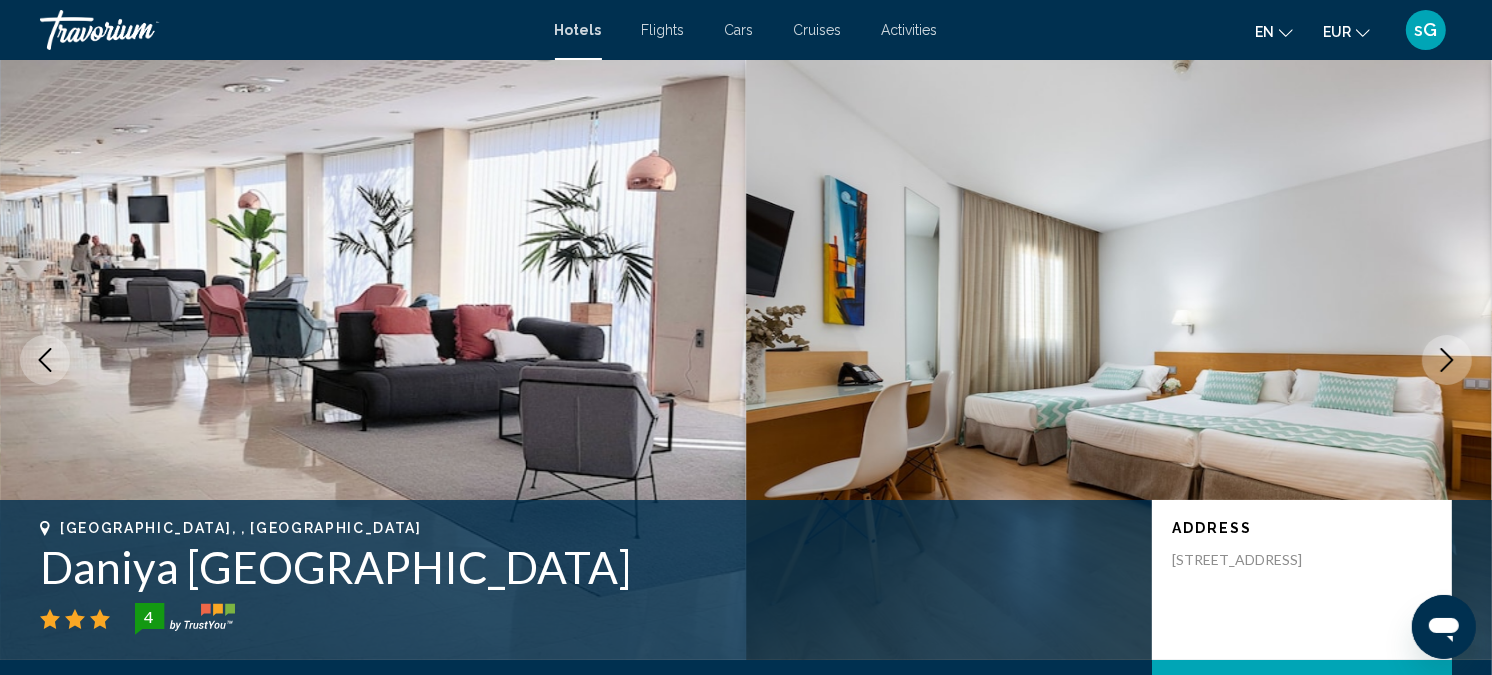 click 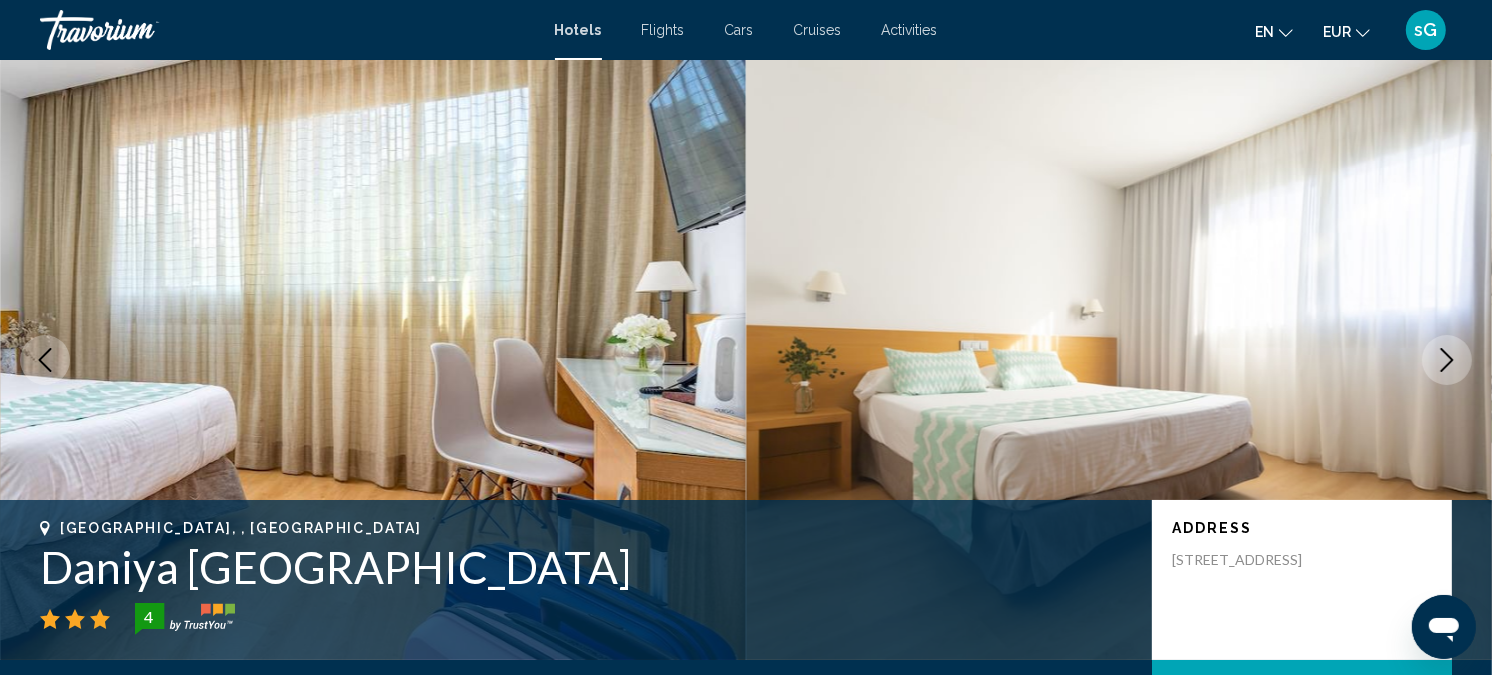 click 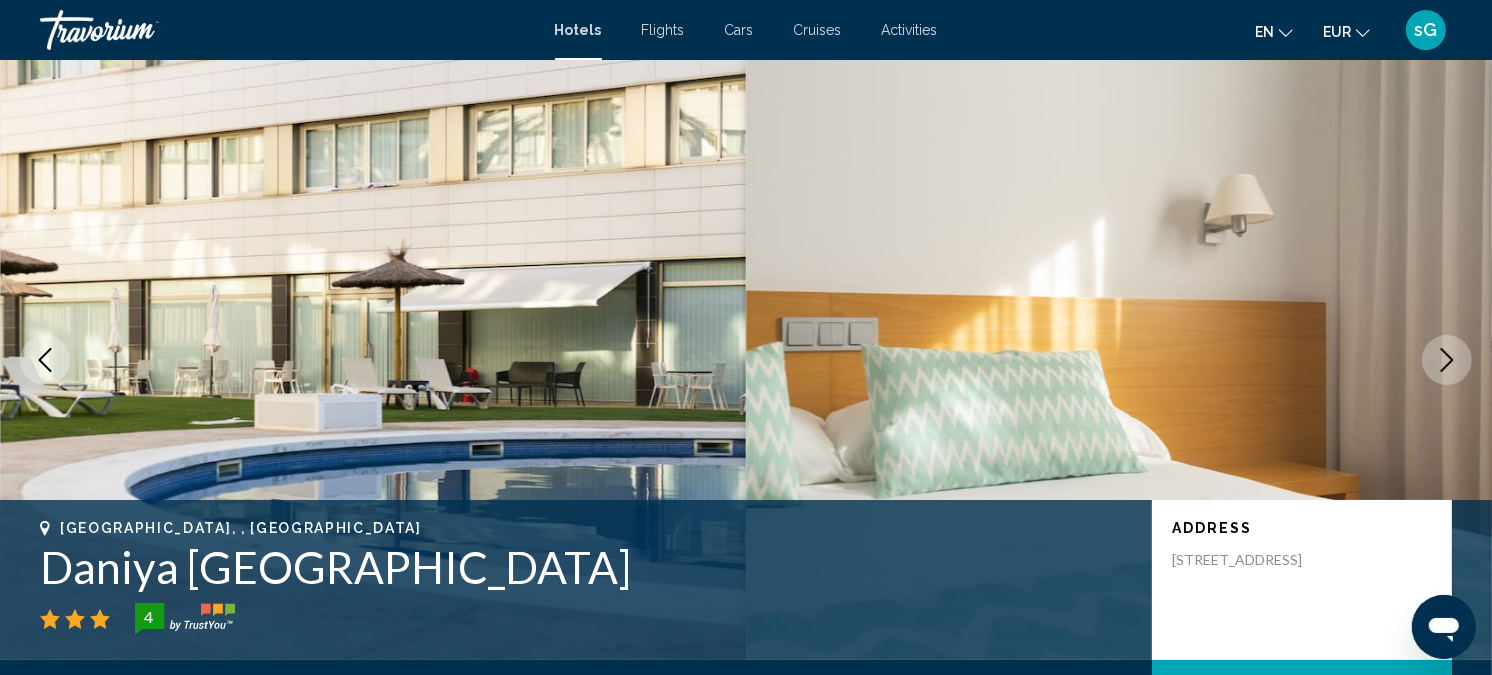 click 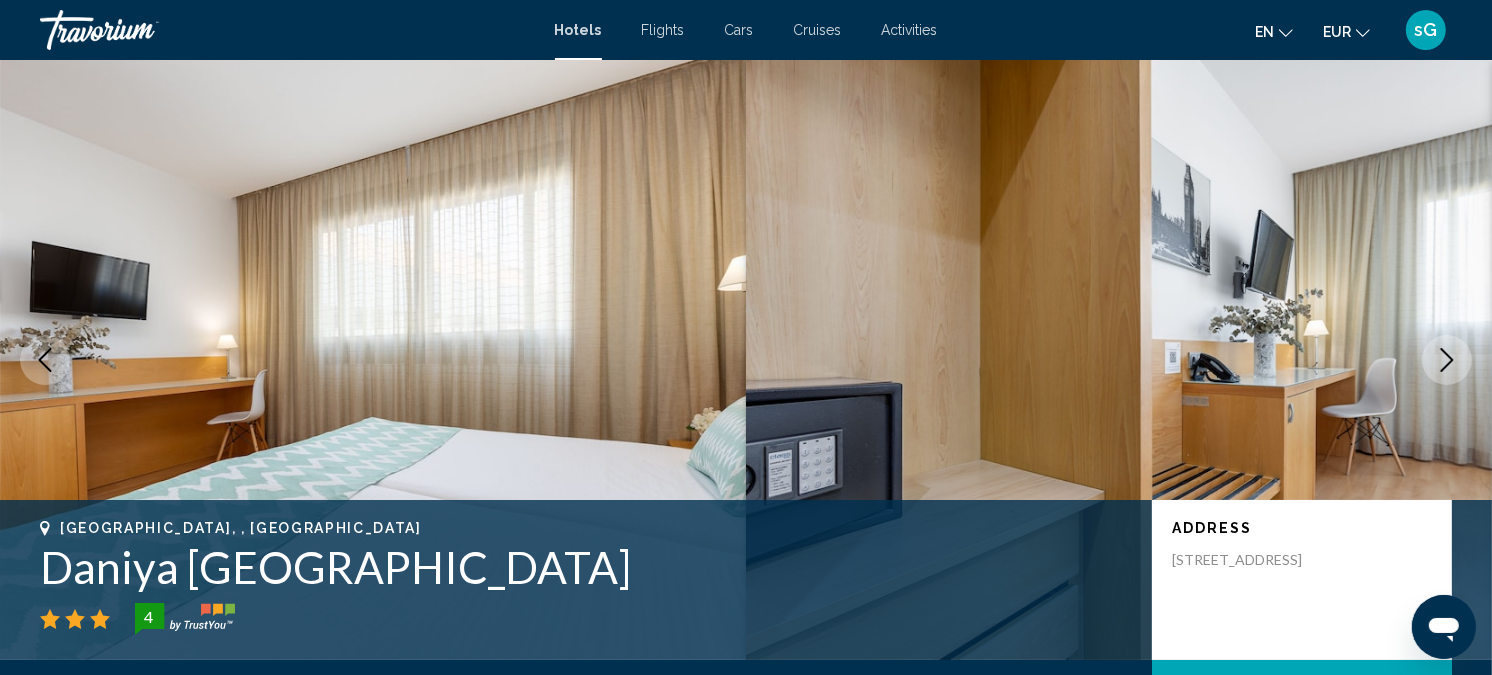 click 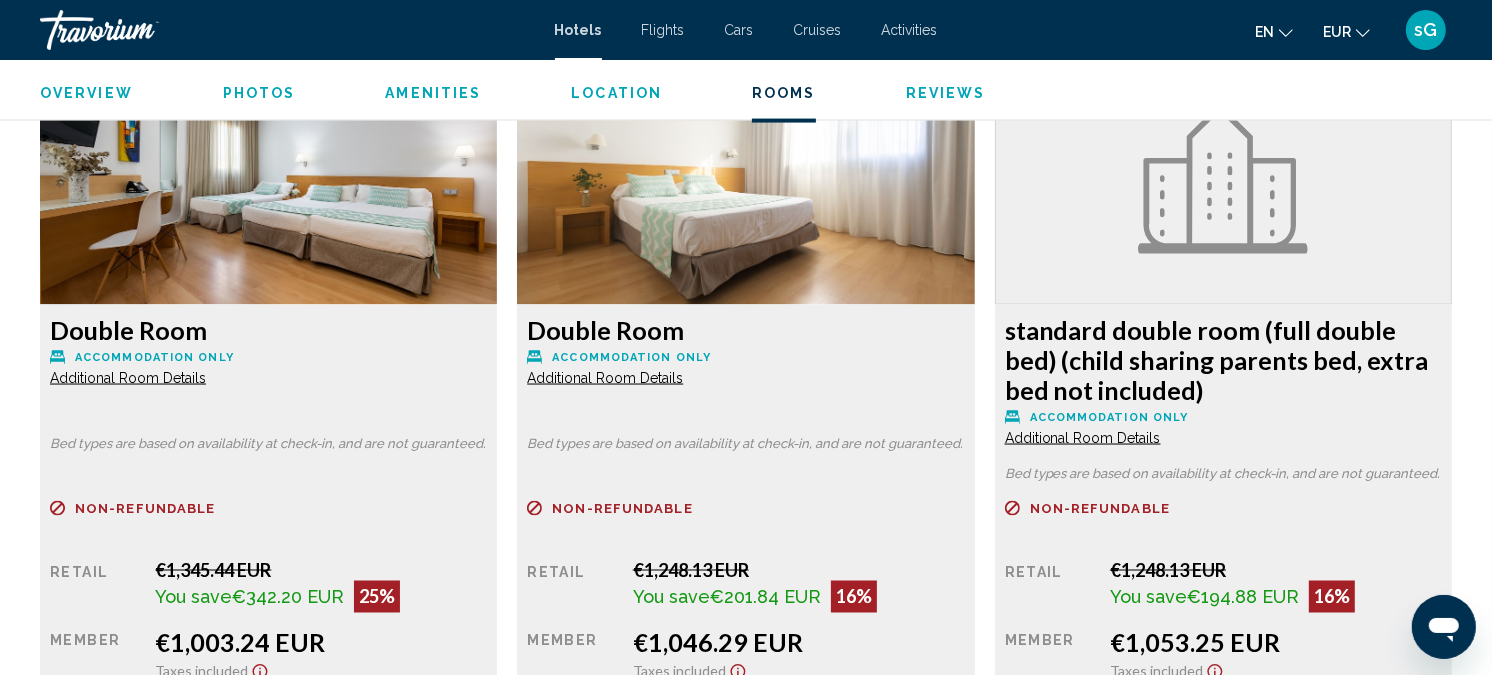 scroll, scrollTop: 2888, scrollLeft: 0, axis: vertical 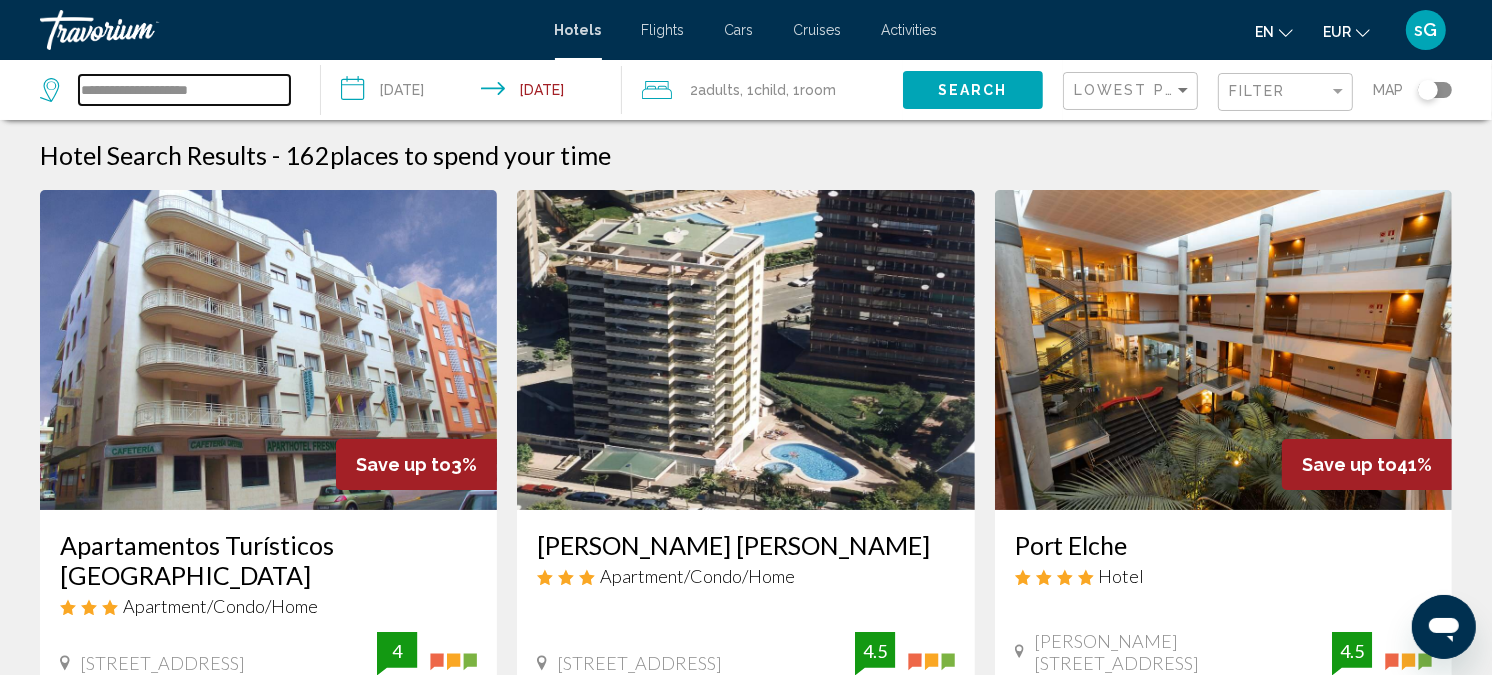 click on "**********" at bounding box center (184, 90) 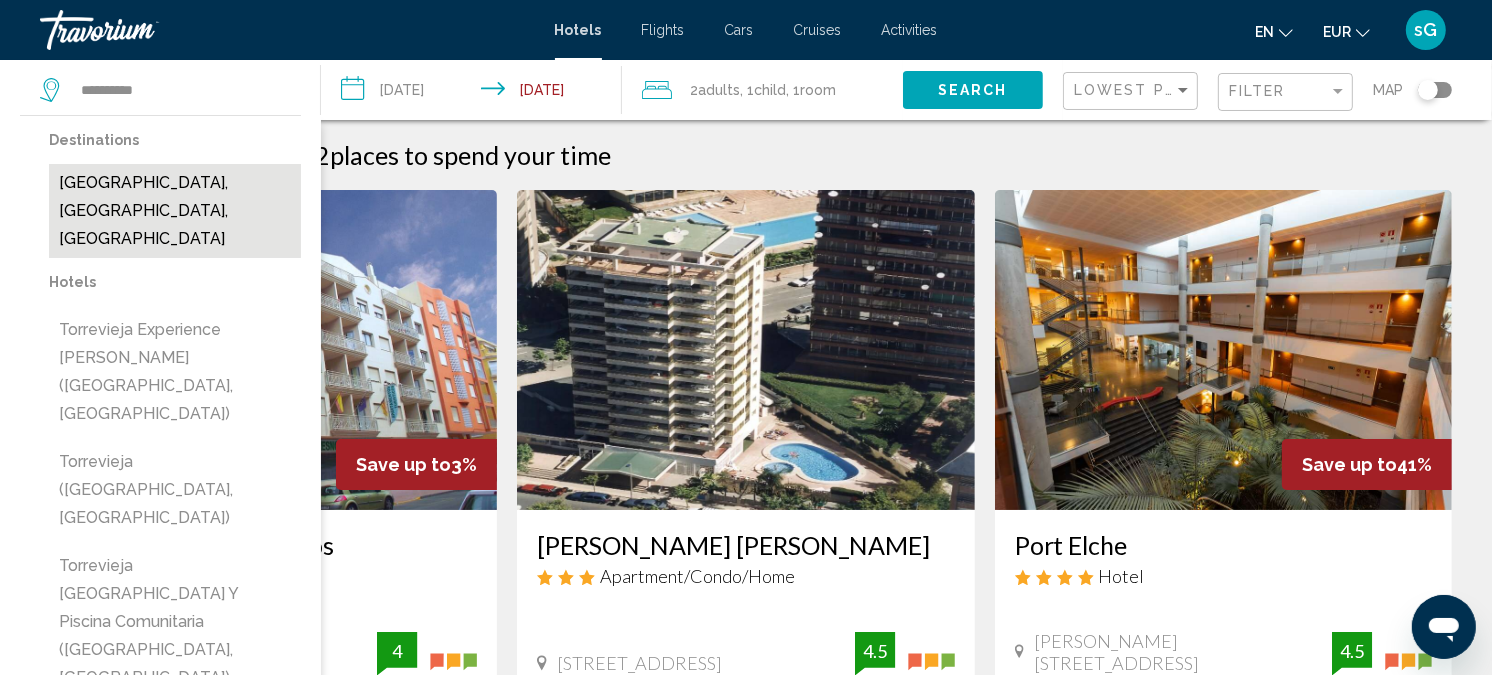 click on "Torrevieja, Alicante, Spain" at bounding box center (175, 211) 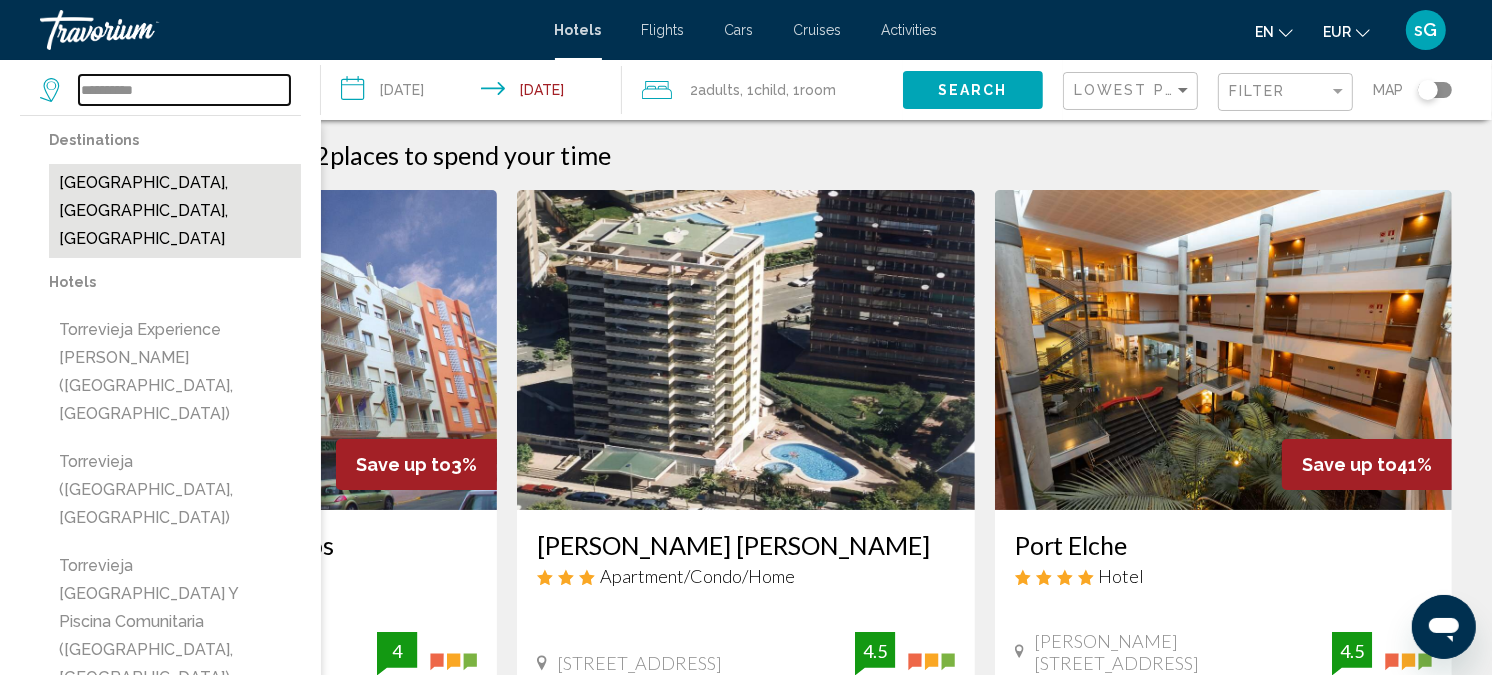 type on "**********" 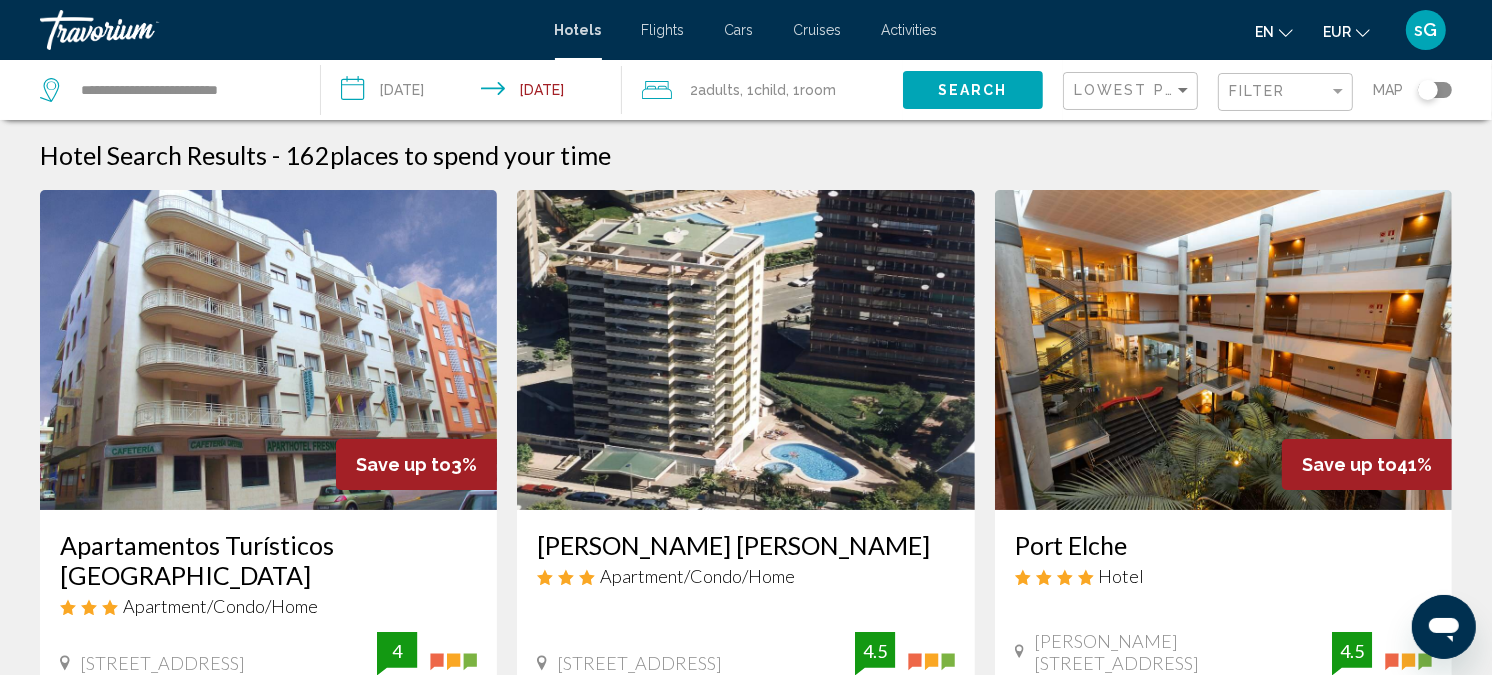 click on "Search" 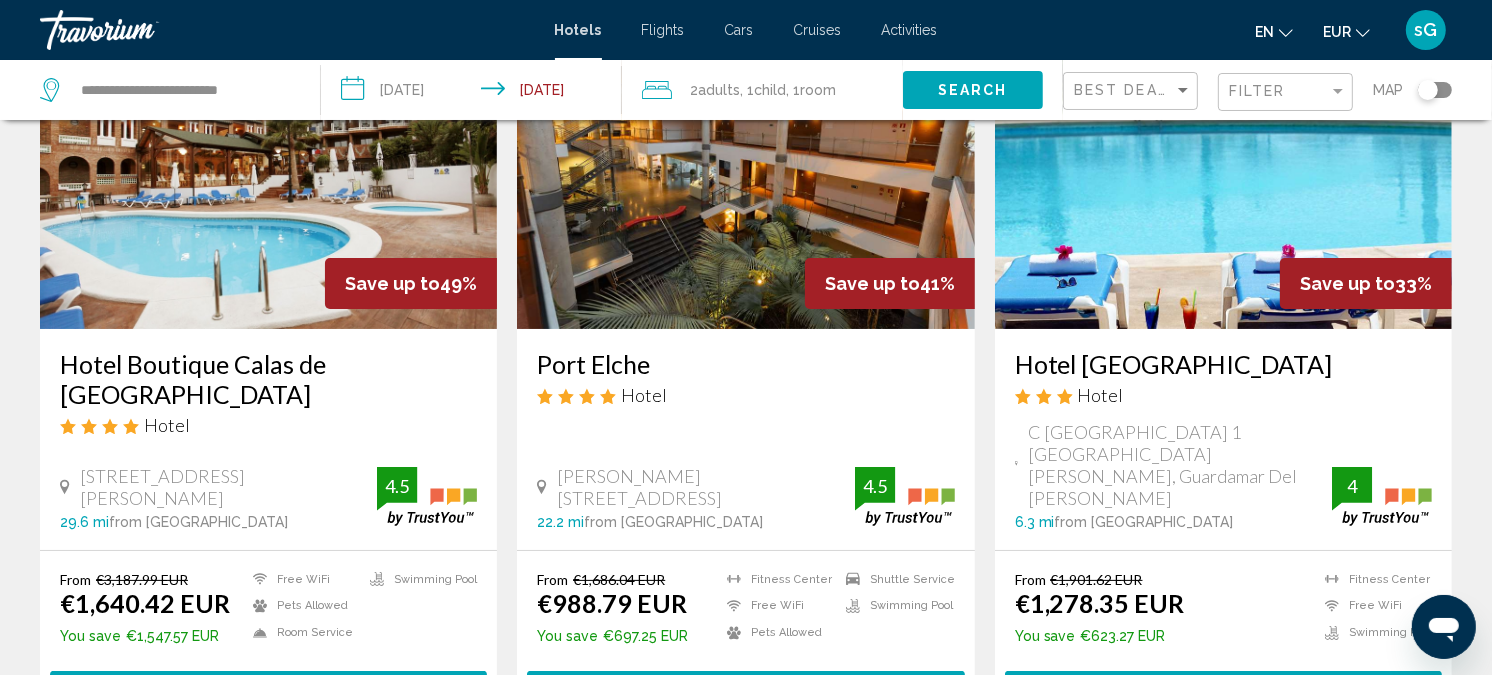 scroll, scrollTop: 222, scrollLeft: 0, axis: vertical 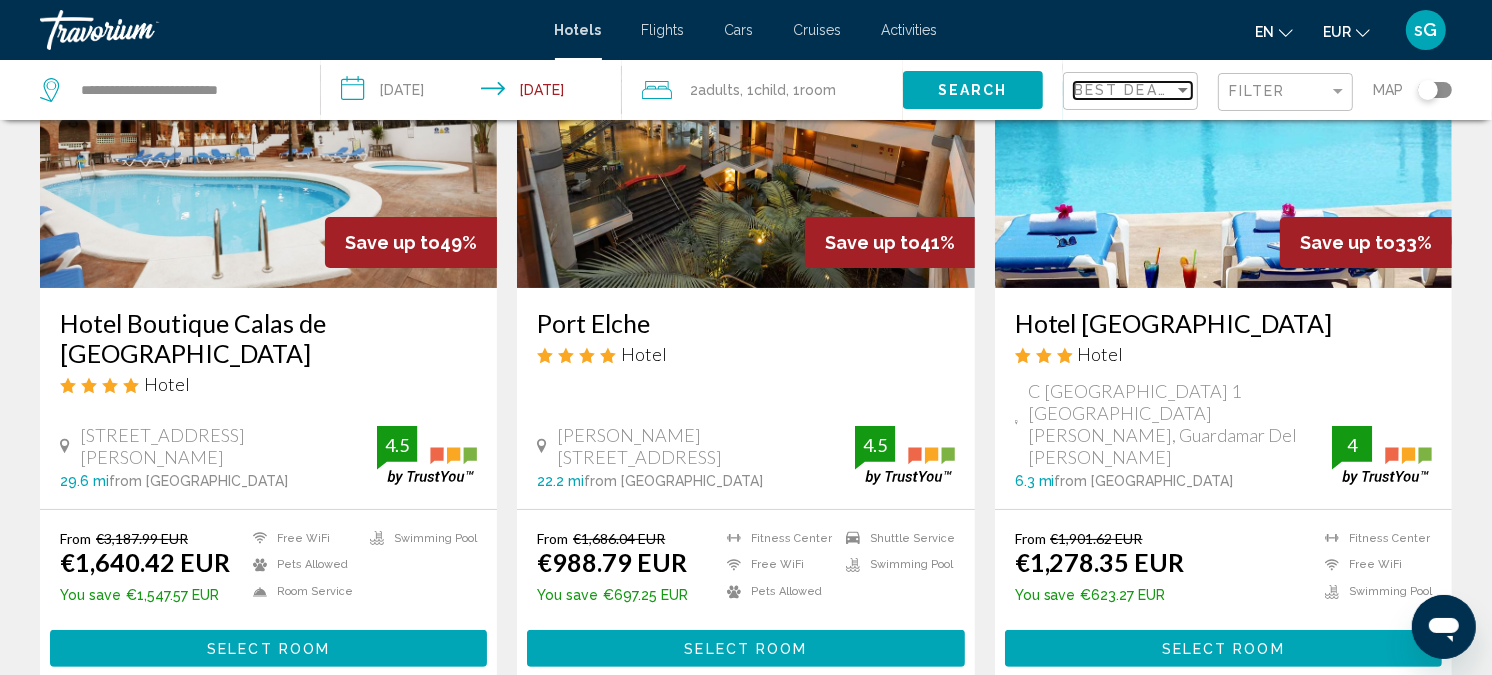 click on "Best Deals" at bounding box center [1126, 90] 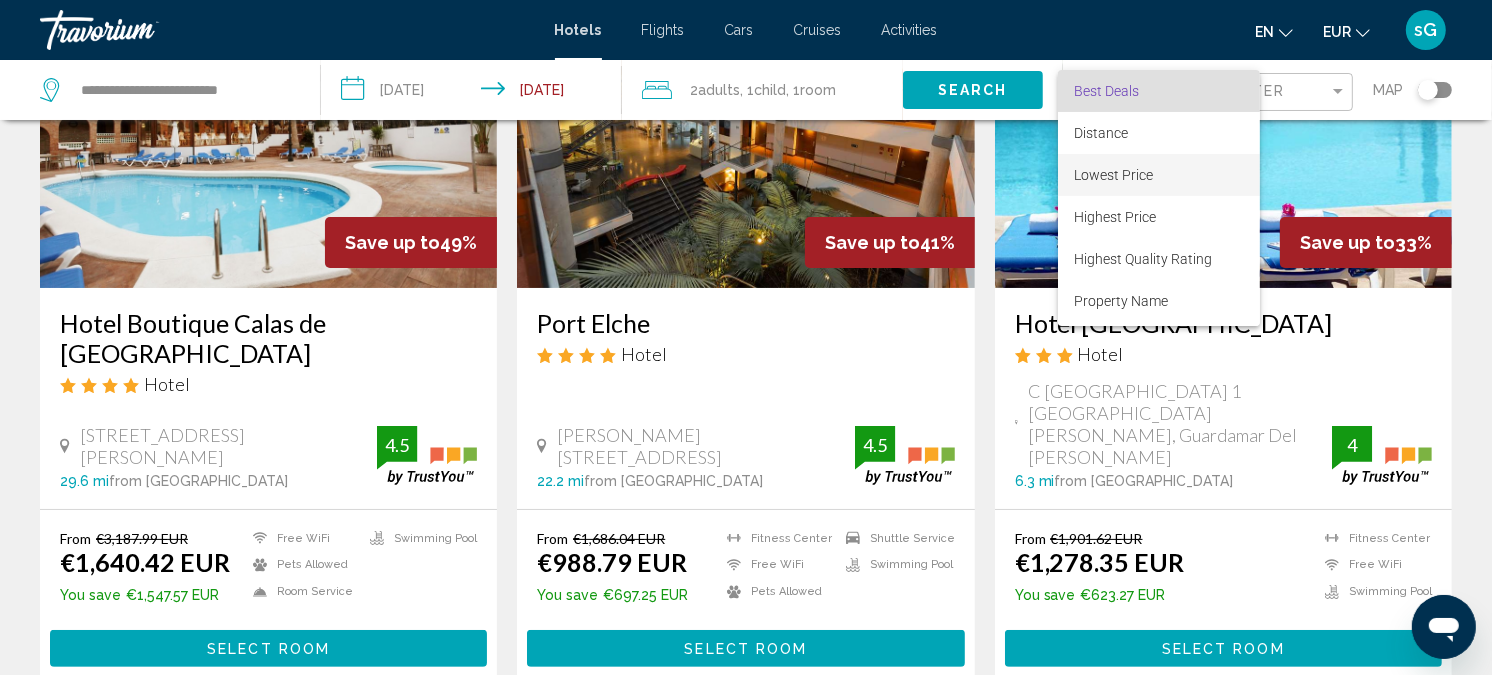 click on "Lowest Price" at bounding box center [1159, 175] 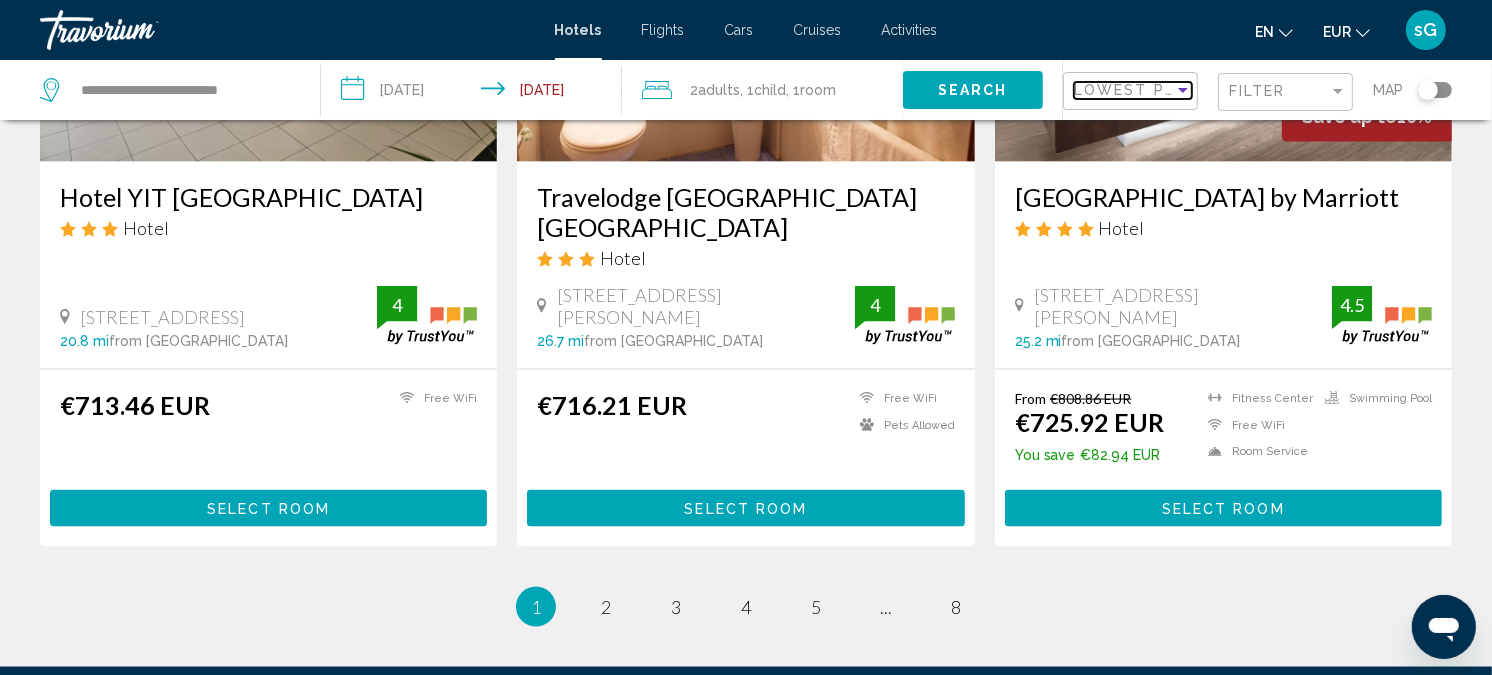 scroll, scrollTop: 2555, scrollLeft: 0, axis: vertical 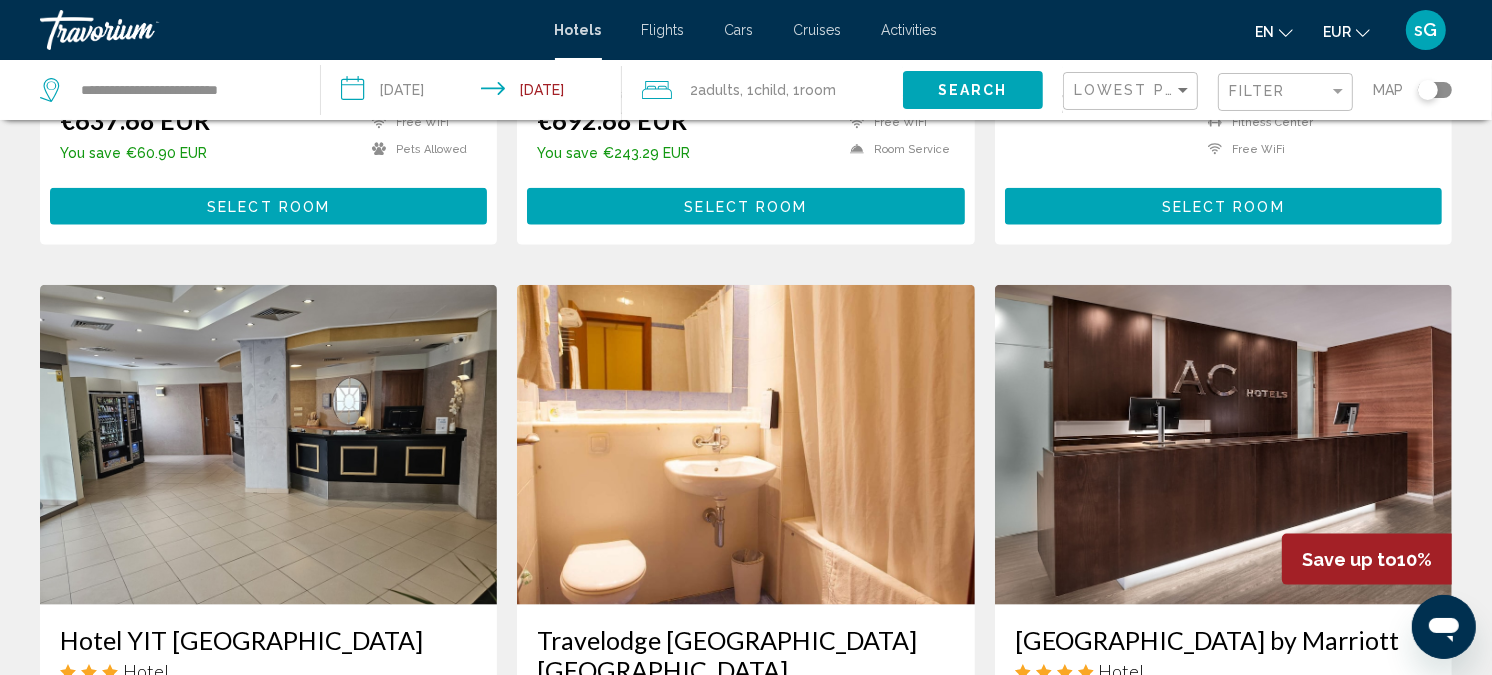 click on "Lowest Price" 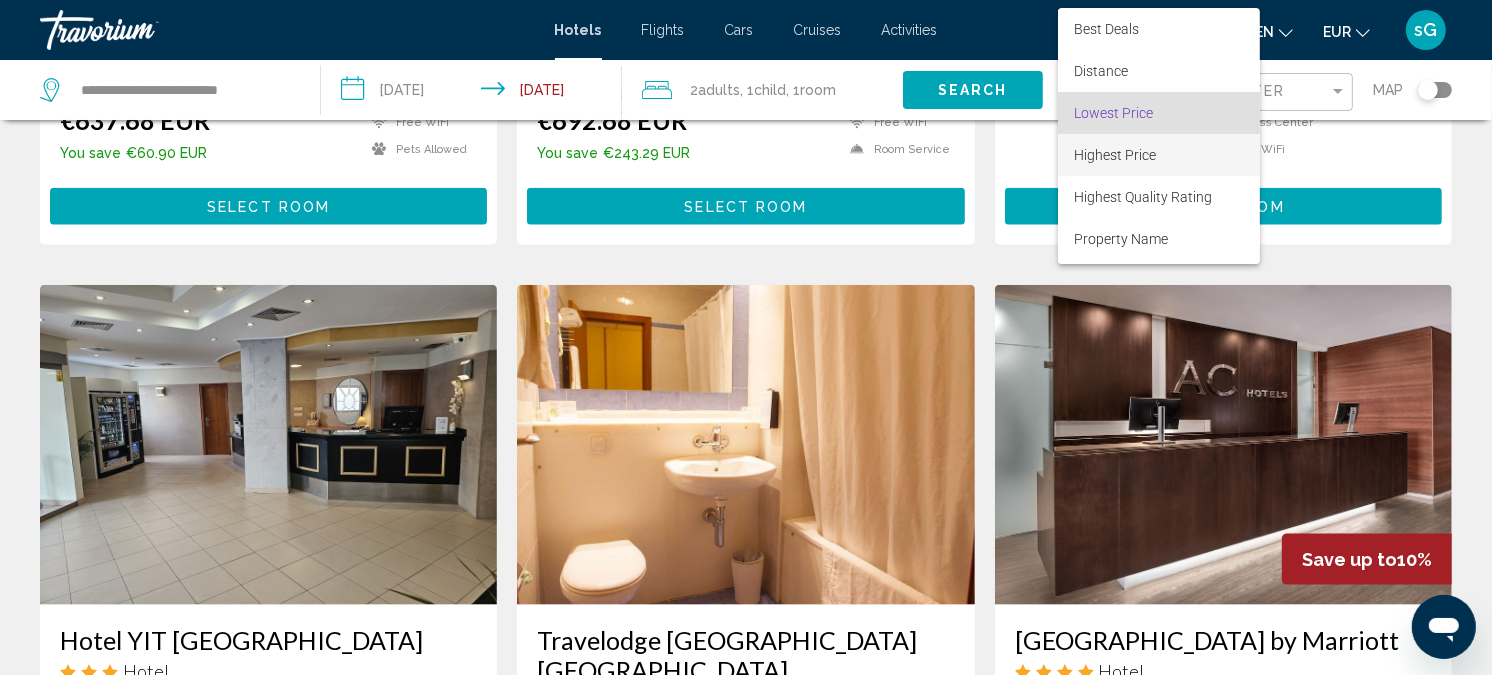 scroll, scrollTop: 22, scrollLeft: 0, axis: vertical 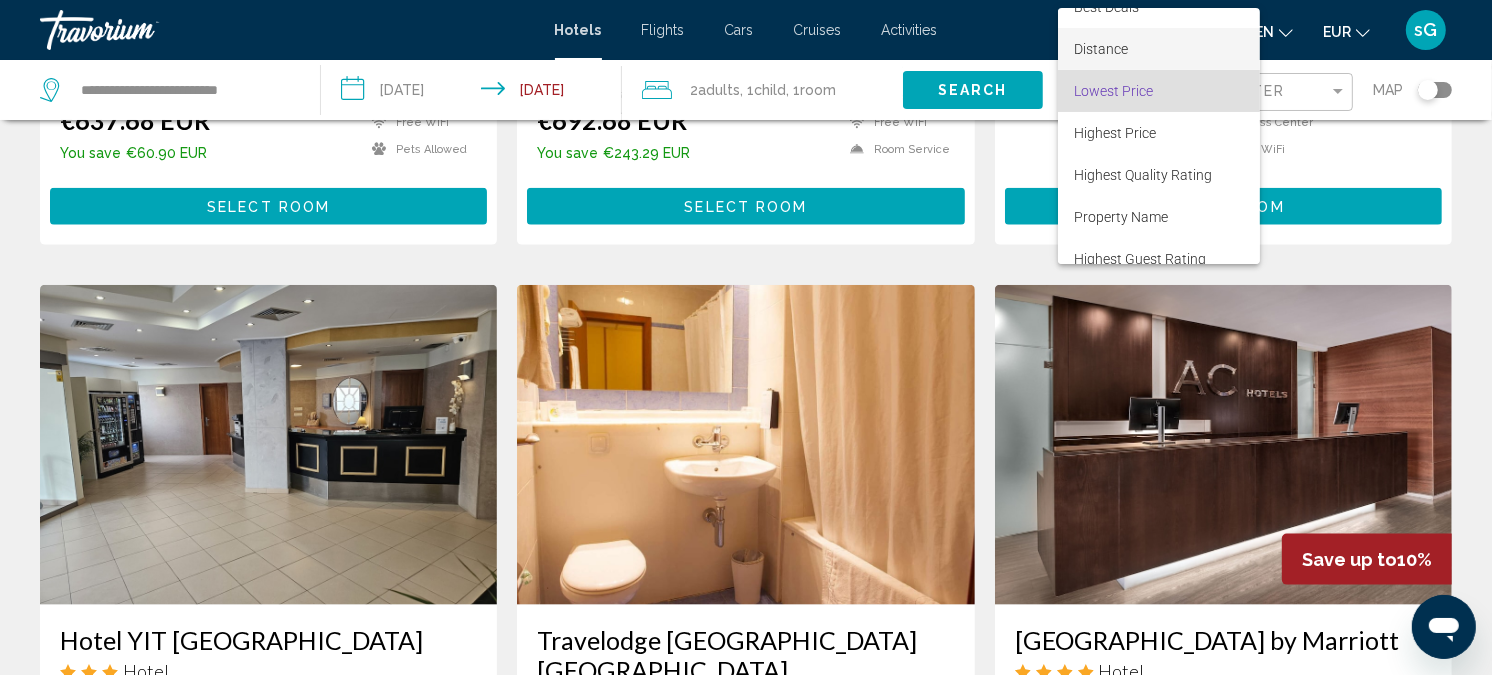 click on "Distance" at bounding box center [1159, 49] 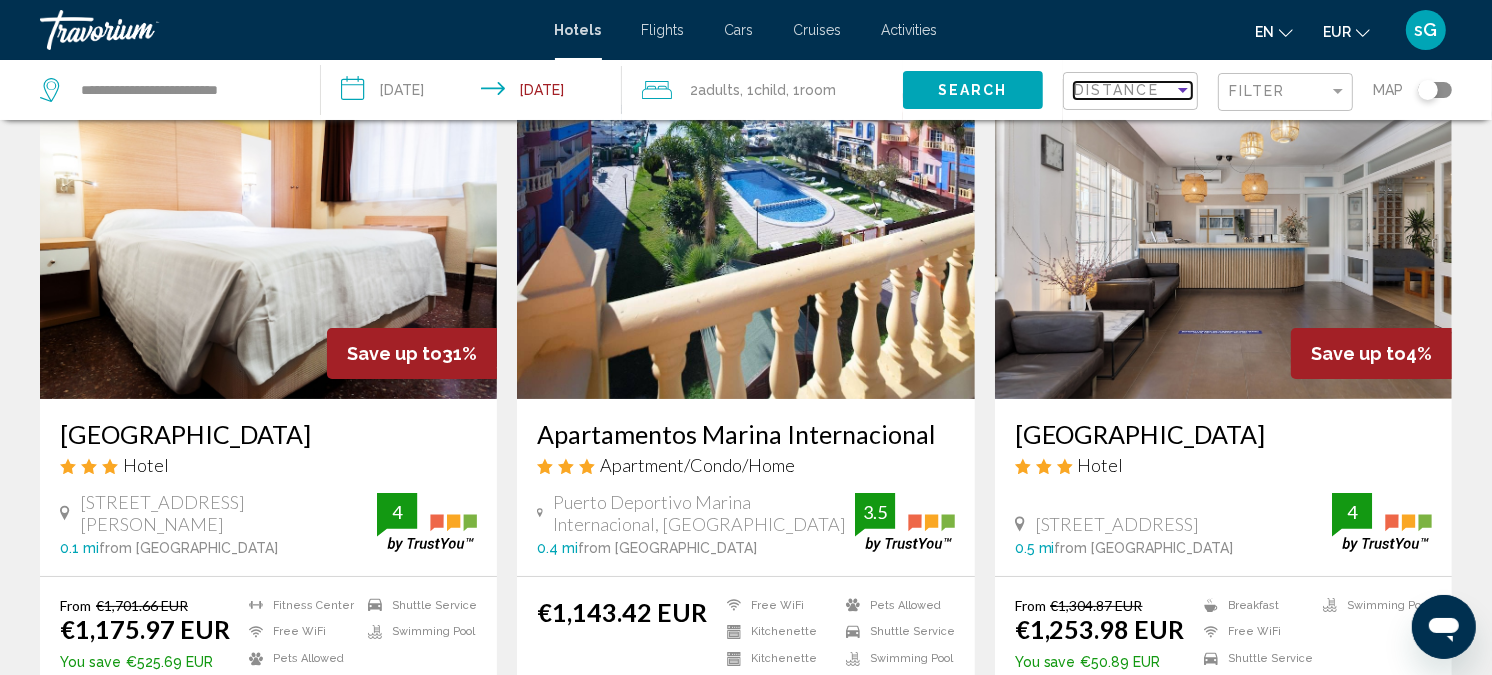 scroll, scrollTop: 222, scrollLeft: 0, axis: vertical 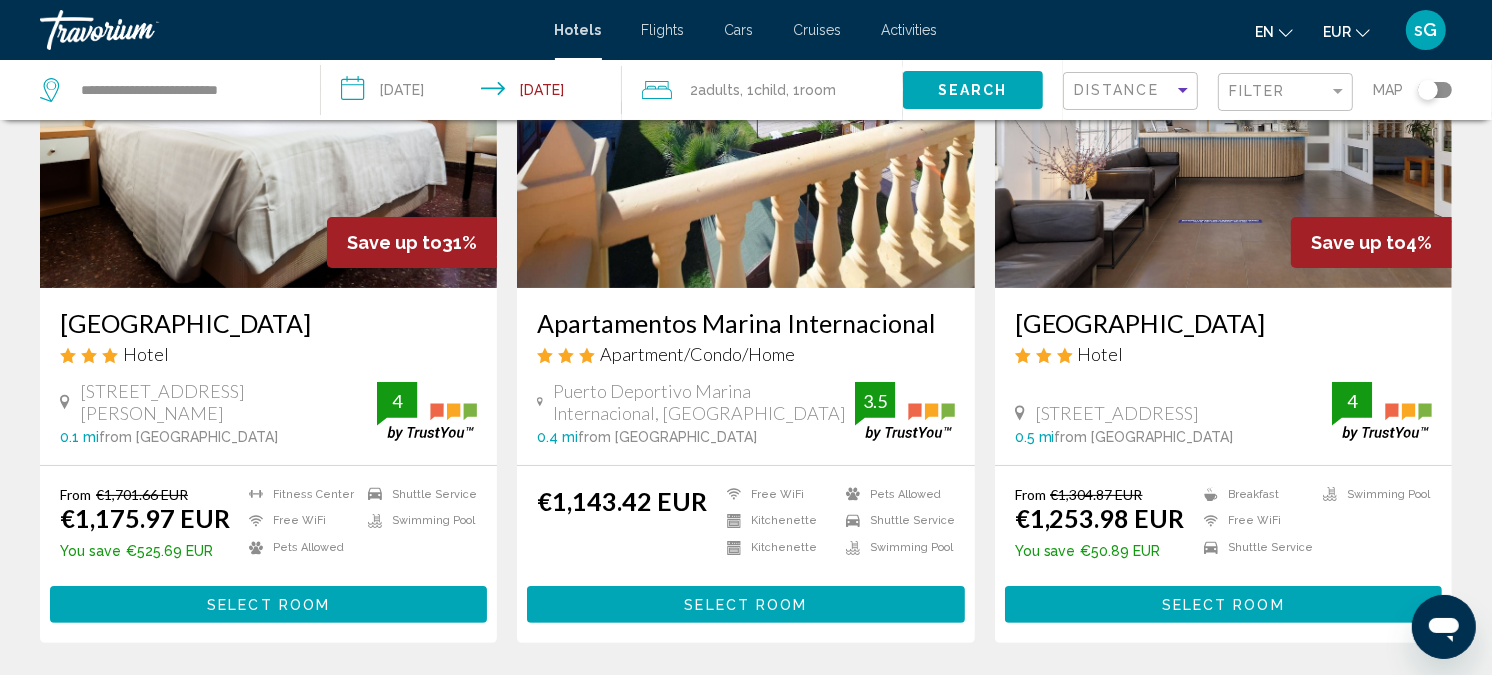 click on "Hotel Fontana Plaza" at bounding box center [268, 323] 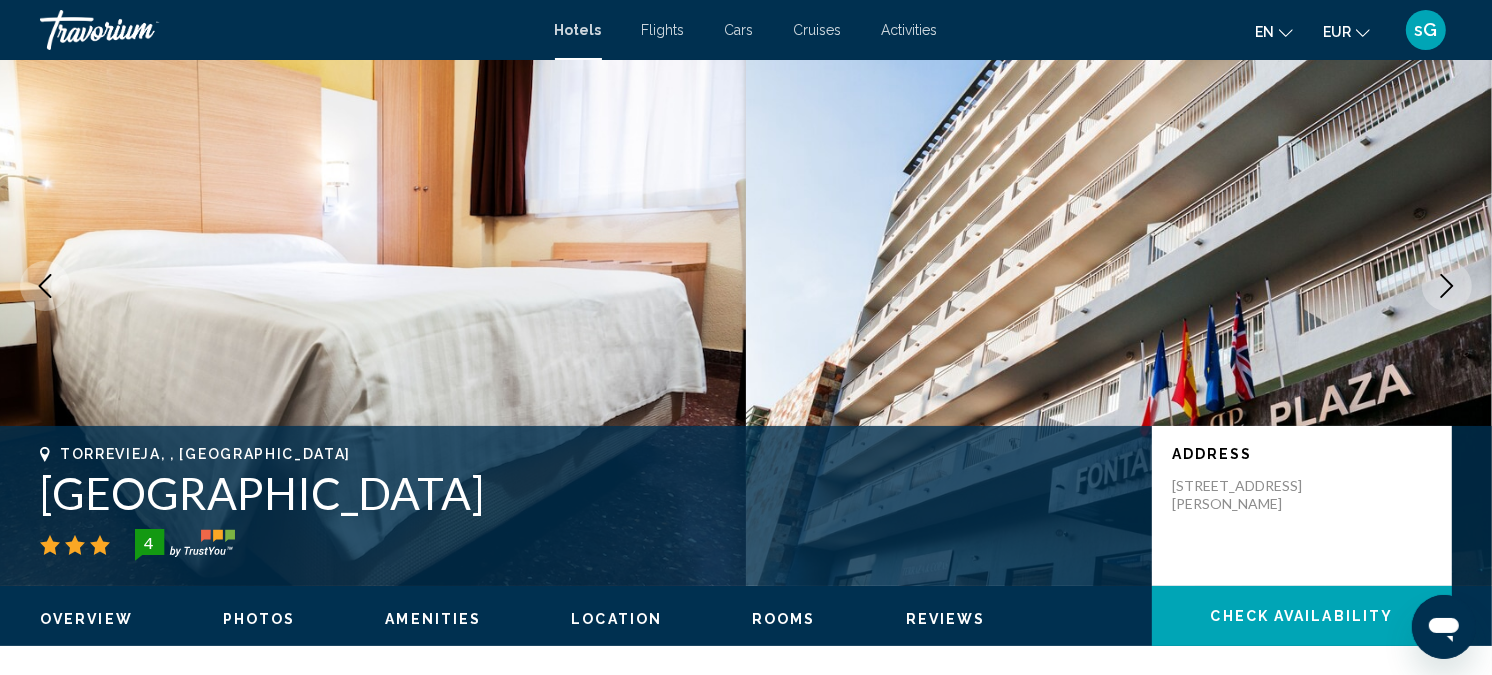 scroll, scrollTop: 22, scrollLeft: 0, axis: vertical 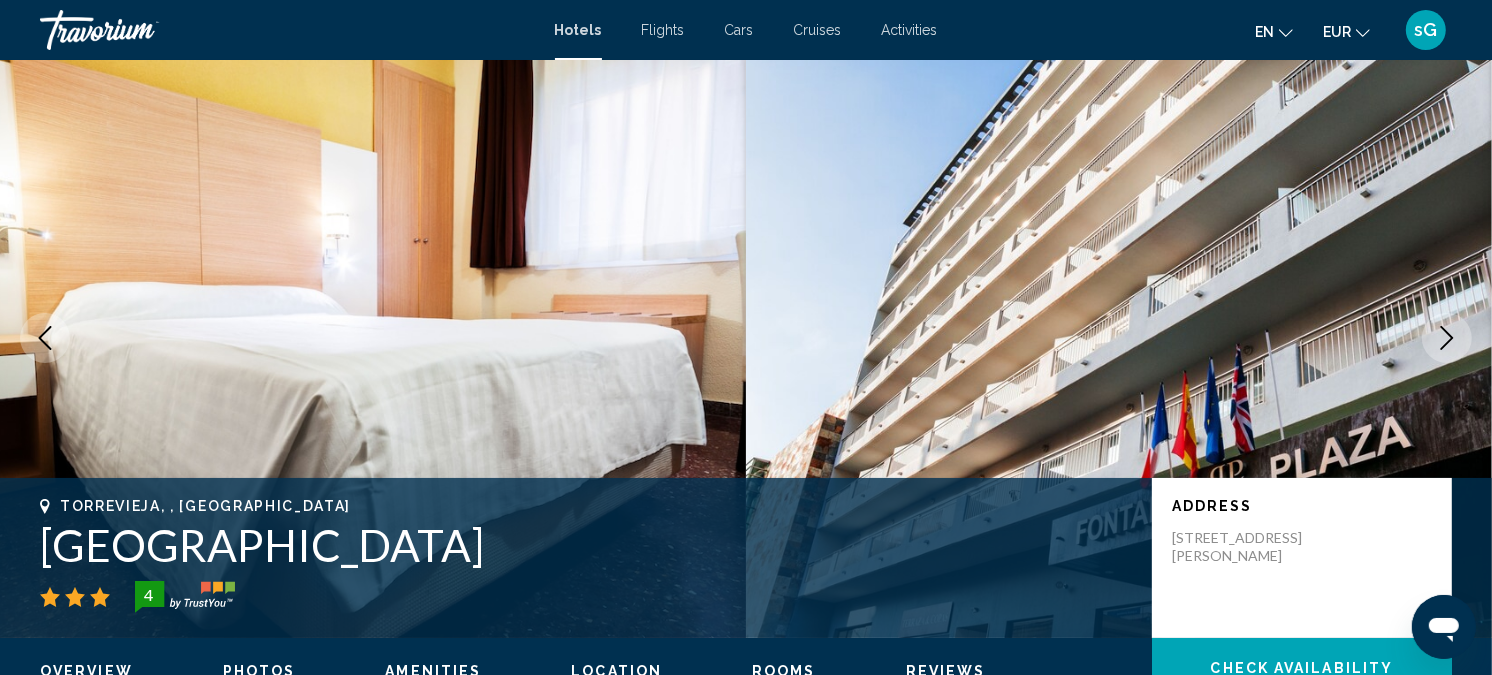 drag, startPoint x: 37, startPoint y: 543, endPoint x: 441, endPoint y: 555, distance: 404.1782 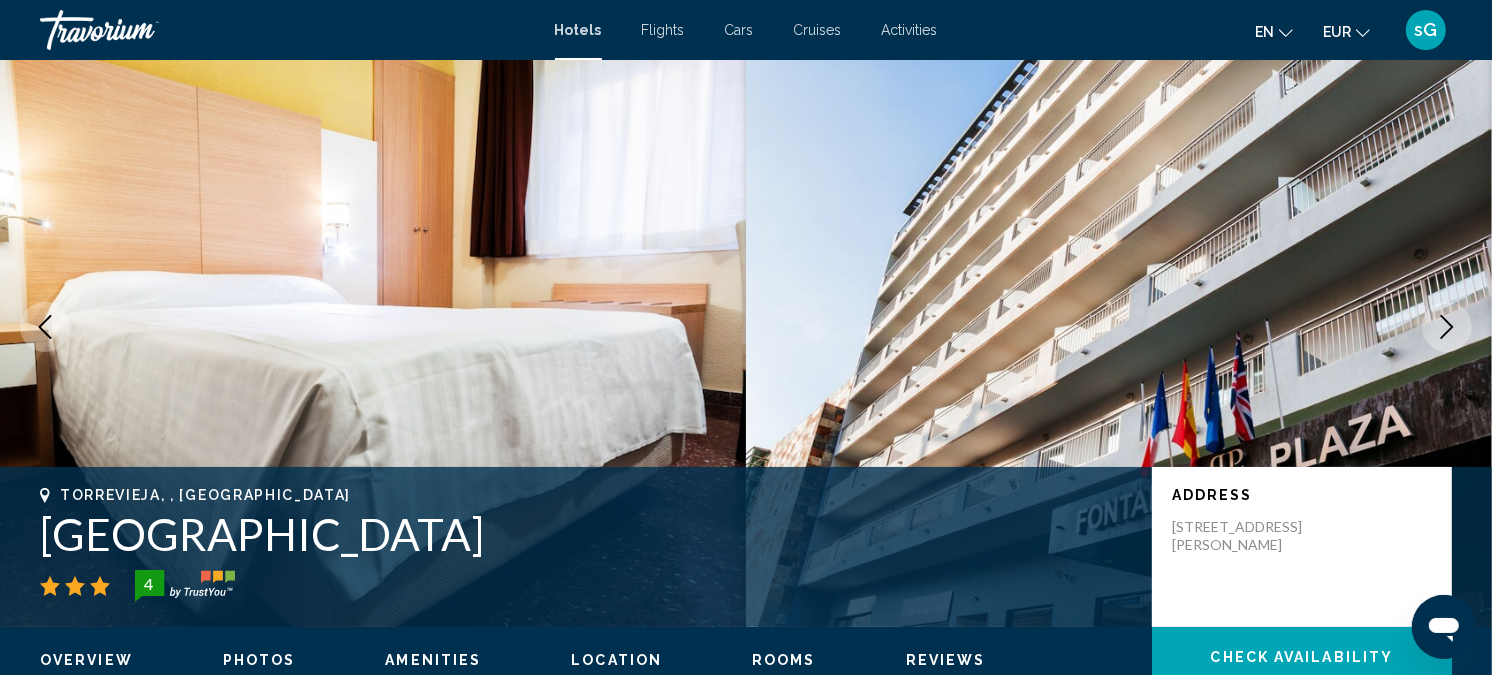 scroll, scrollTop: 22, scrollLeft: 0, axis: vertical 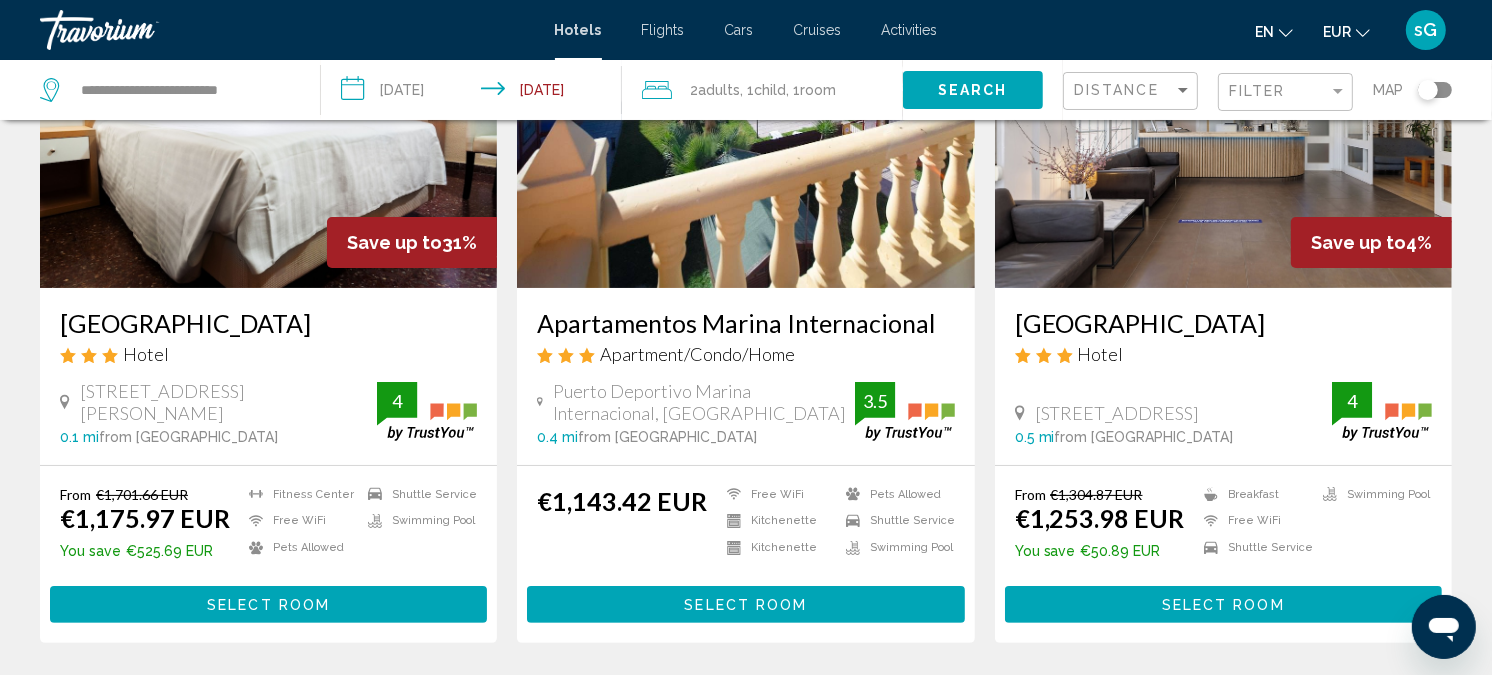 drag, startPoint x: 536, startPoint y: 322, endPoint x: 941, endPoint y: 318, distance: 405.01974 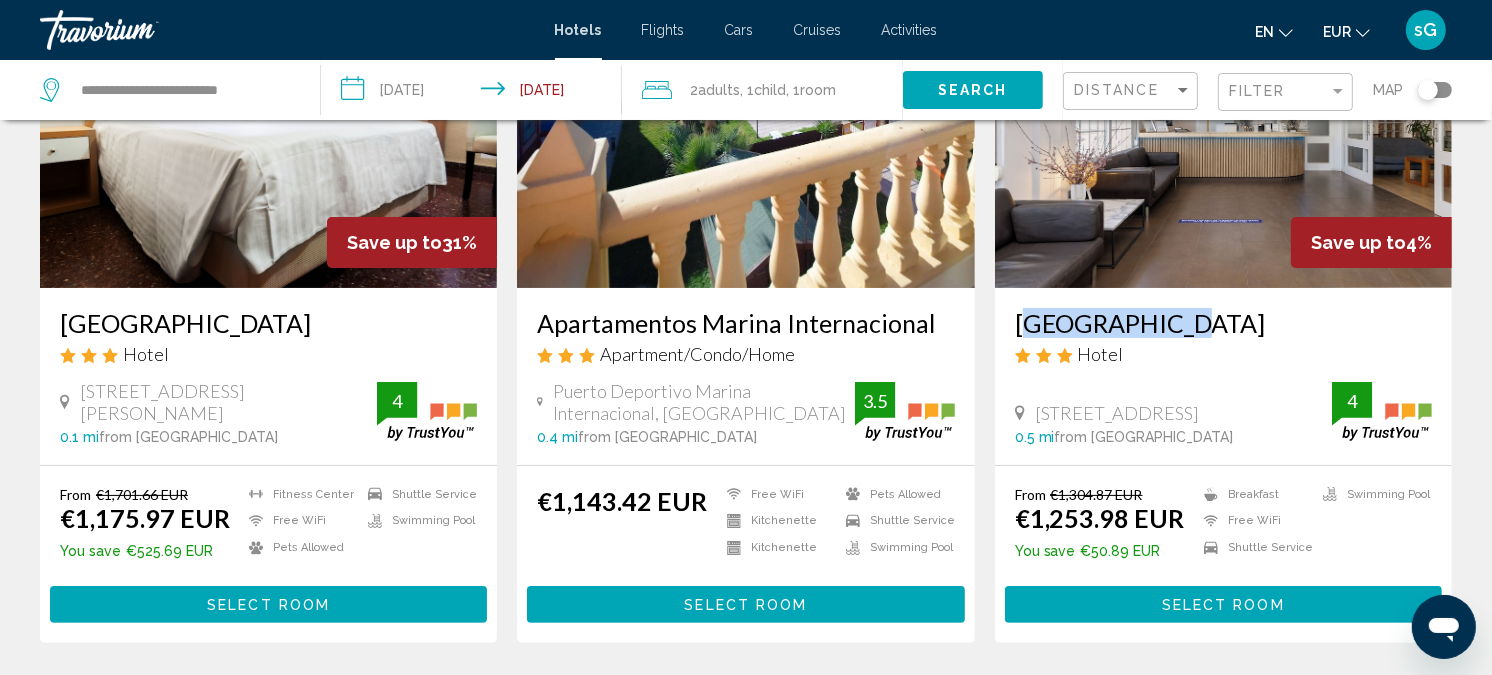 drag, startPoint x: 1010, startPoint y: 320, endPoint x: 1170, endPoint y: 326, distance: 160.11246 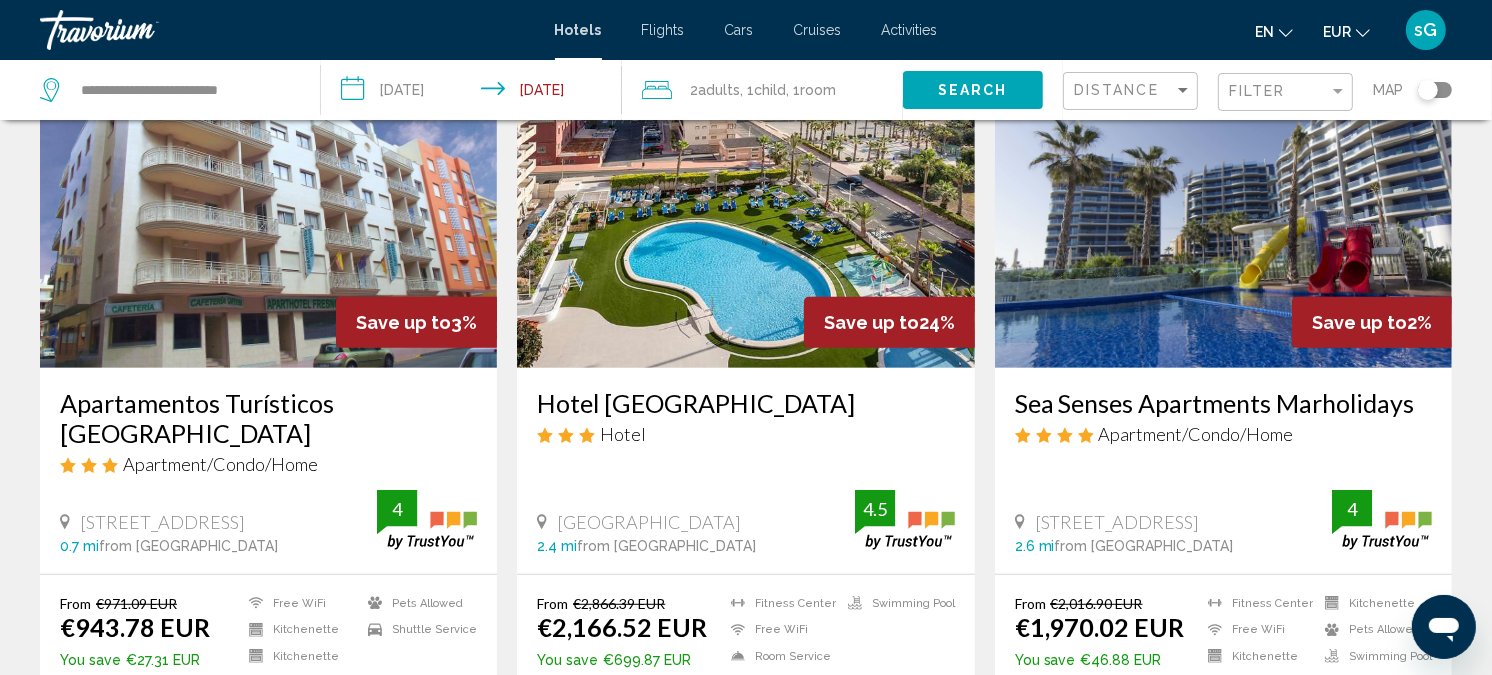 scroll, scrollTop: 888, scrollLeft: 0, axis: vertical 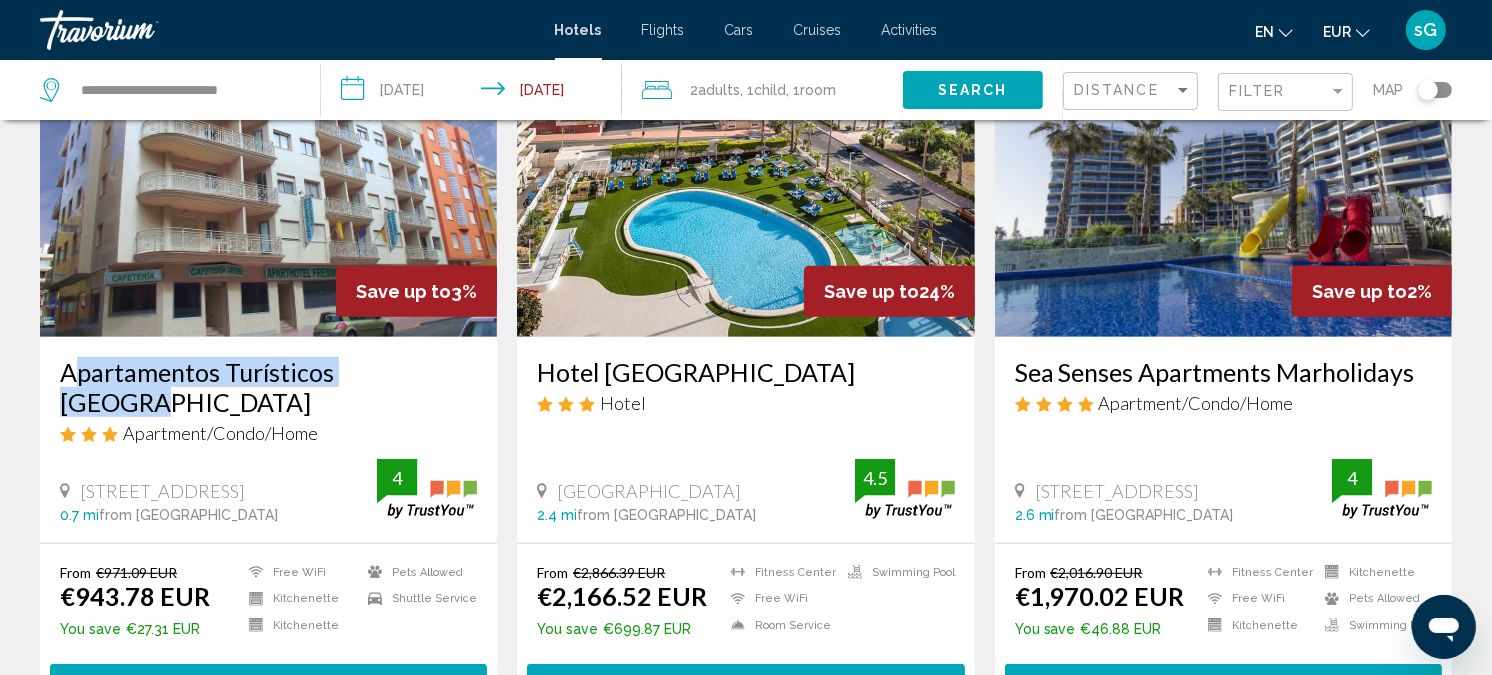 drag, startPoint x: 53, startPoint y: 375, endPoint x: 428, endPoint y: 373, distance: 375.00534 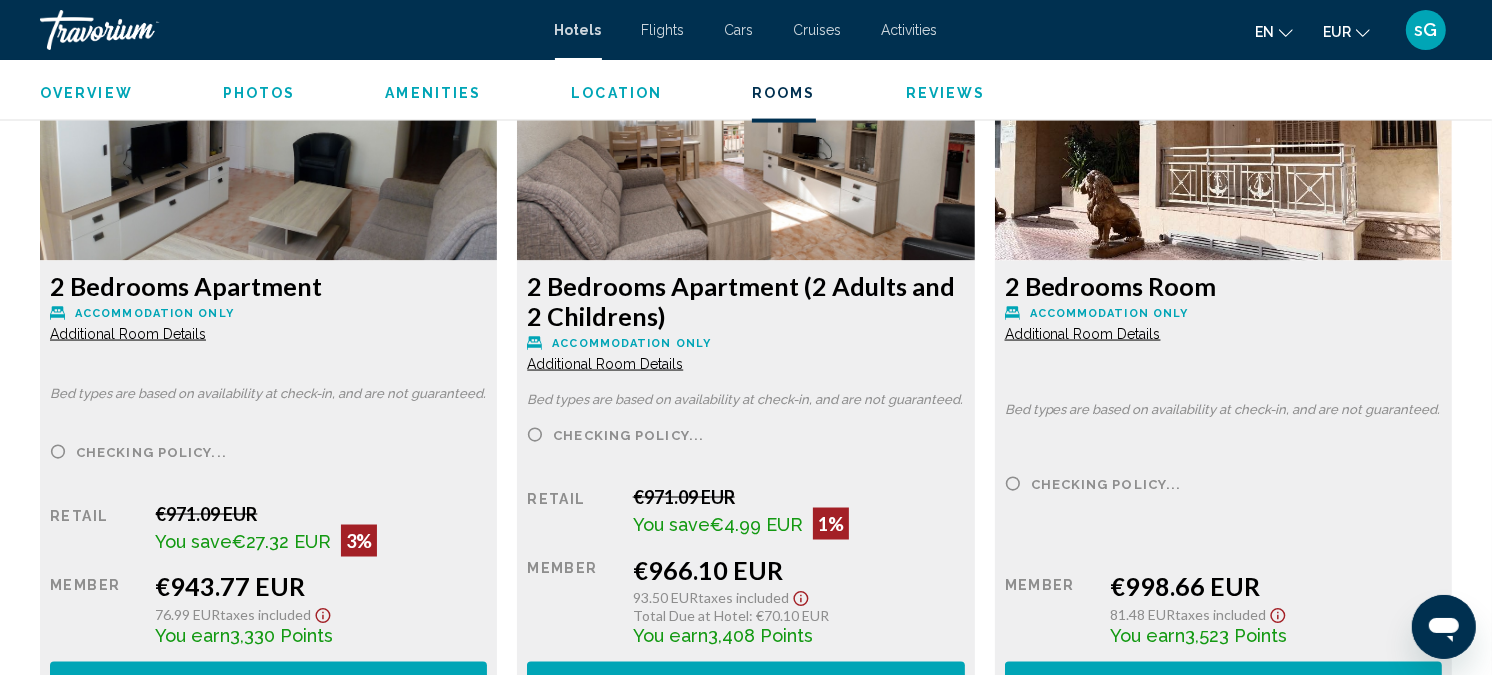 scroll, scrollTop: 2800, scrollLeft: 0, axis: vertical 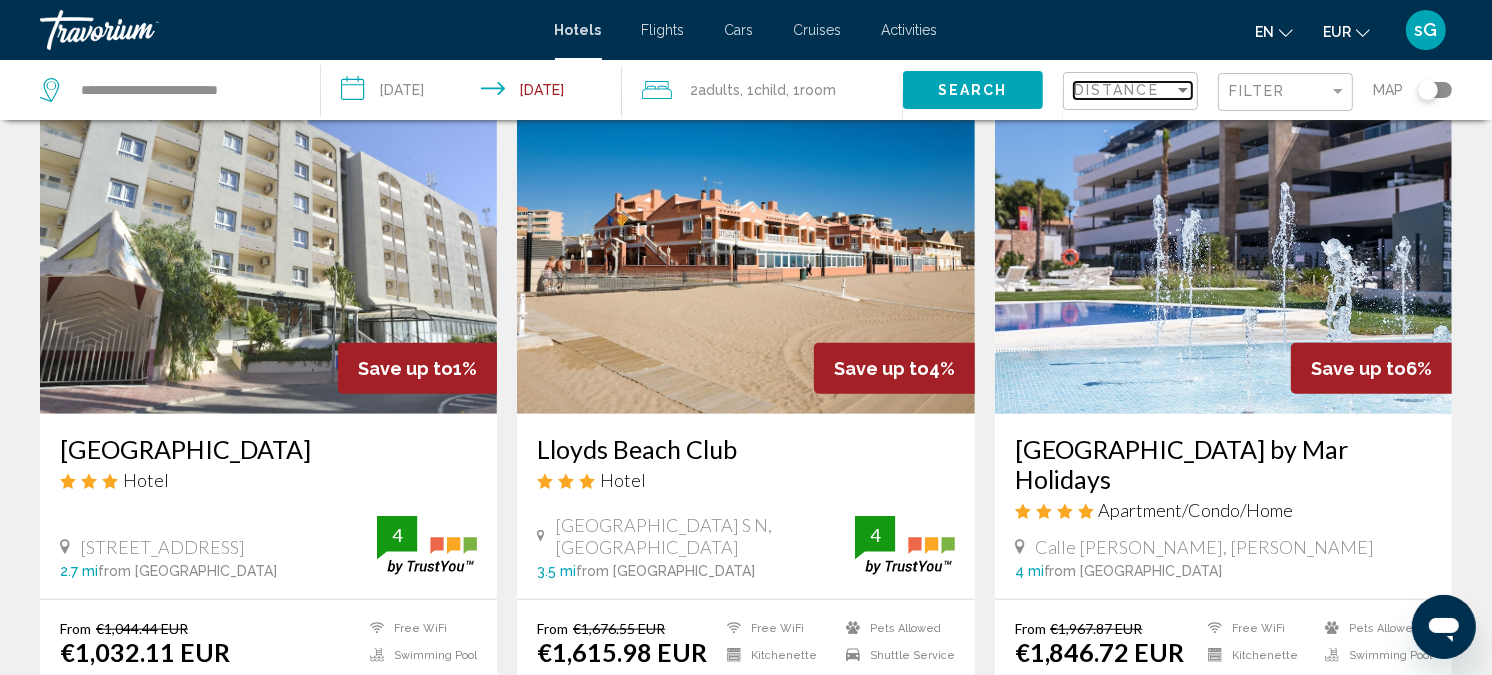 click on "Distance" at bounding box center [1116, 90] 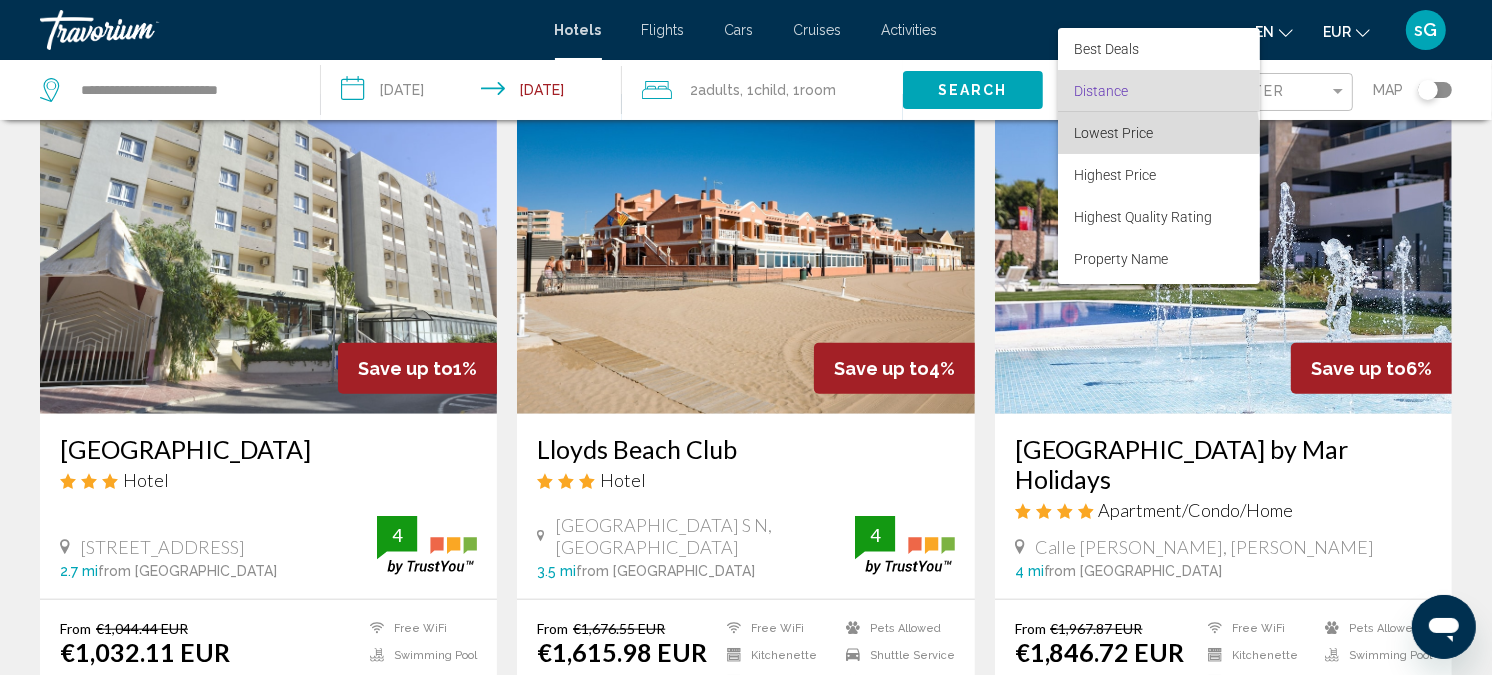 click on "Lowest Price" at bounding box center (1113, 133) 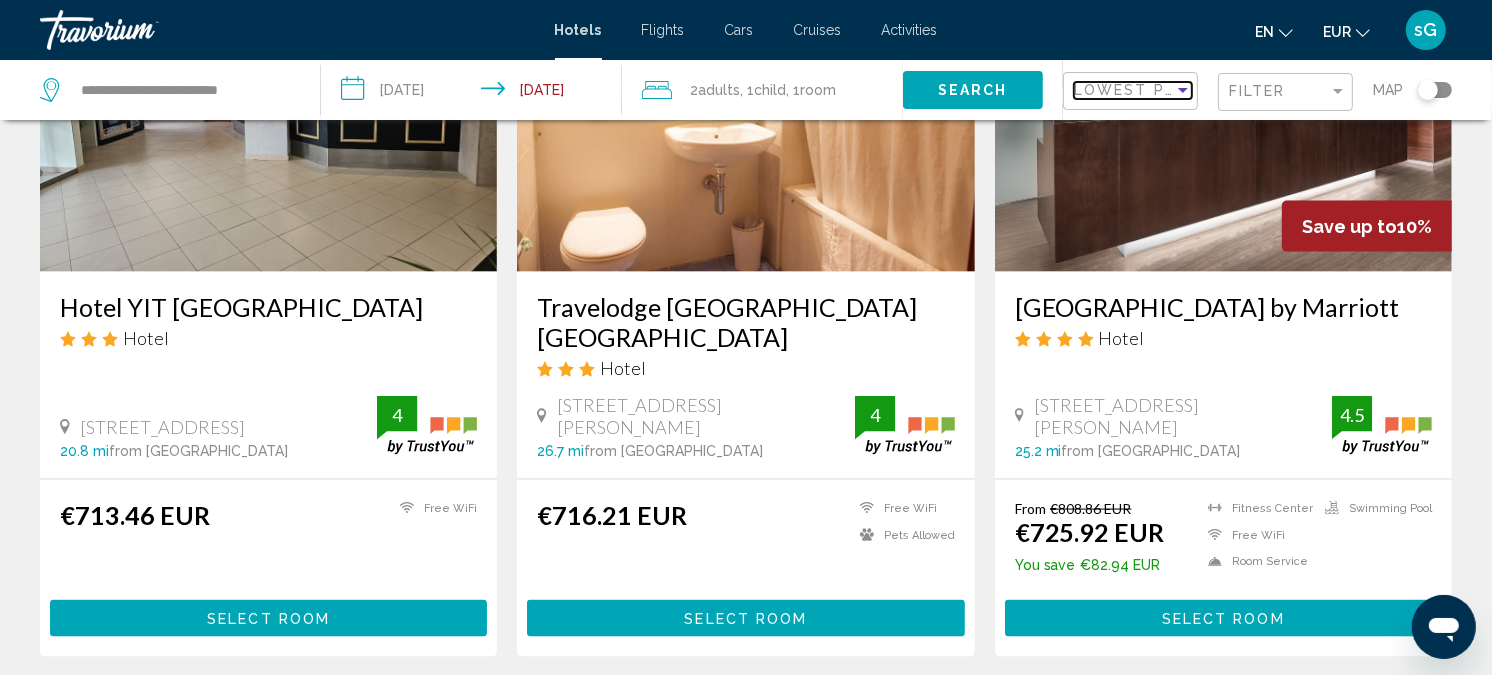 scroll, scrollTop: 2728, scrollLeft: 0, axis: vertical 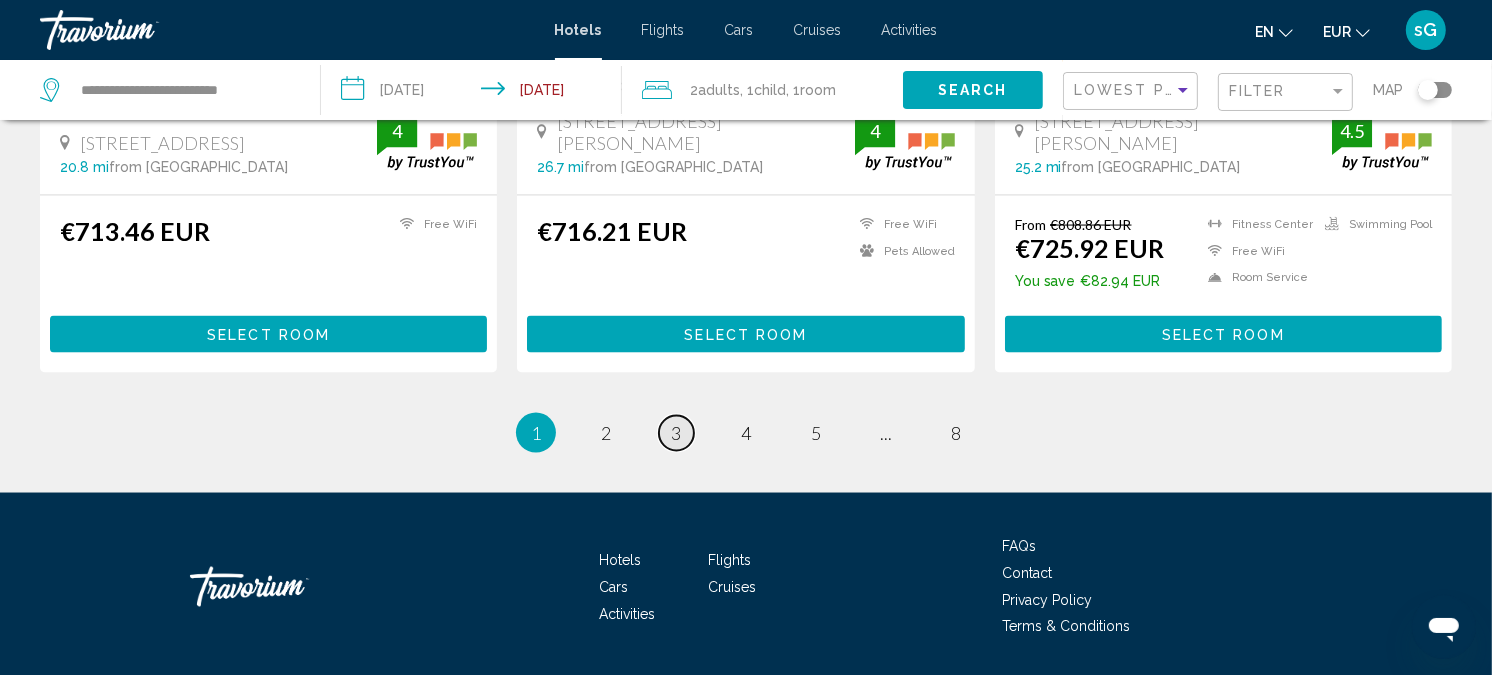 click on "3" at bounding box center [676, 433] 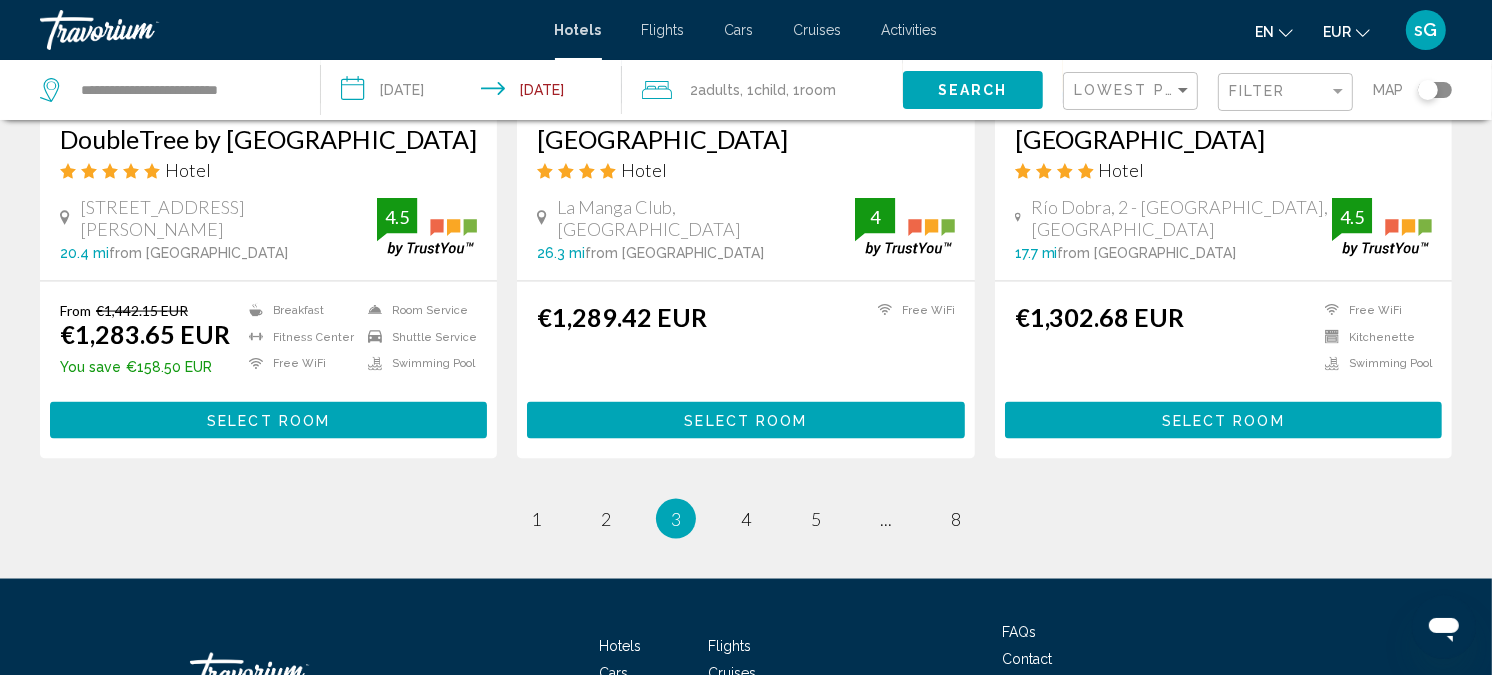 scroll, scrollTop: 2725, scrollLeft: 0, axis: vertical 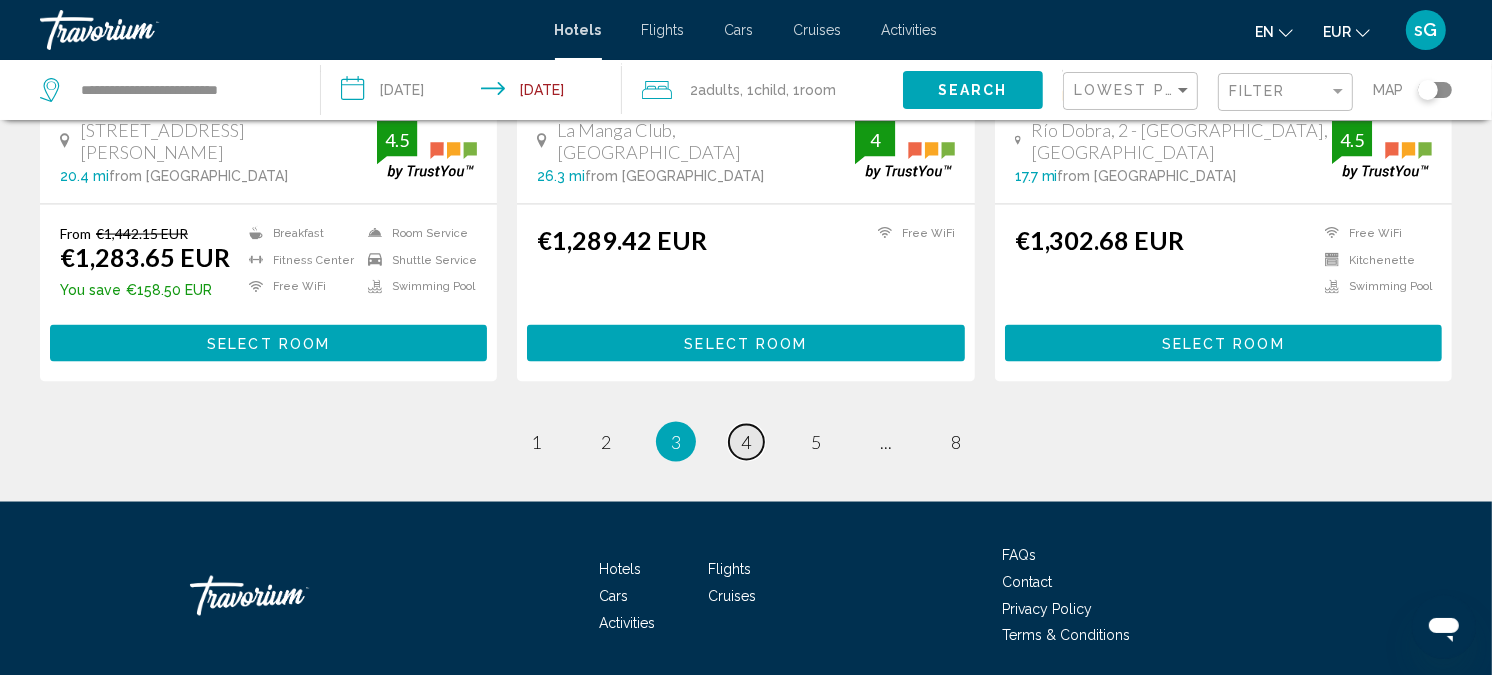 click on "4" at bounding box center (746, 442) 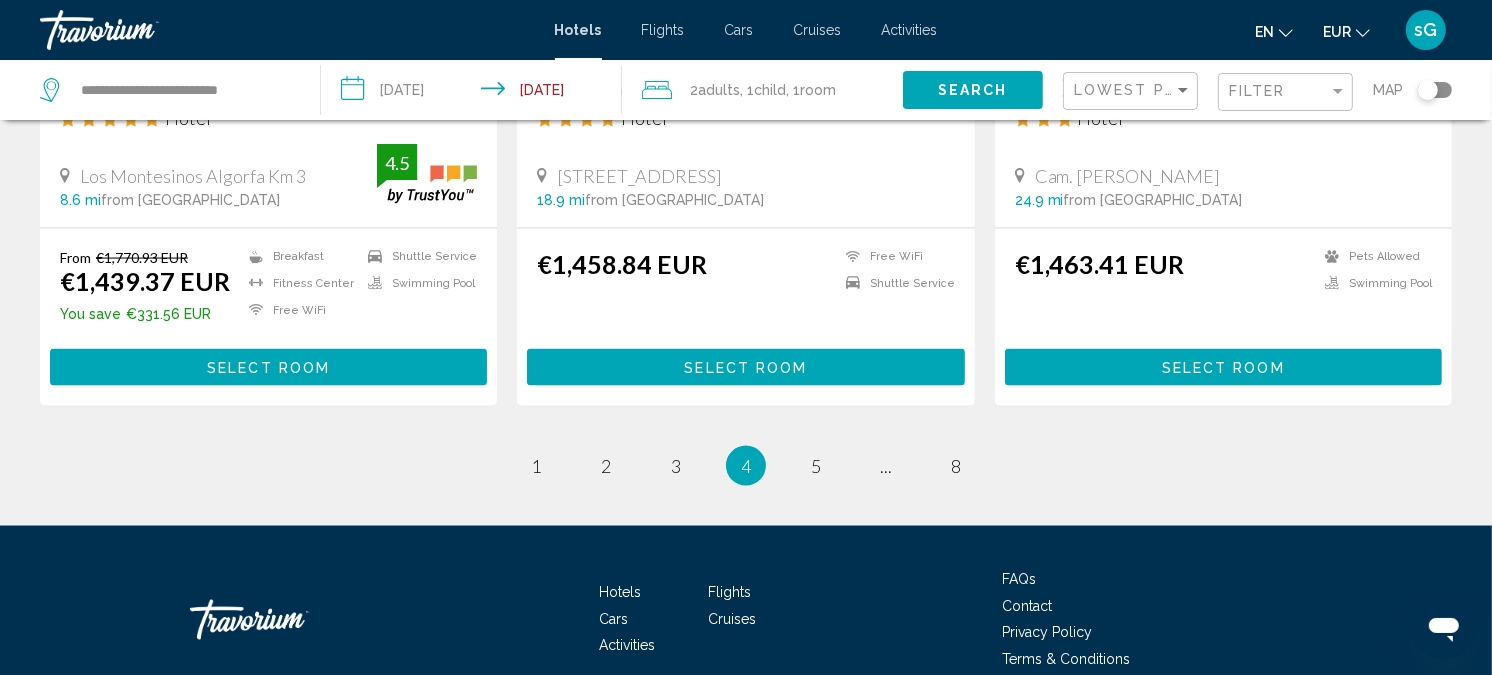 scroll, scrollTop: 2726, scrollLeft: 0, axis: vertical 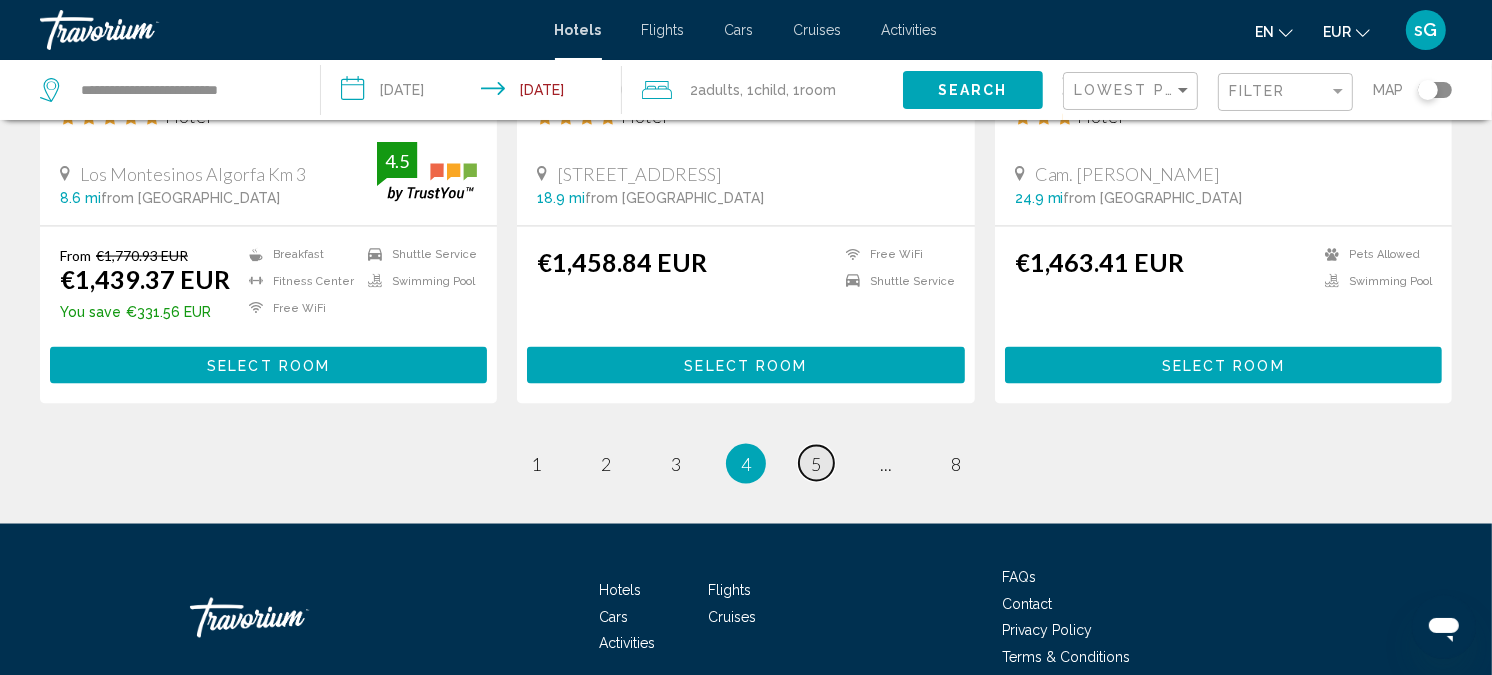 click on "page  5" at bounding box center (816, 463) 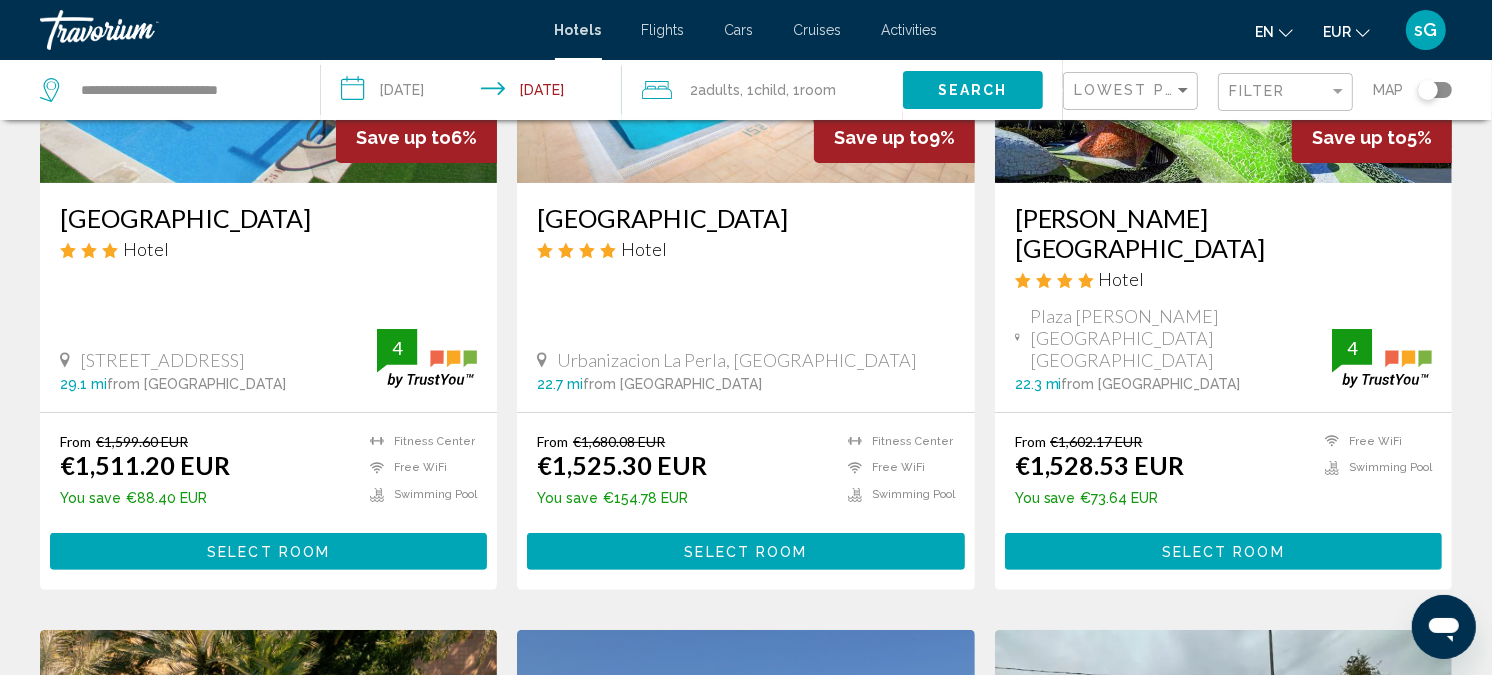 scroll, scrollTop: 333, scrollLeft: 0, axis: vertical 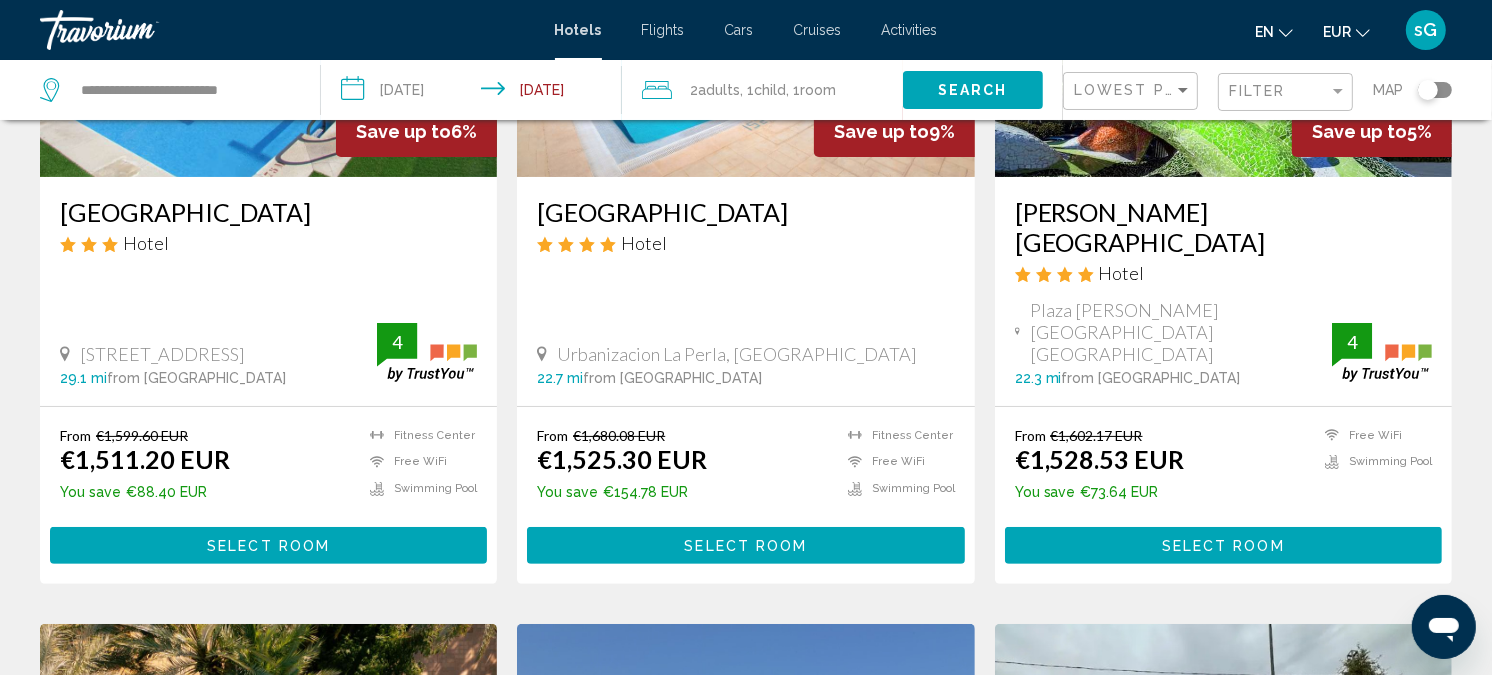 click on "Lowest Price" 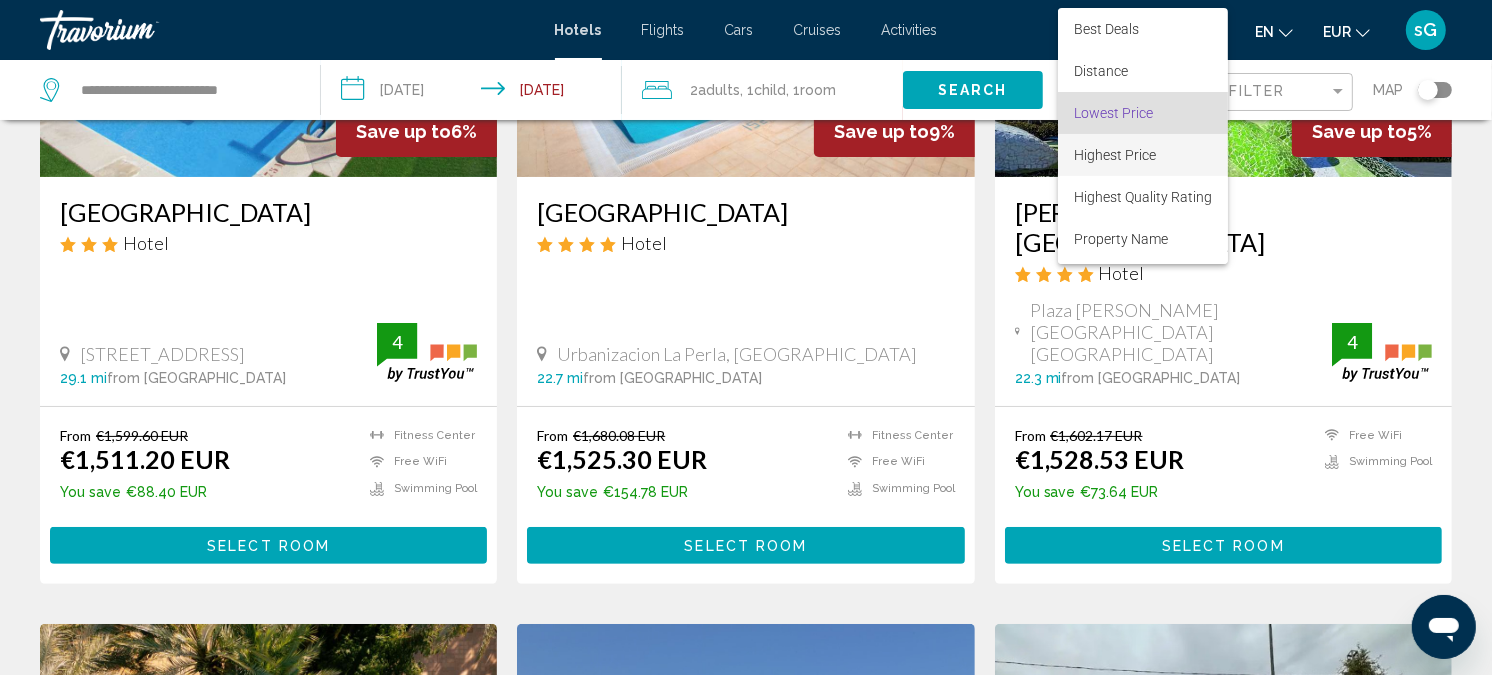 scroll, scrollTop: 22, scrollLeft: 0, axis: vertical 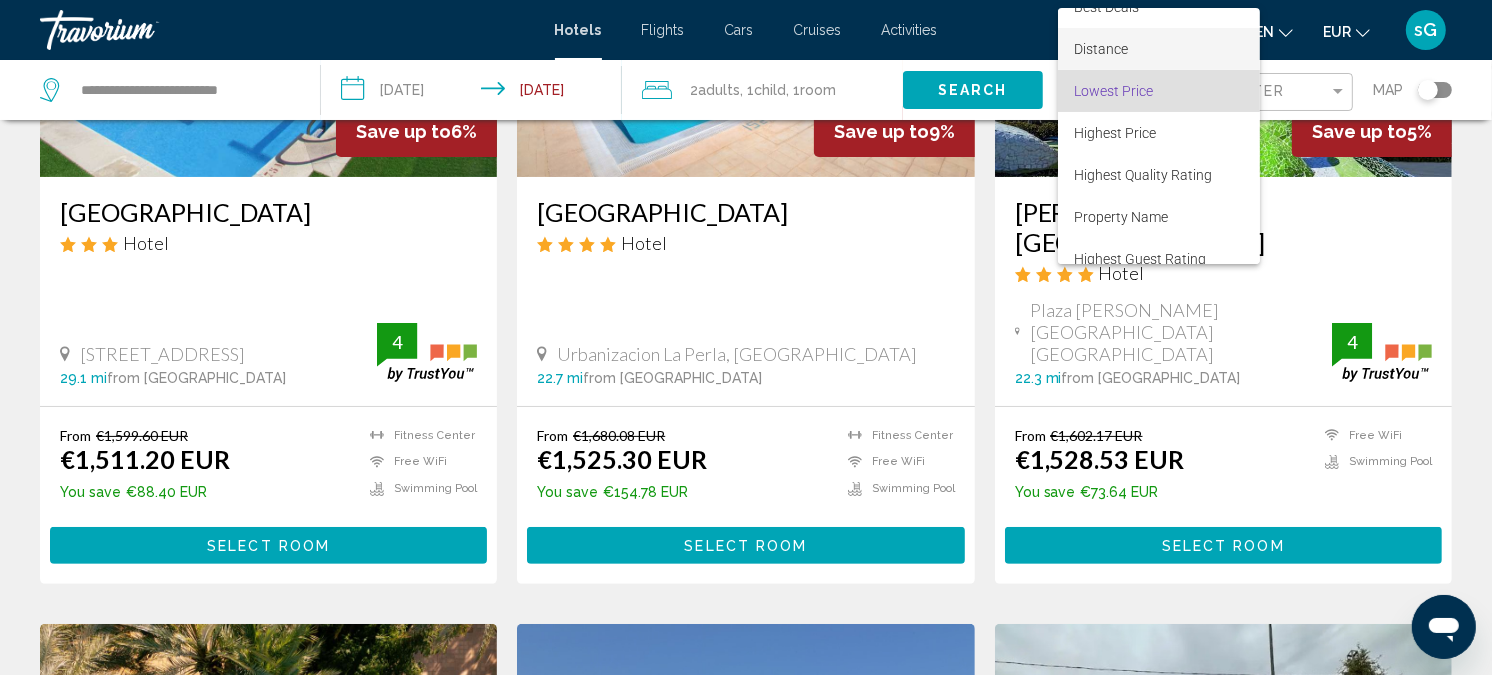 click on "Distance" at bounding box center [1101, 49] 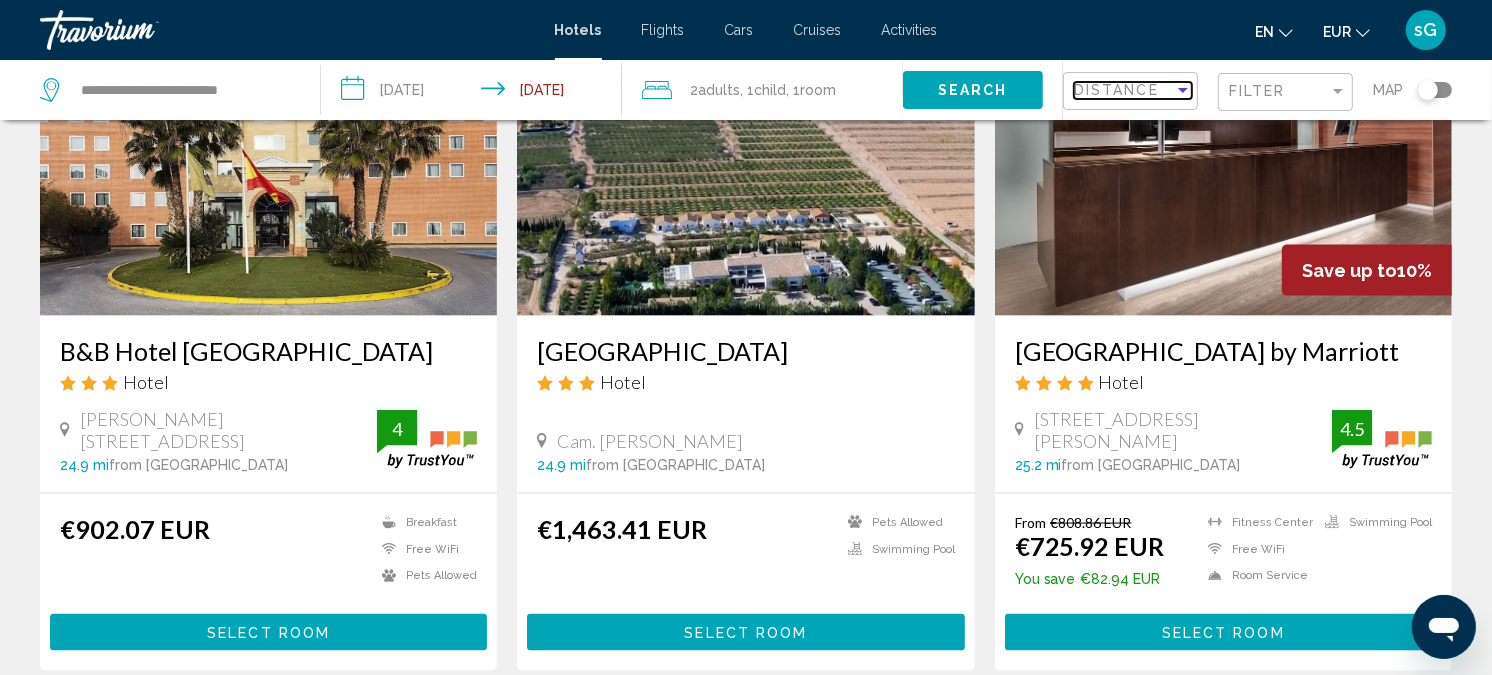 scroll, scrollTop: 2724, scrollLeft: 0, axis: vertical 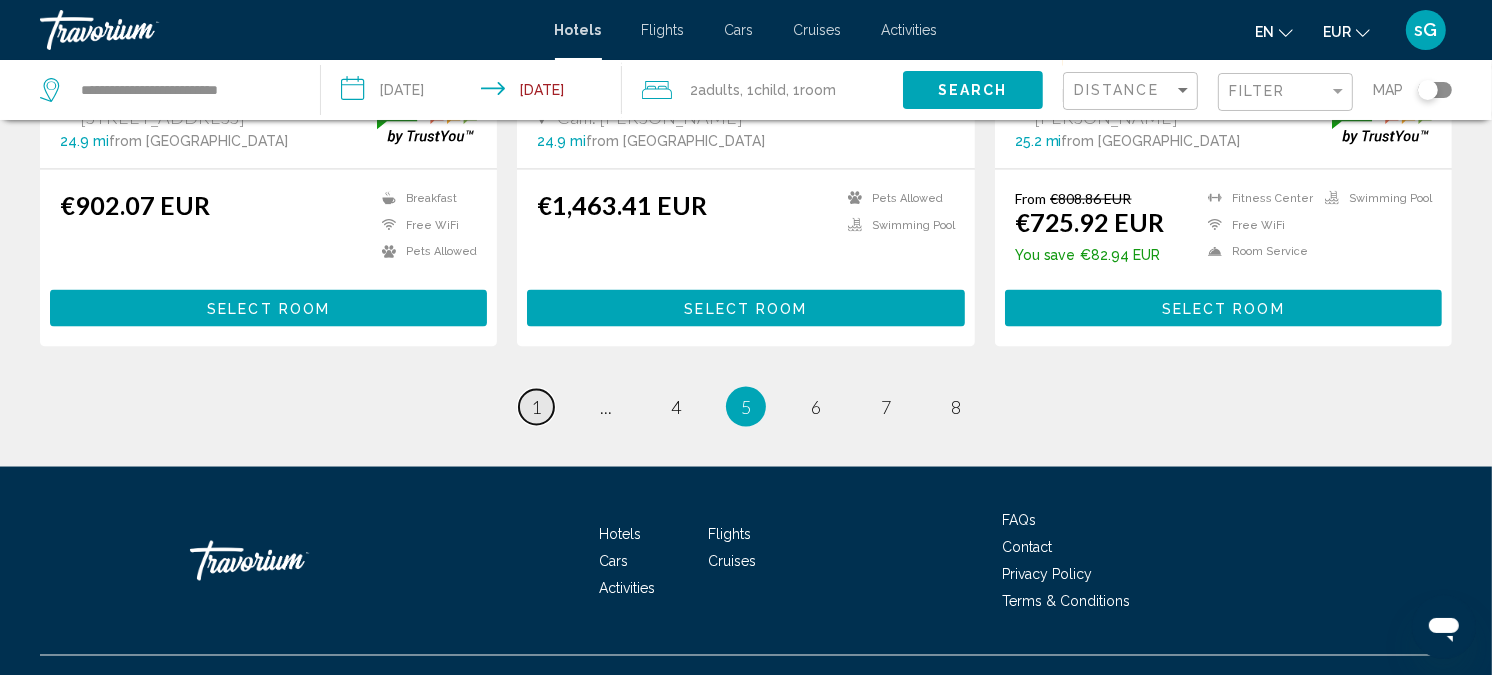 click on "page  1" at bounding box center (536, 407) 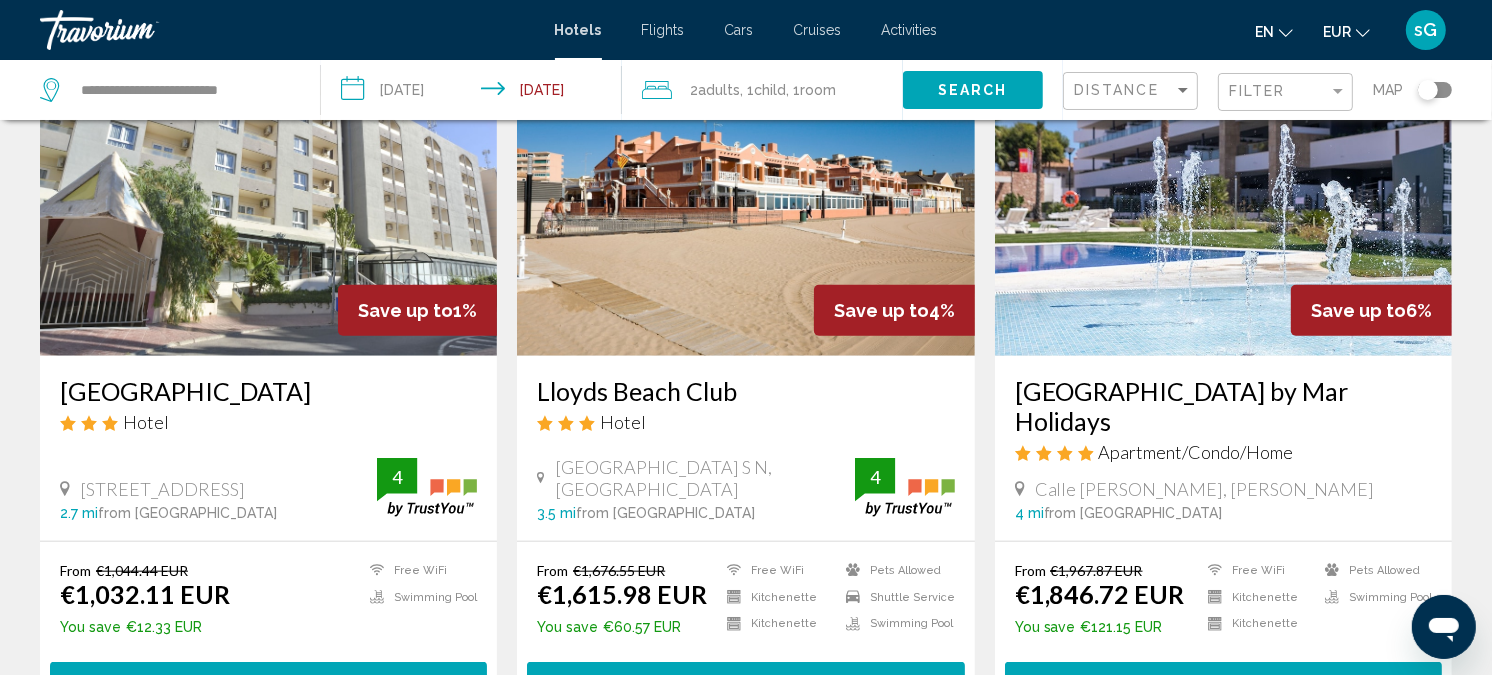 scroll, scrollTop: 1666, scrollLeft: 0, axis: vertical 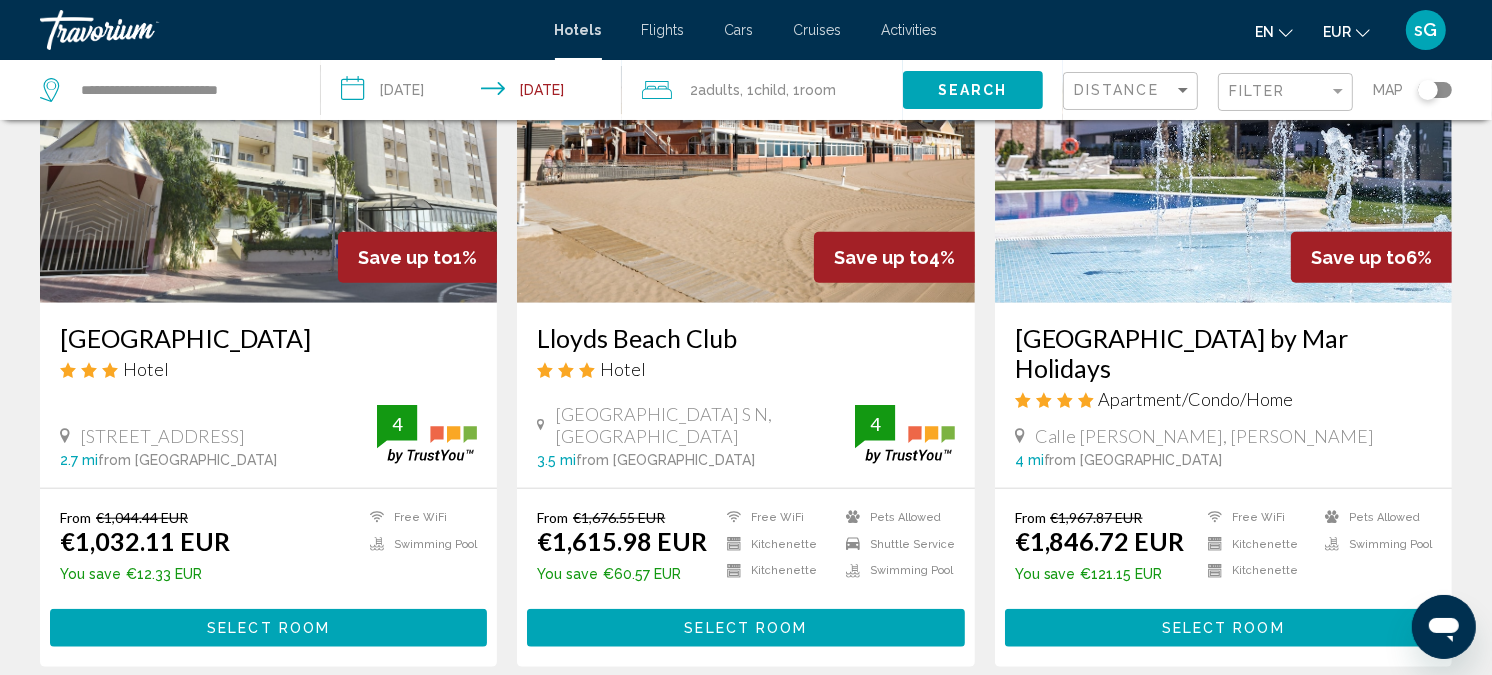 drag, startPoint x: 528, startPoint y: 303, endPoint x: 763, endPoint y: 305, distance: 235.00851 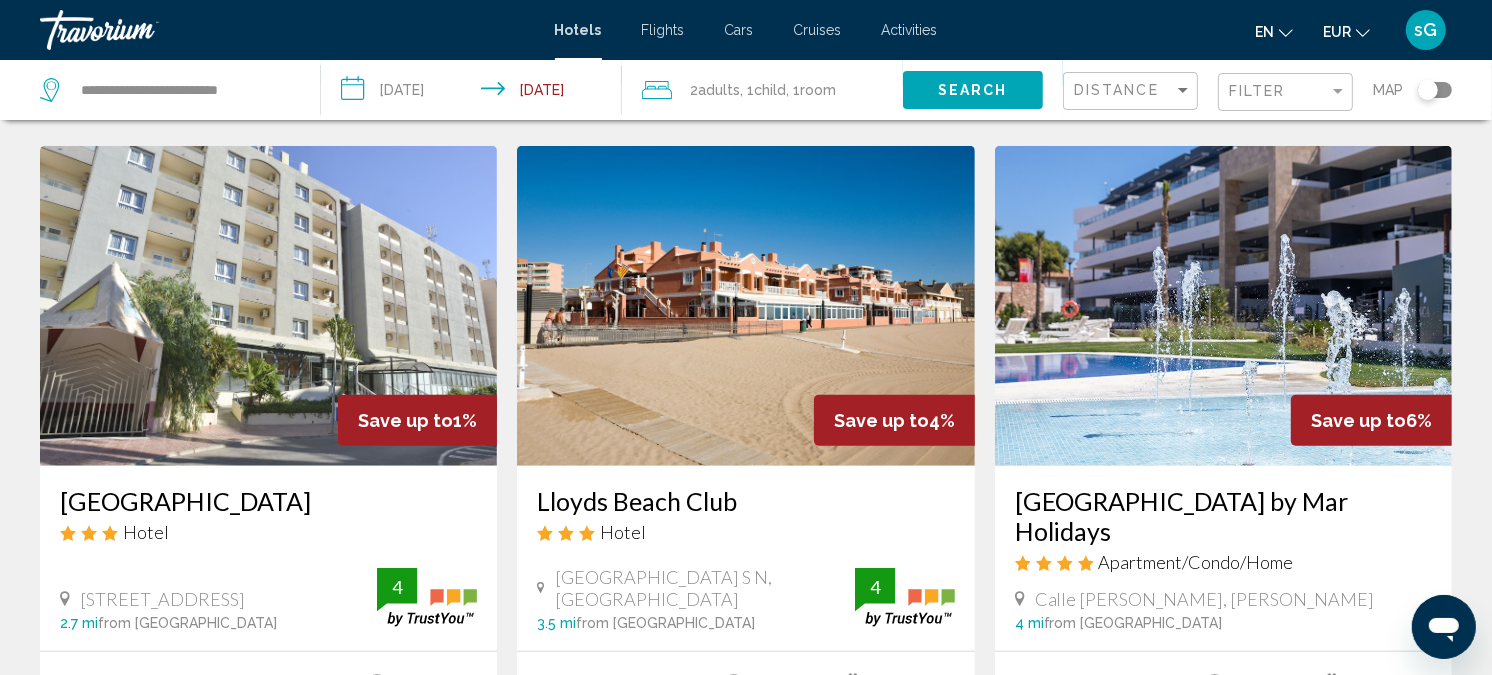 scroll, scrollTop: 1555, scrollLeft: 0, axis: vertical 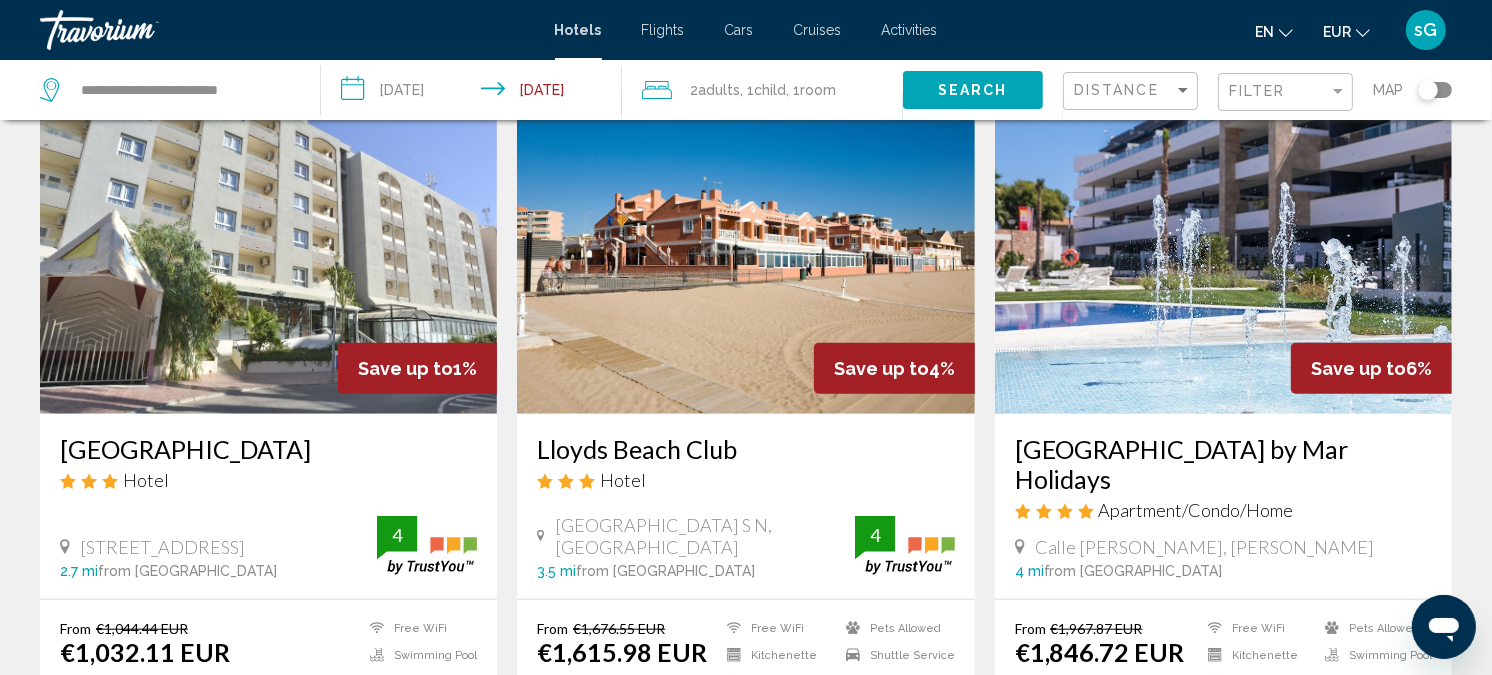 click on "Lloyds Beach Club" at bounding box center (745, 449) 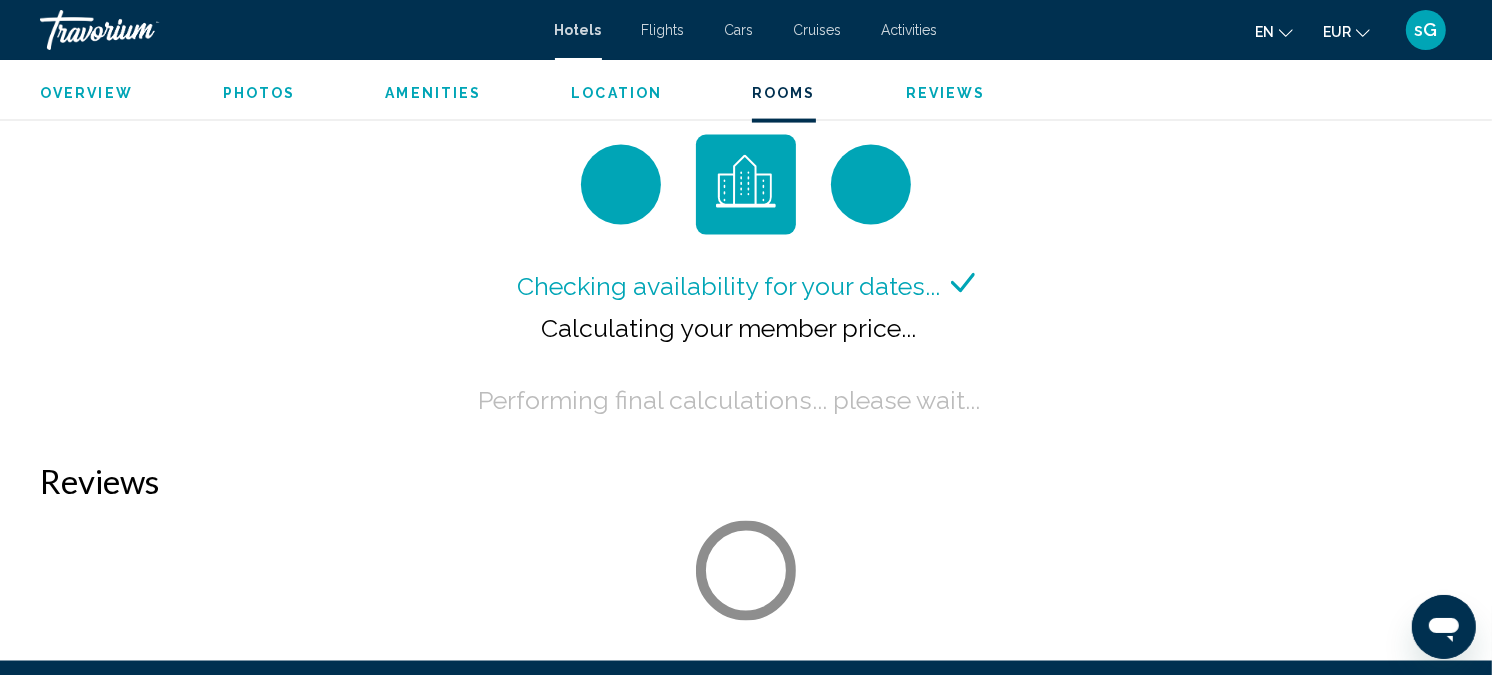 scroll, scrollTop: 2690, scrollLeft: 0, axis: vertical 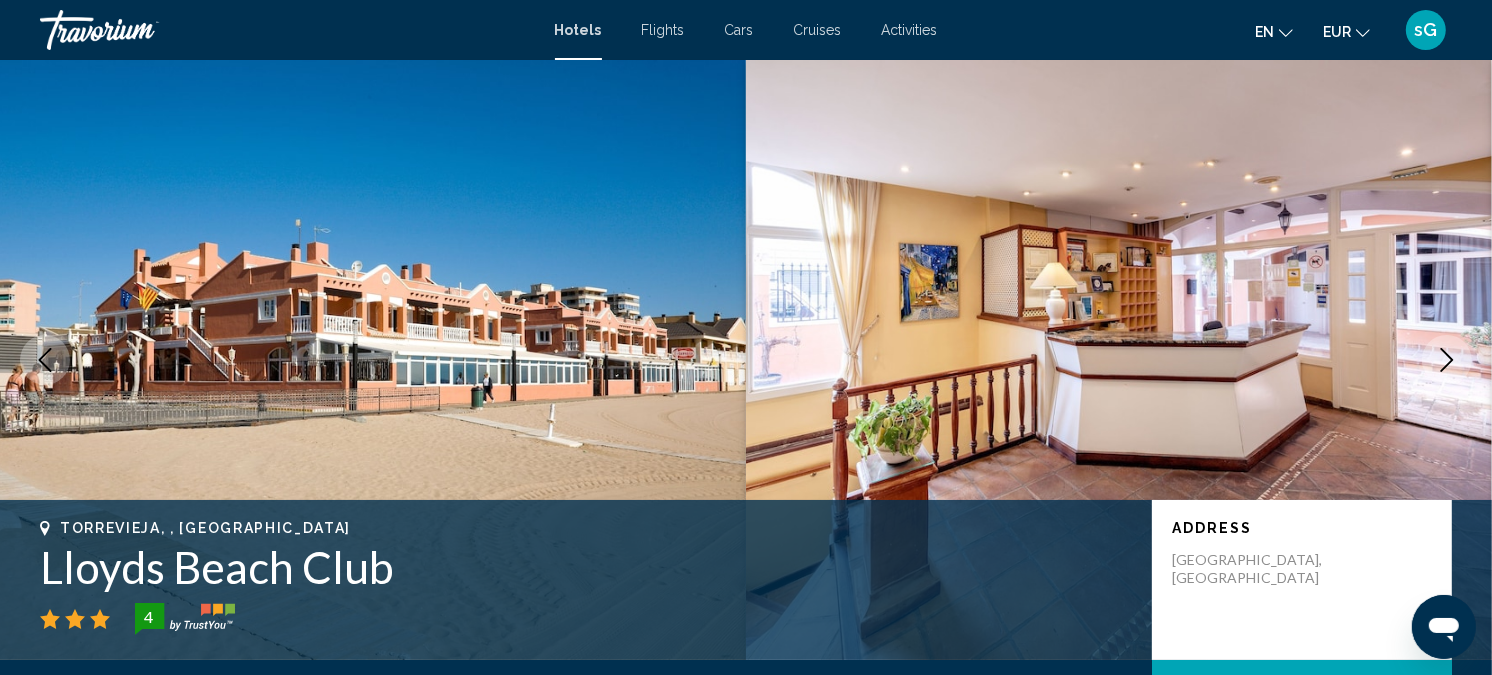 click 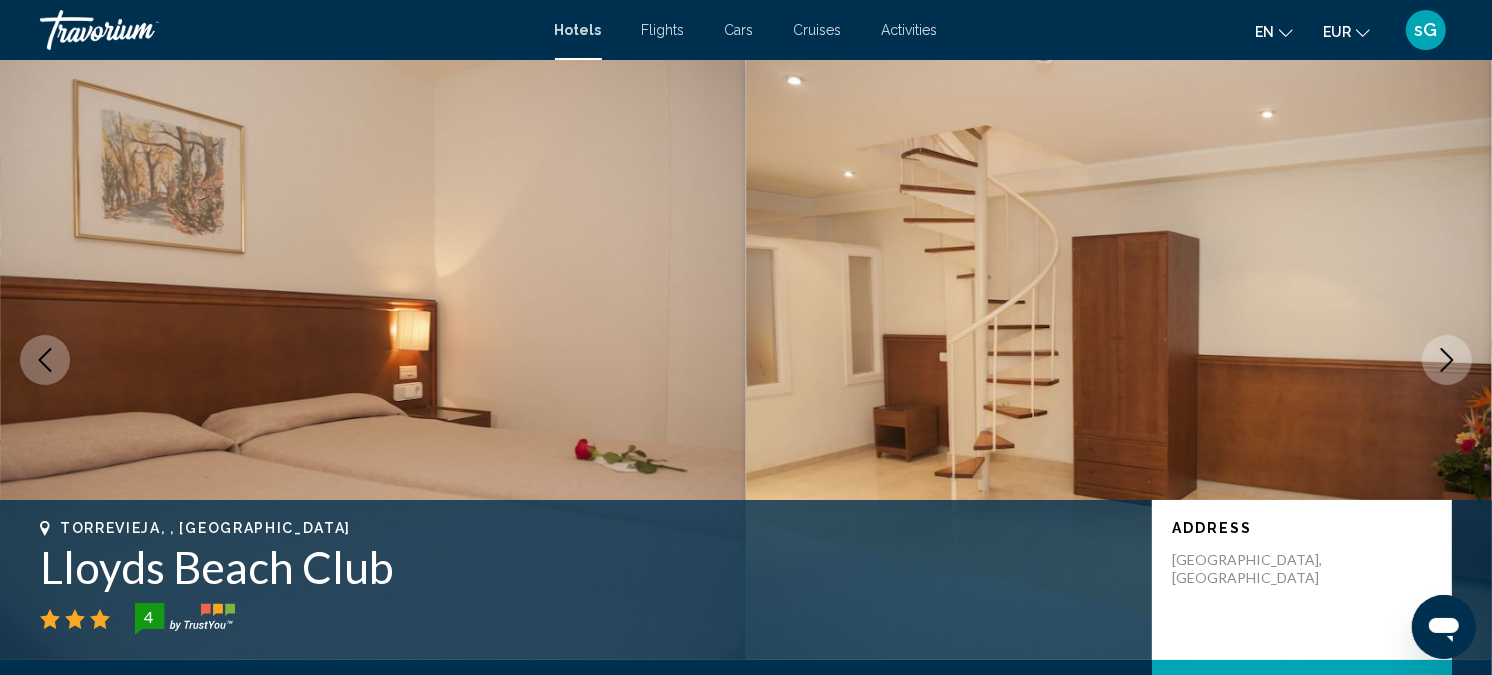 click 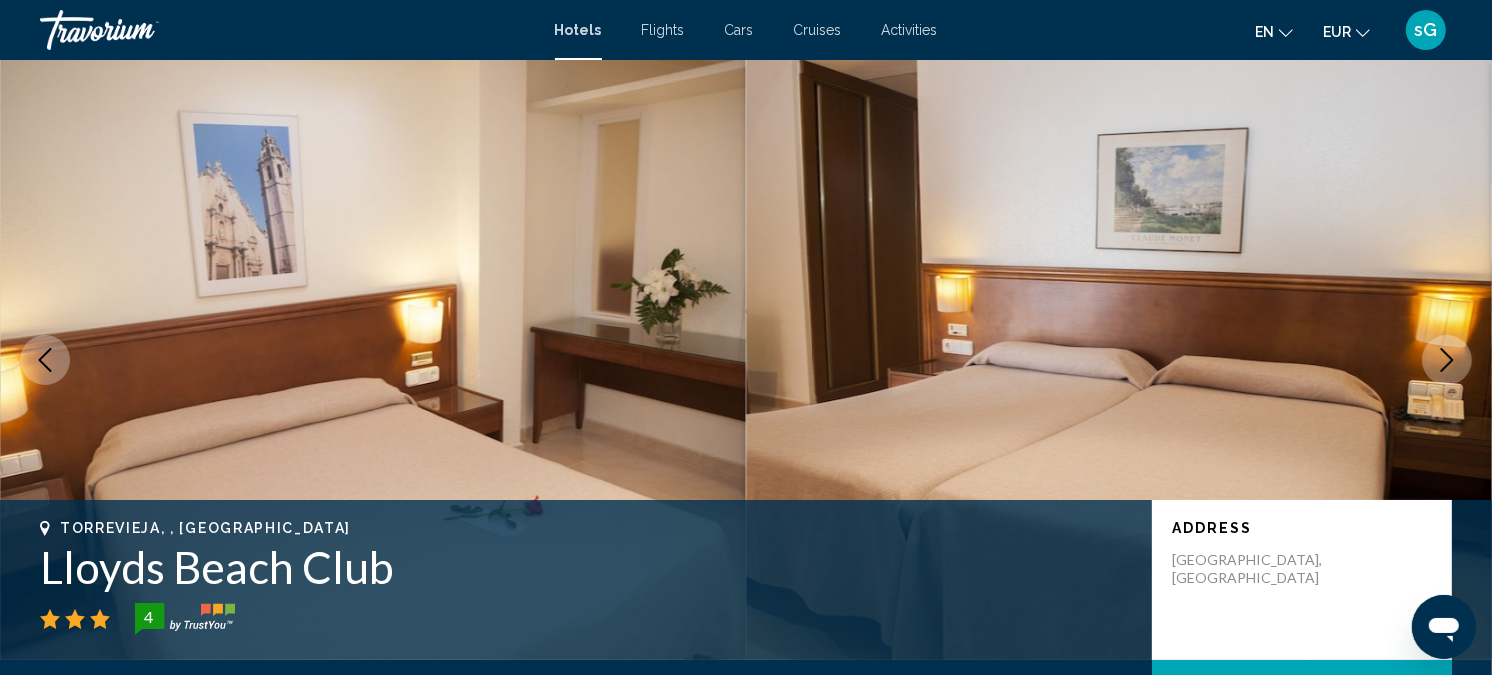 click 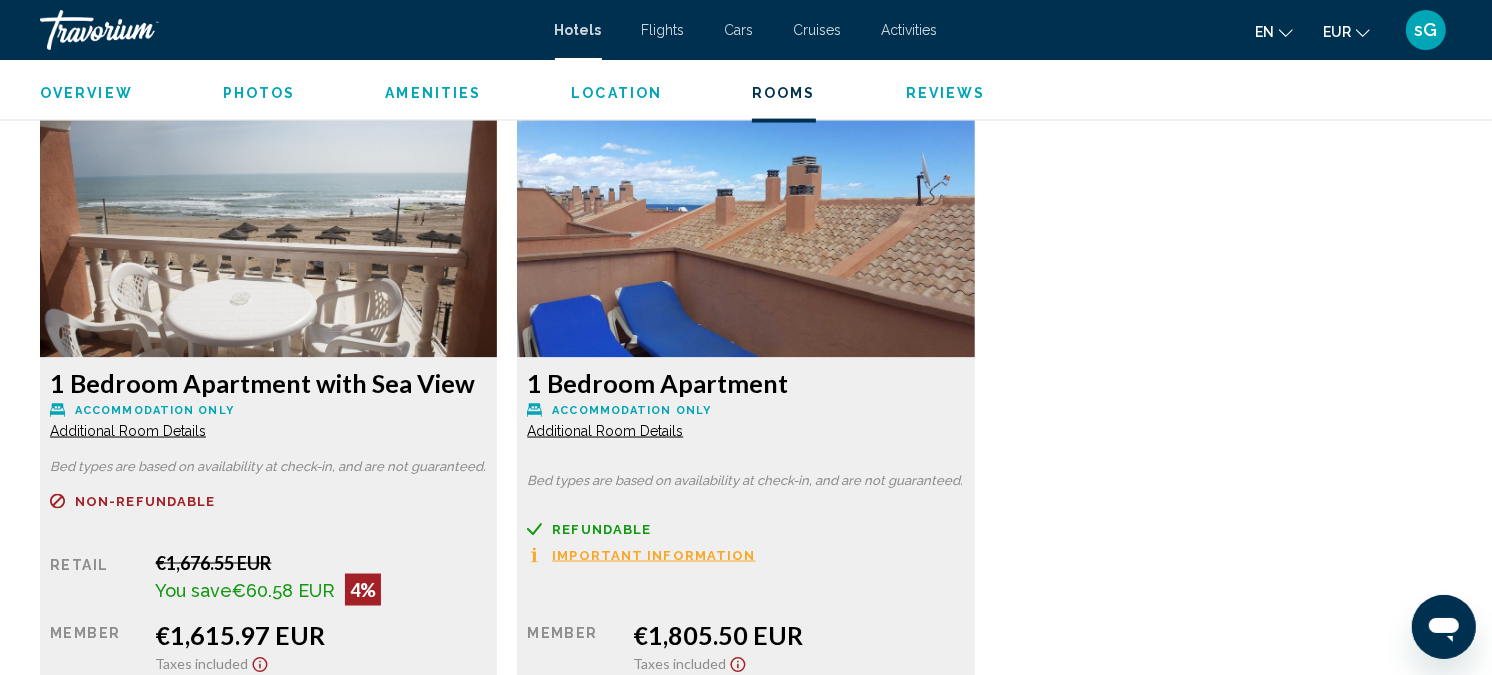 scroll, scrollTop: 2777, scrollLeft: 0, axis: vertical 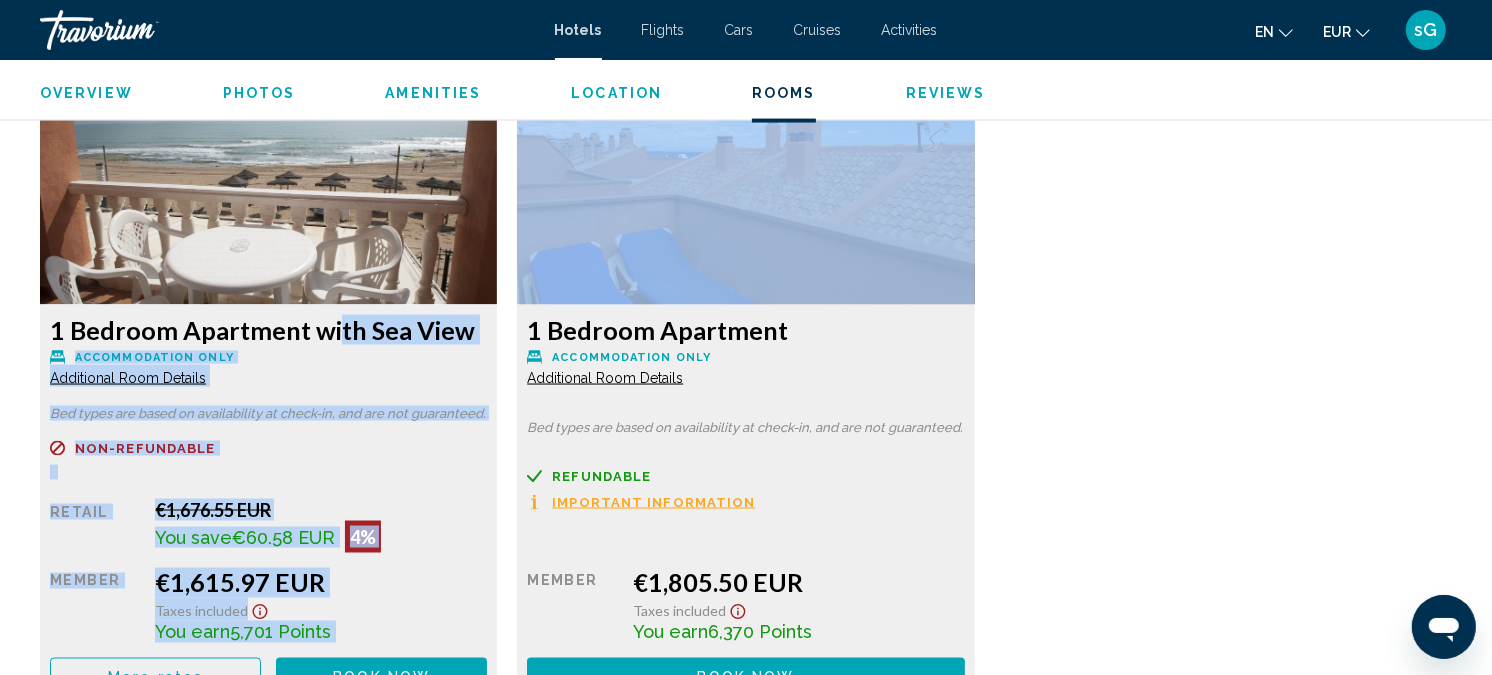 drag, startPoint x: 316, startPoint y: 330, endPoint x: 514, endPoint y: 332, distance: 198.0101 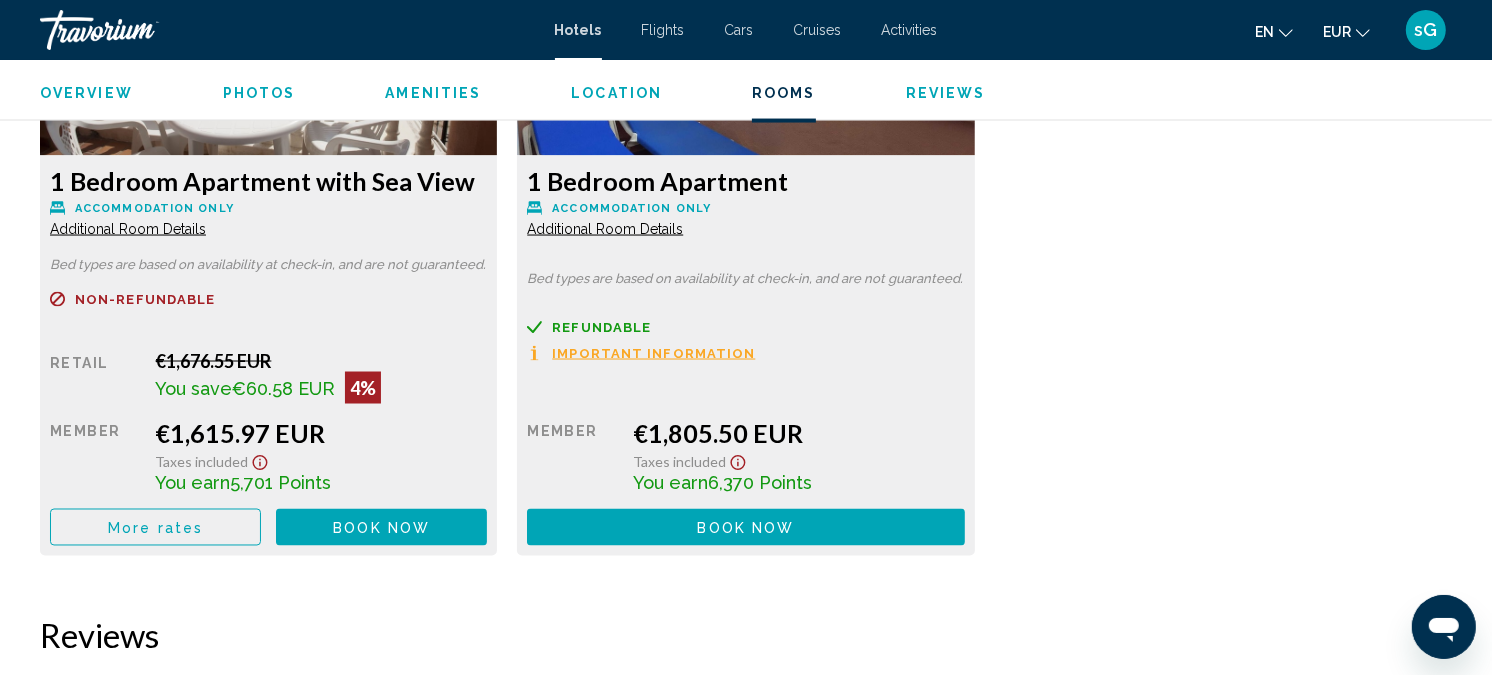 scroll, scrollTop: 2888, scrollLeft: 0, axis: vertical 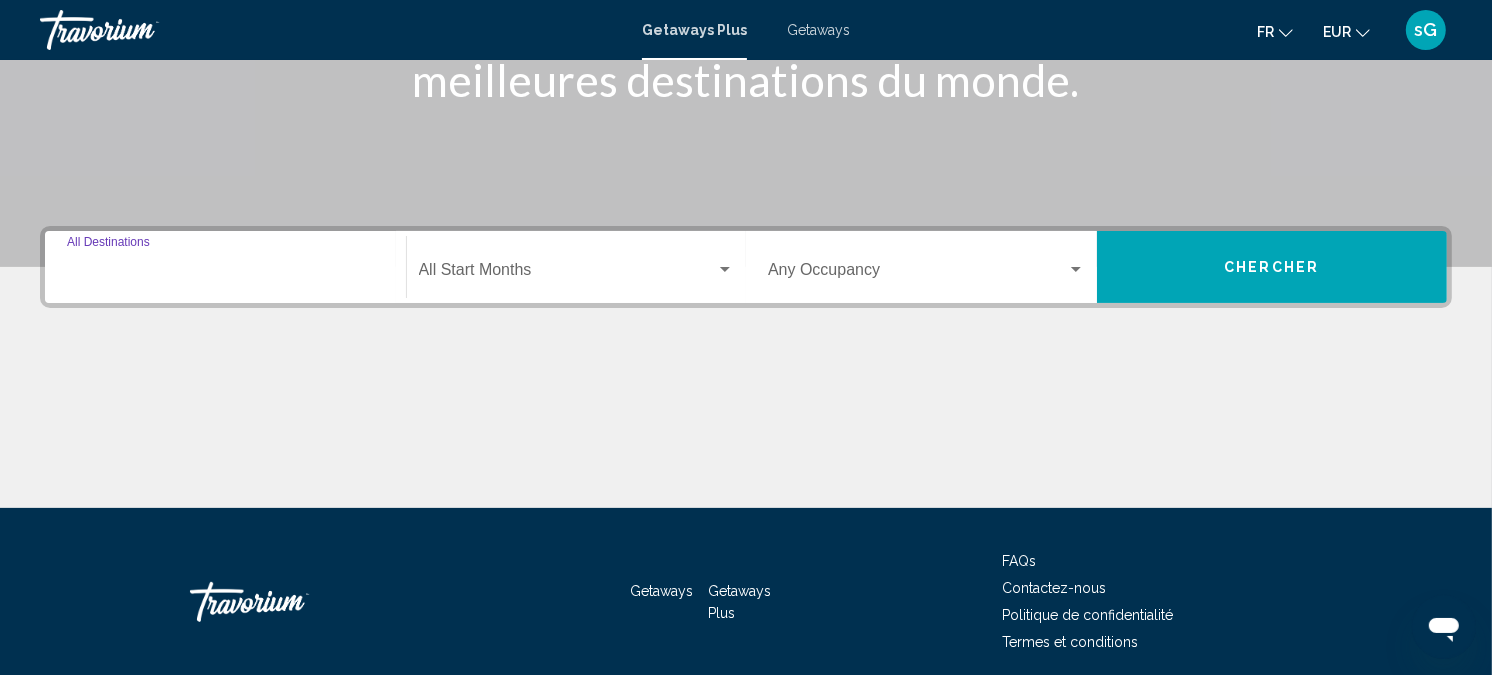 click on "Destination All Destinations" at bounding box center [225, 274] 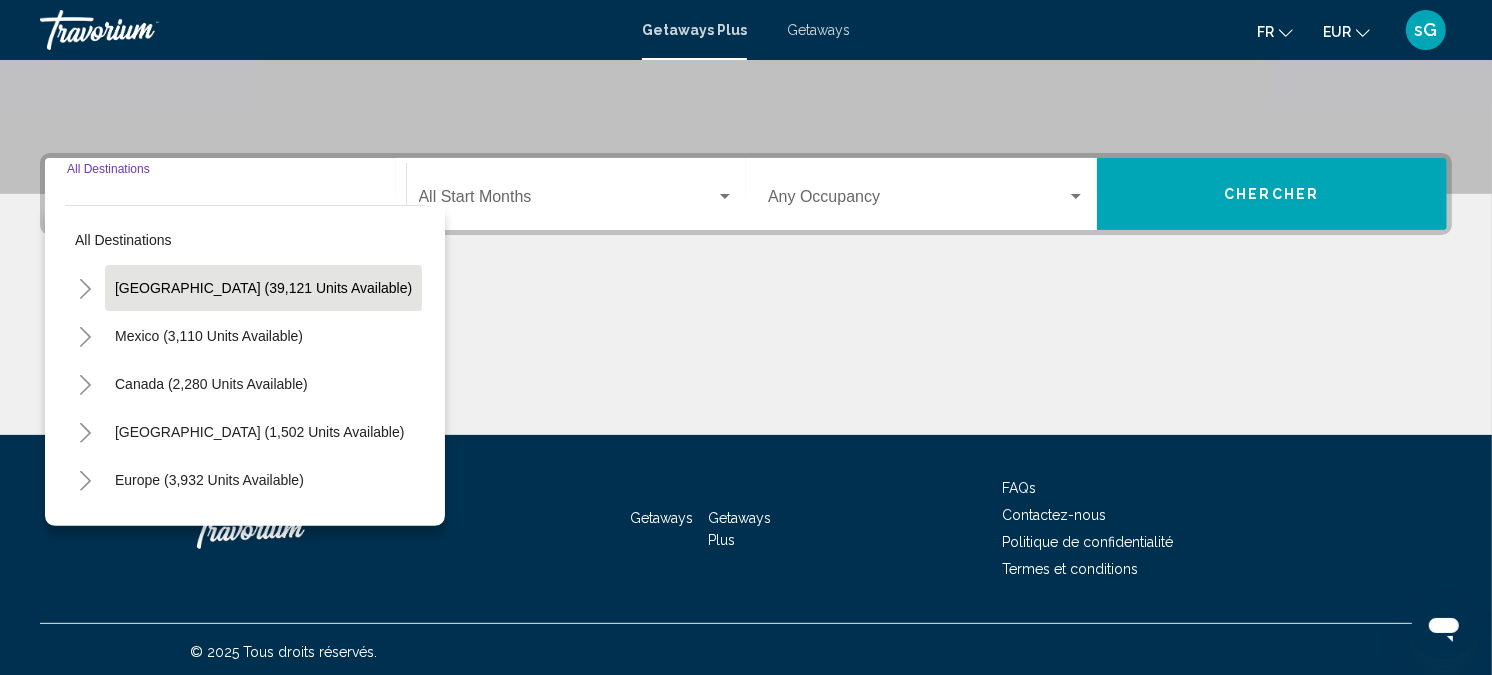 scroll, scrollTop: 410, scrollLeft: 0, axis: vertical 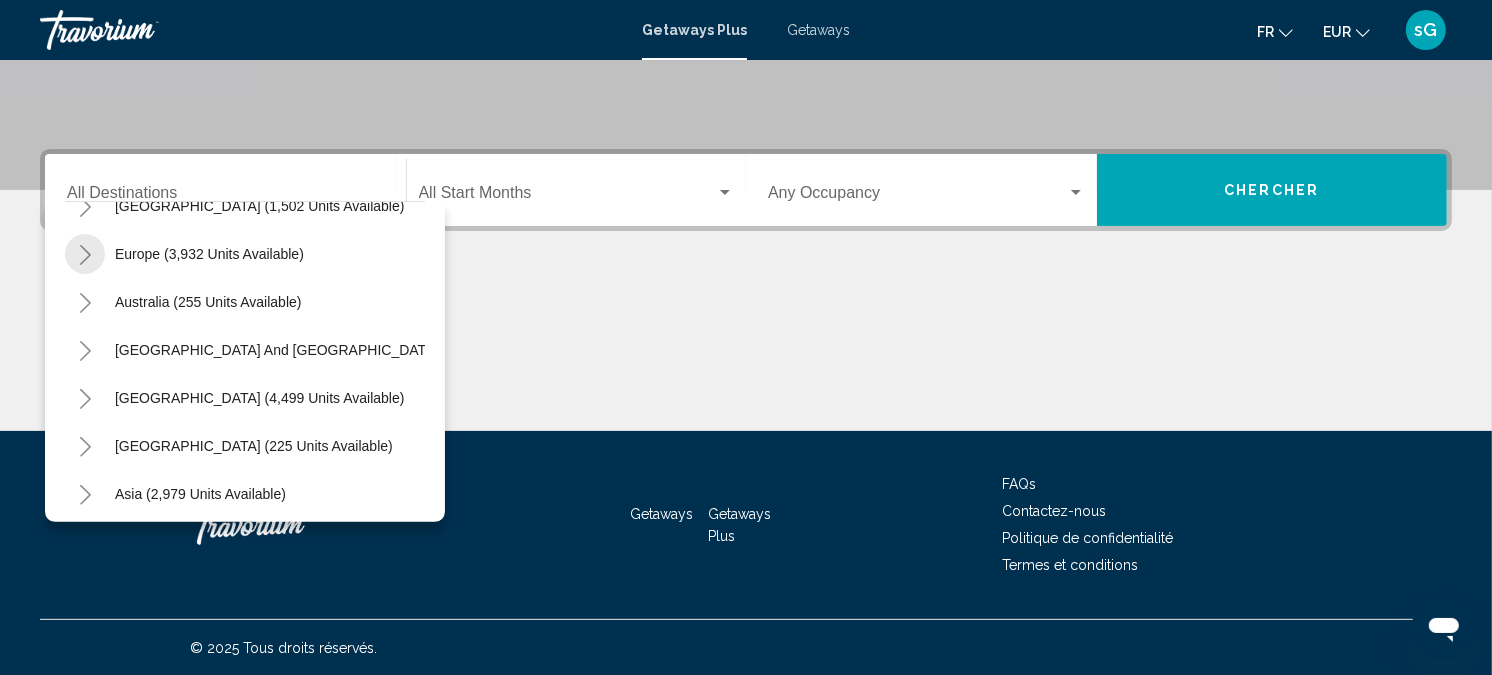 click 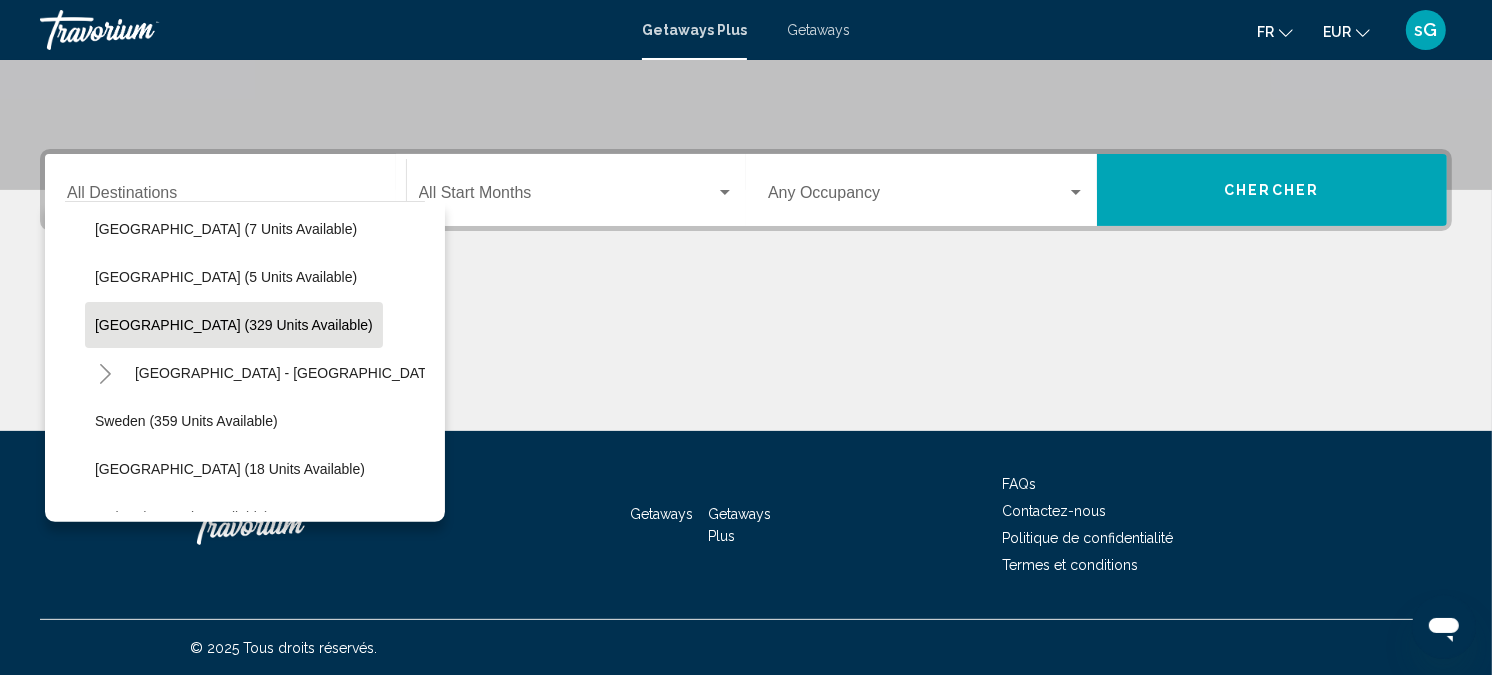 scroll, scrollTop: 666, scrollLeft: 0, axis: vertical 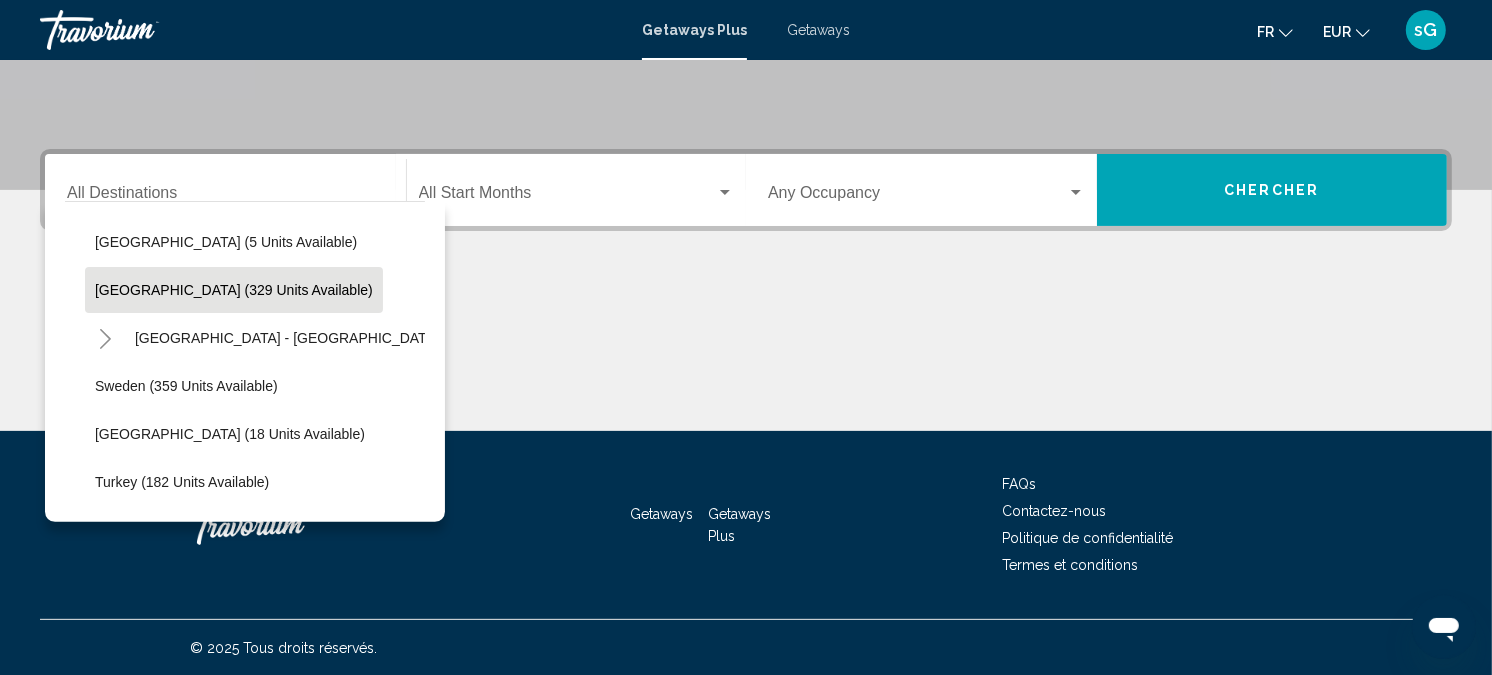 click on "[GEOGRAPHIC_DATA] (329 units available)" 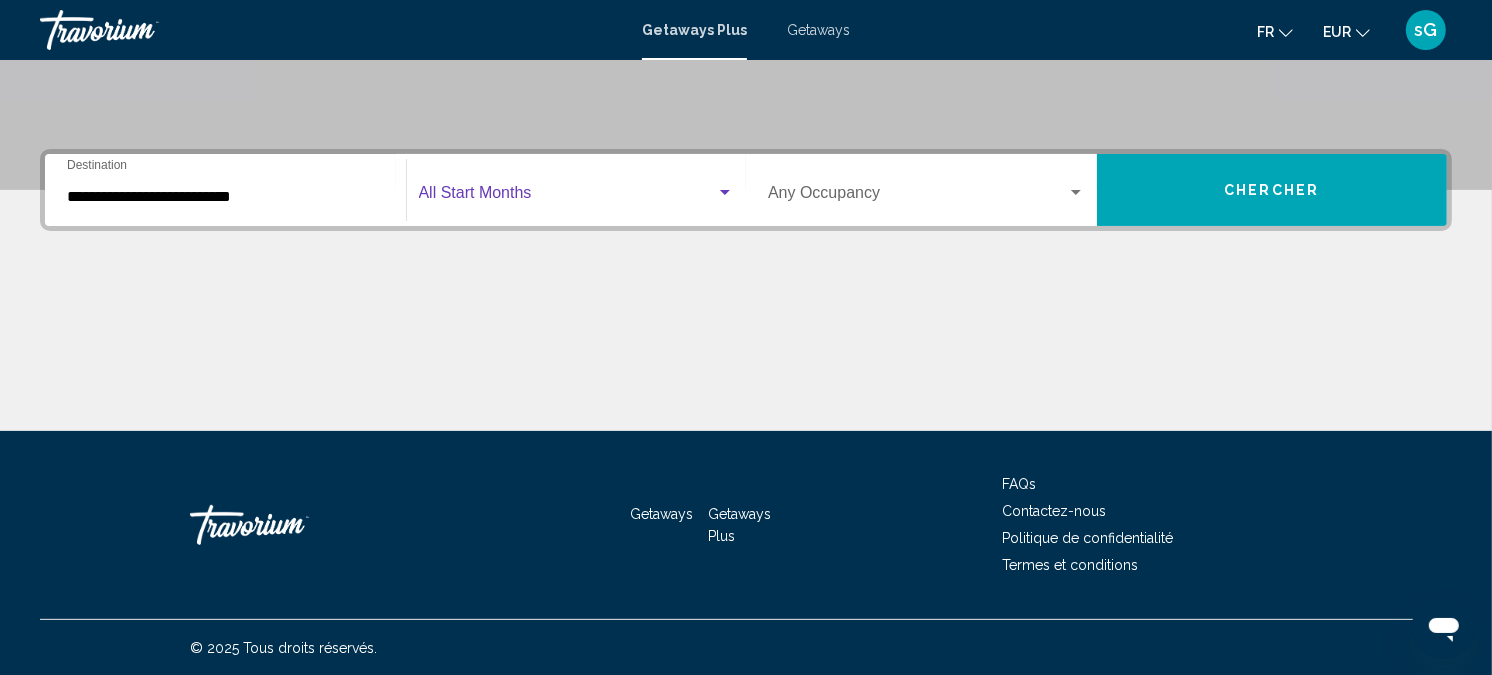 click at bounding box center [568, 197] 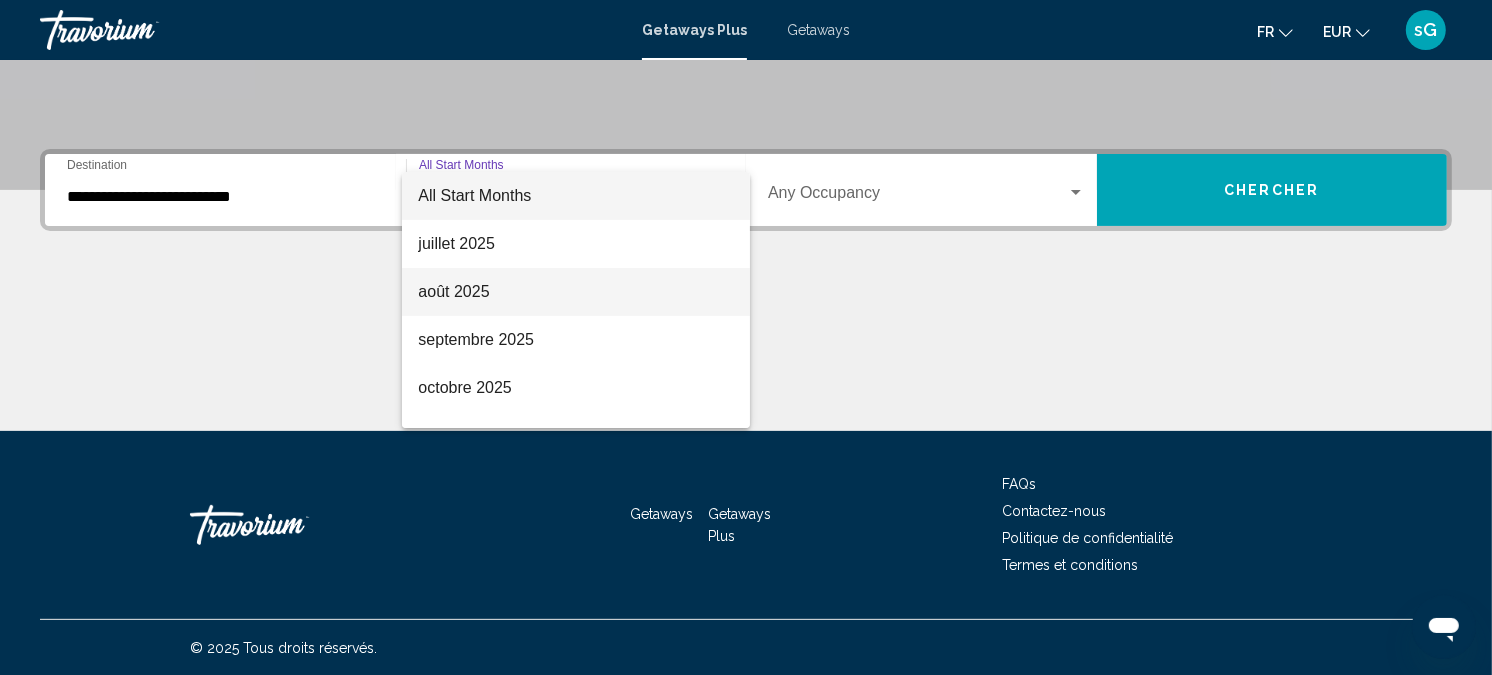 click on "août 2025" at bounding box center (576, 292) 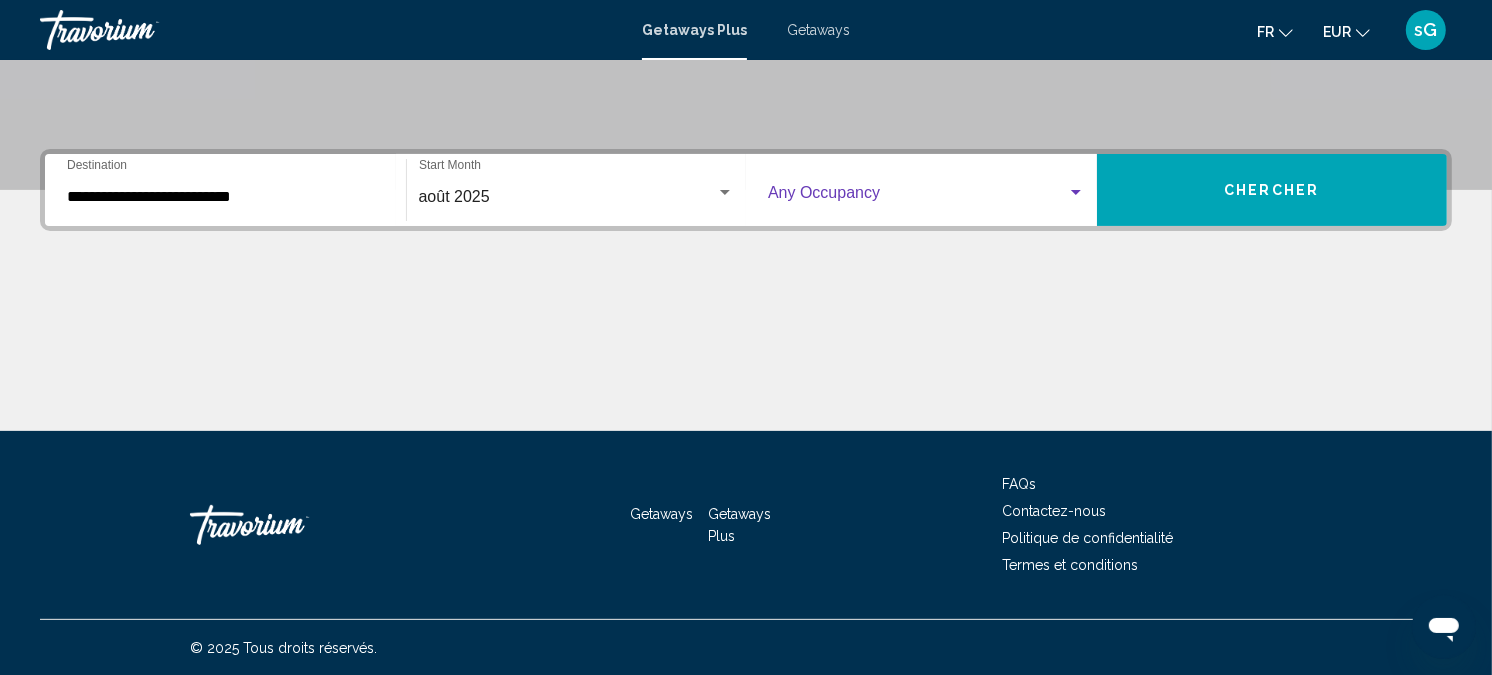 click at bounding box center [917, 197] 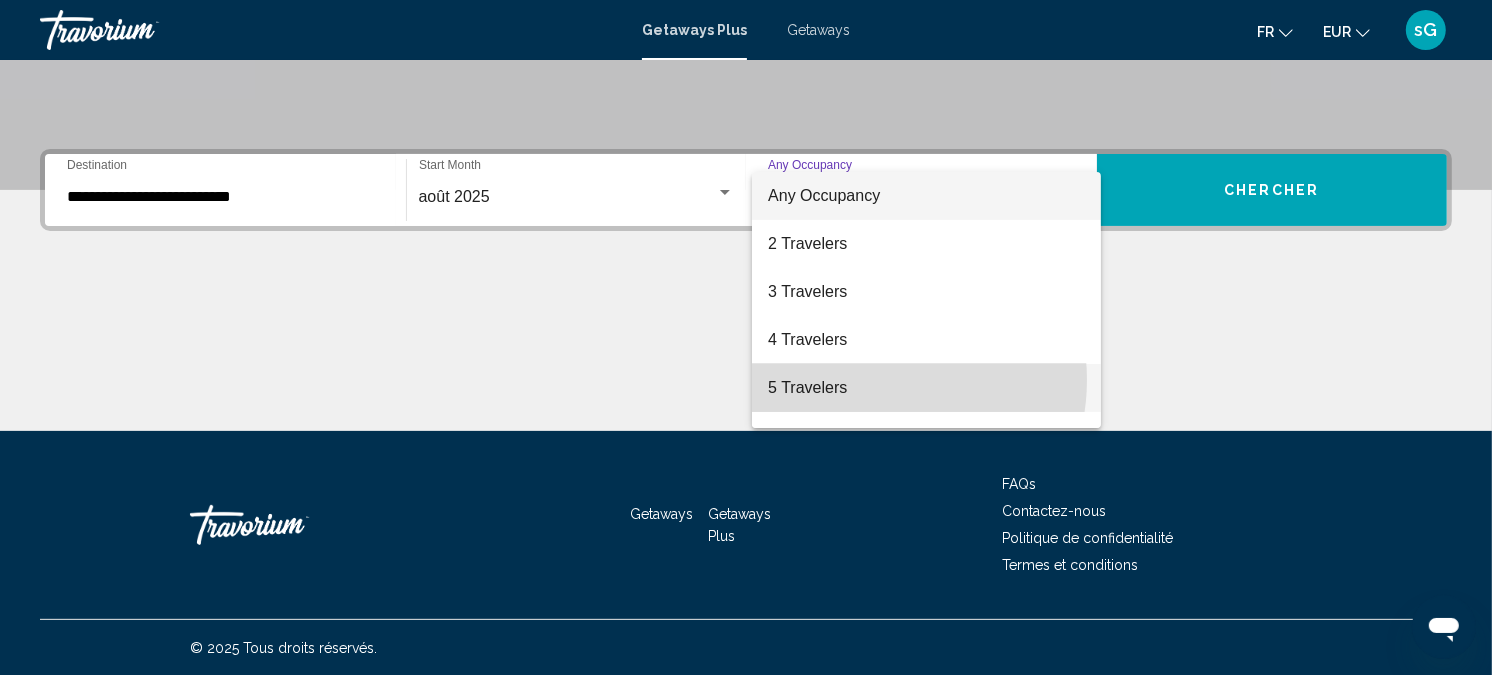 click on "5 Travelers" at bounding box center (926, 388) 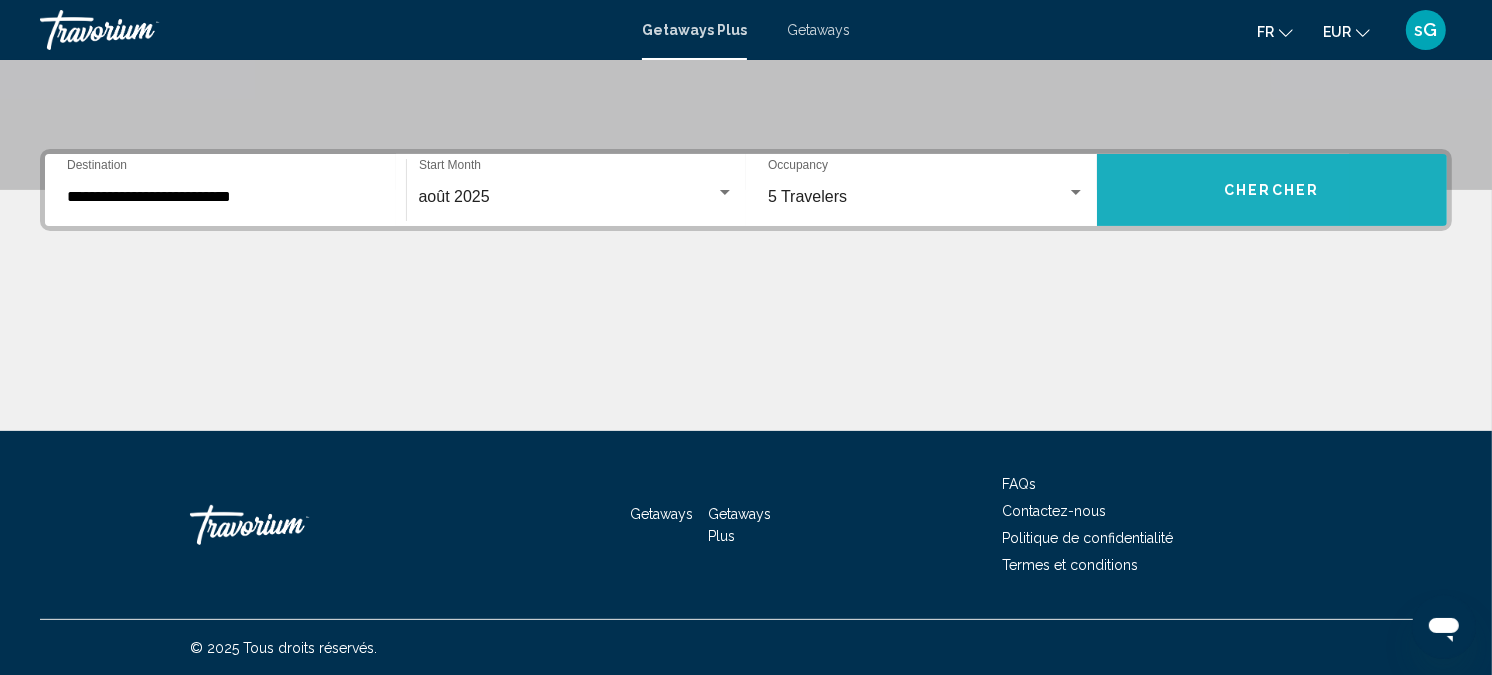 click on "Chercher" at bounding box center (1272, 190) 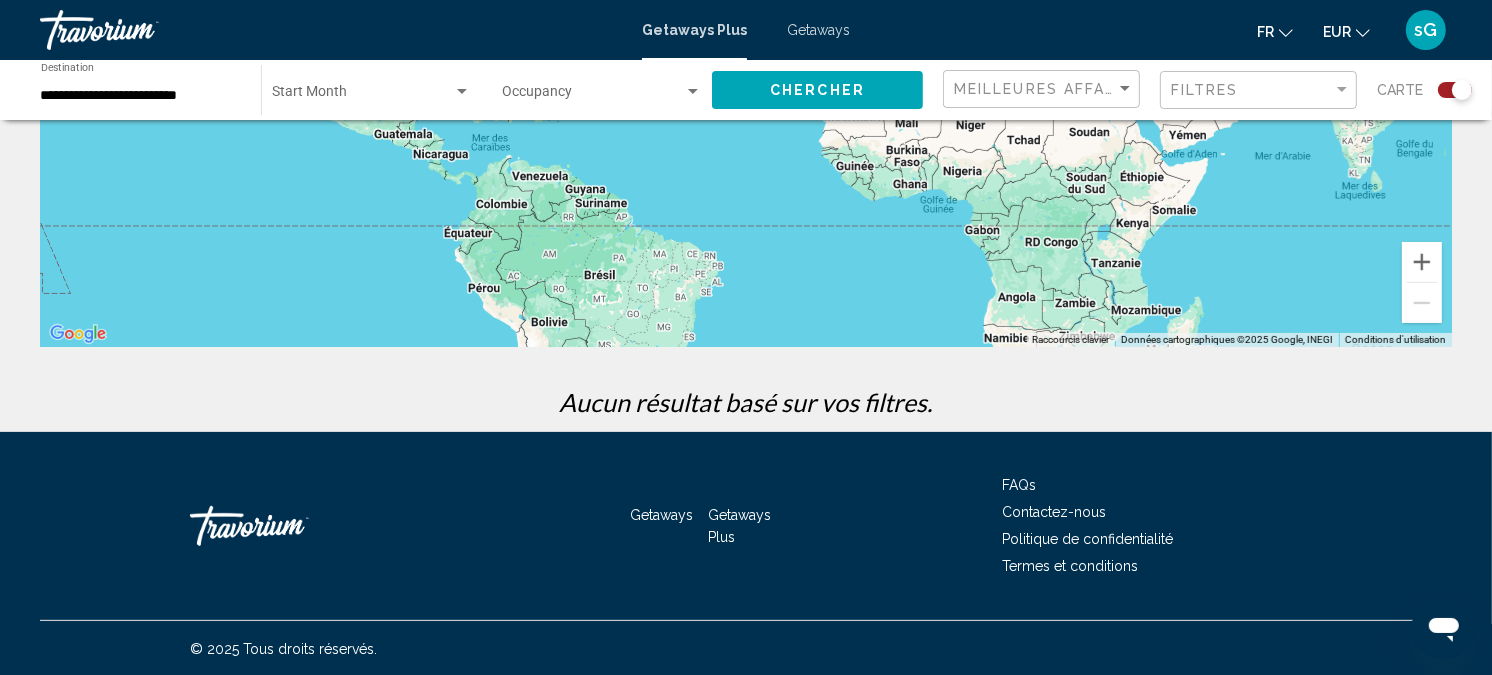scroll, scrollTop: 394, scrollLeft: 0, axis: vertical 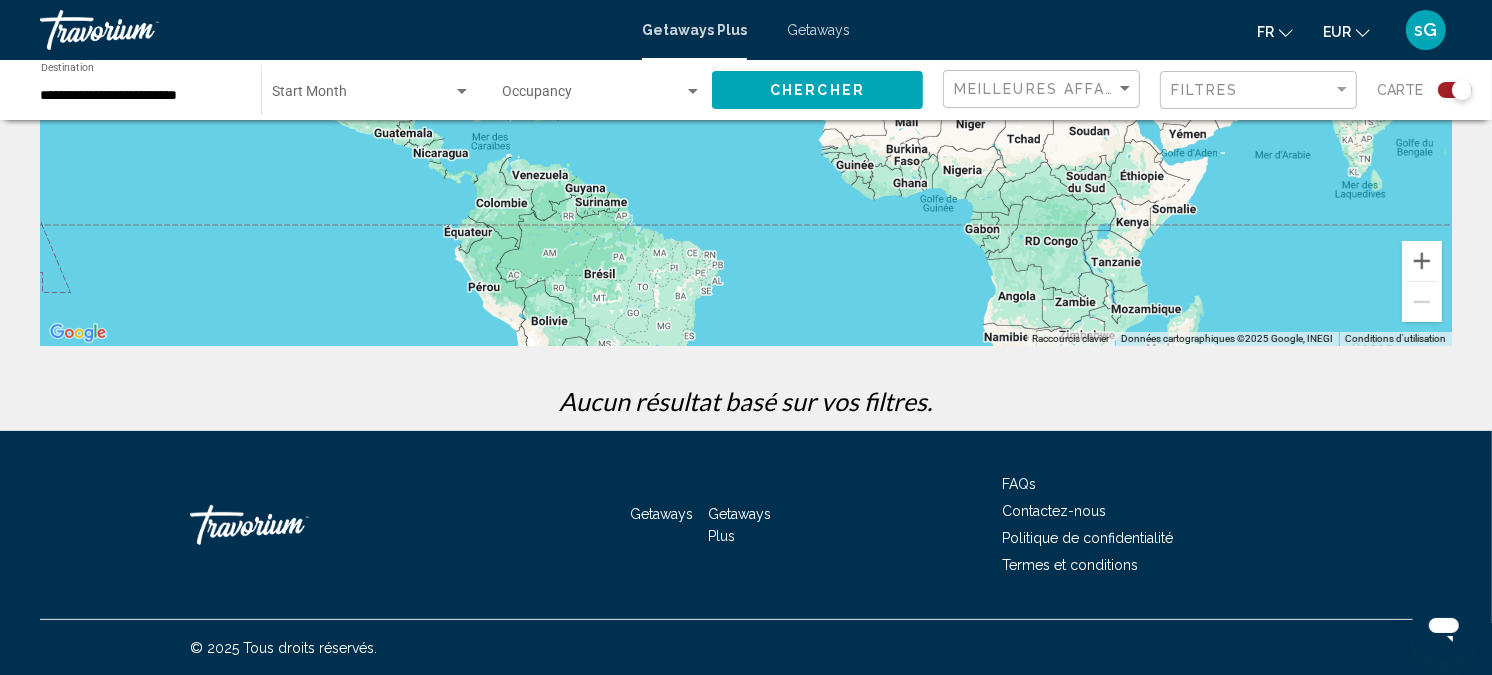 click on "Getaways" at bounding box center (818, 30) 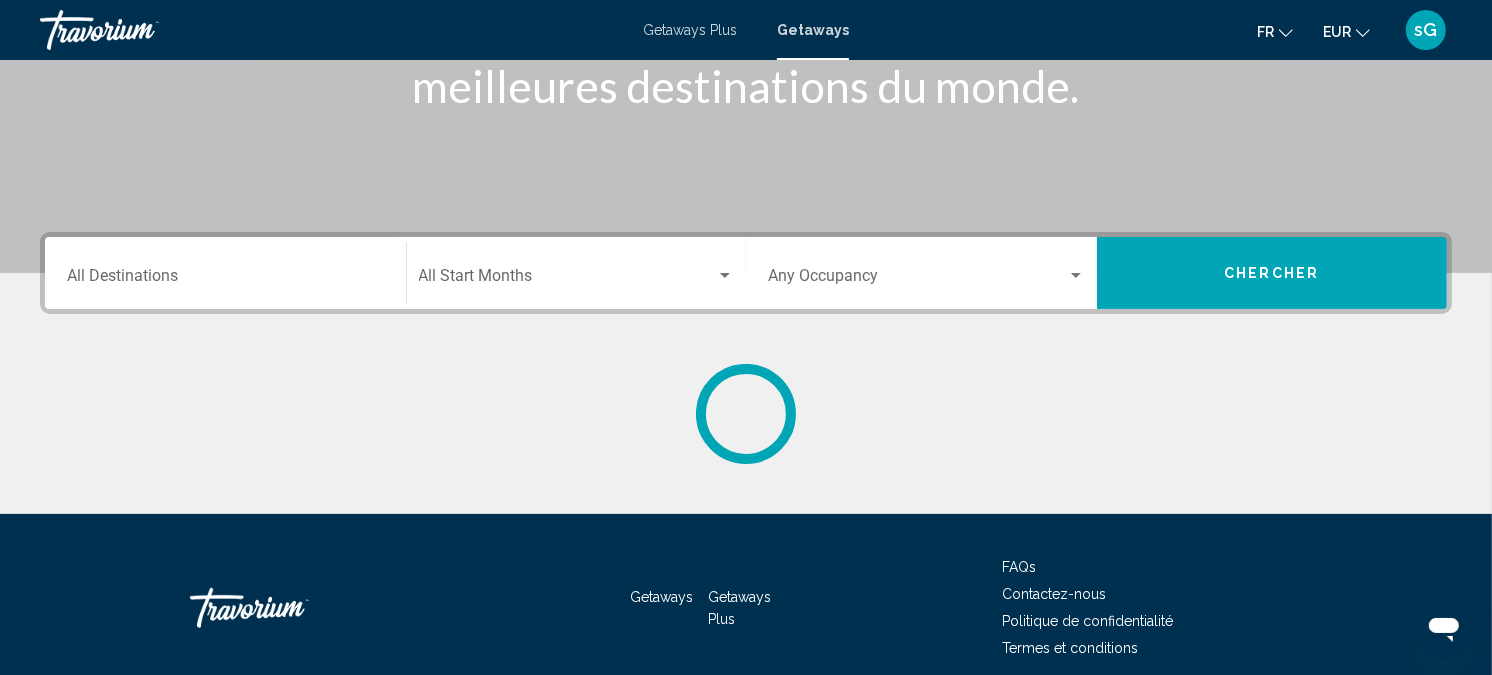 scroll, scrollTop: 410, scrollLeft: 0, axis: vertical 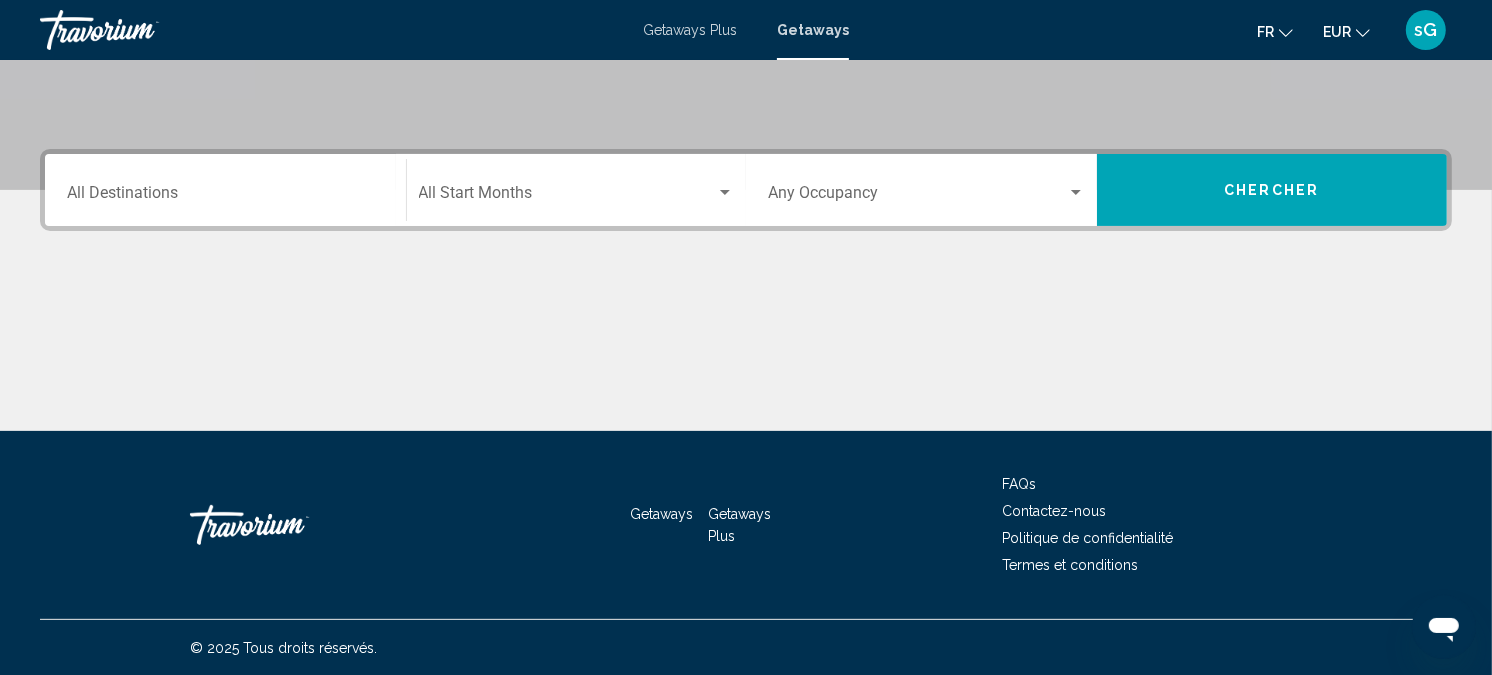 click on "Destination All Destinations" at bounding box center (225, 190) 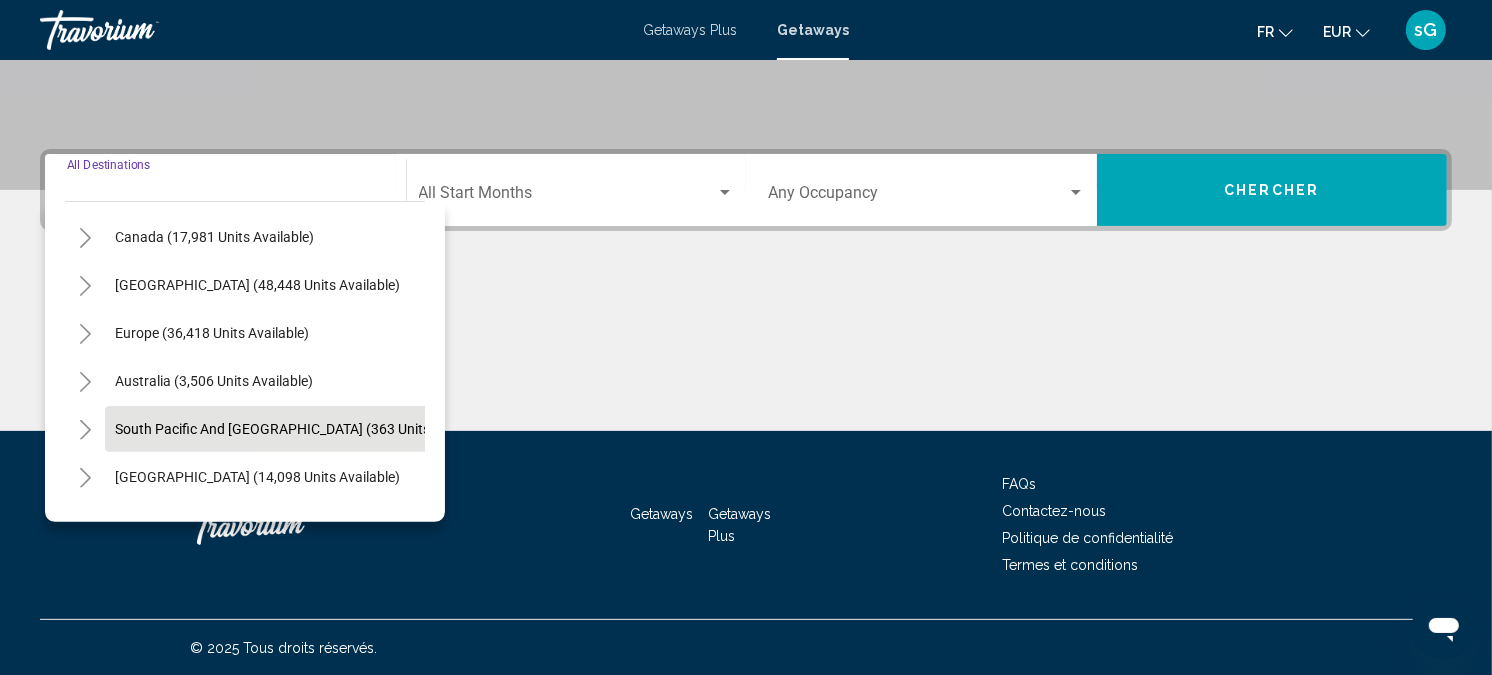 scroll, scrollTop: 222, scrollLeft: 0, axis: vertical 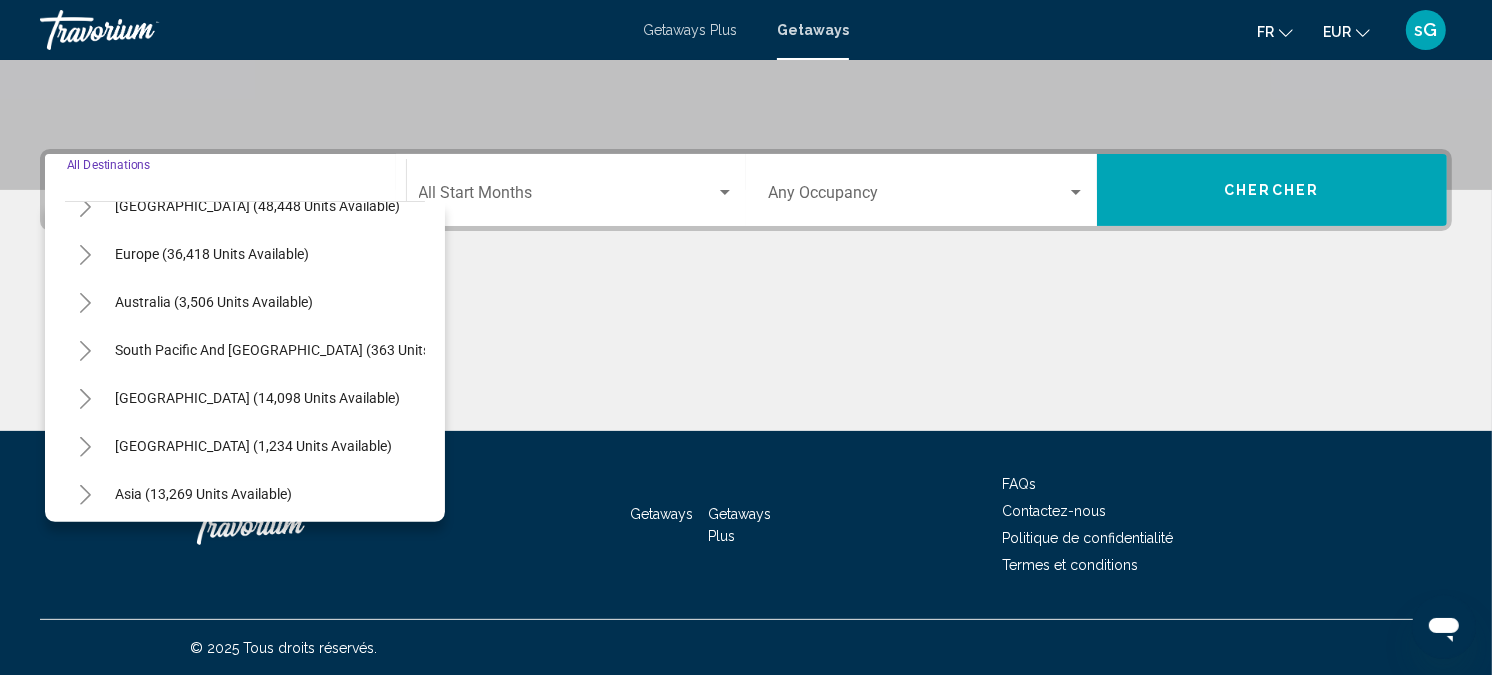click 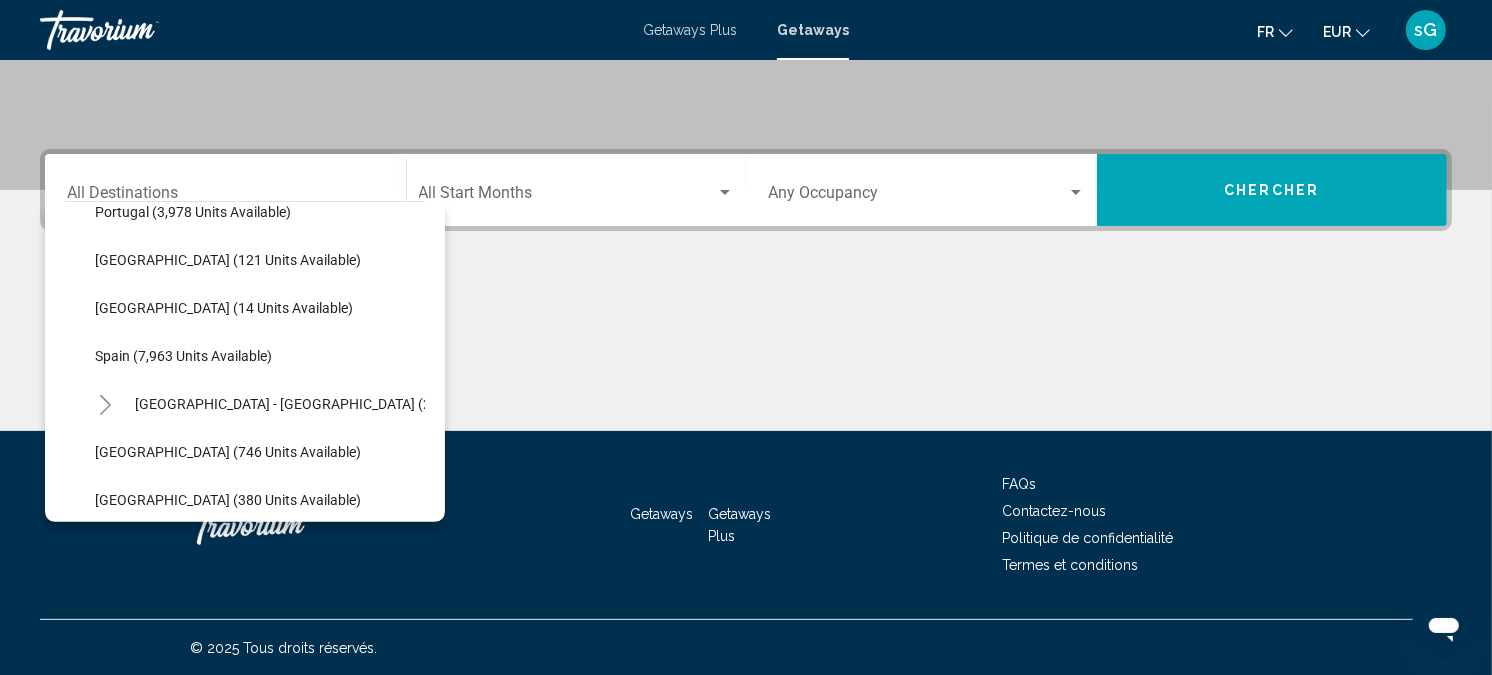 scroll, scrollTop: 888, scrollLeft: 0, axis: vertical 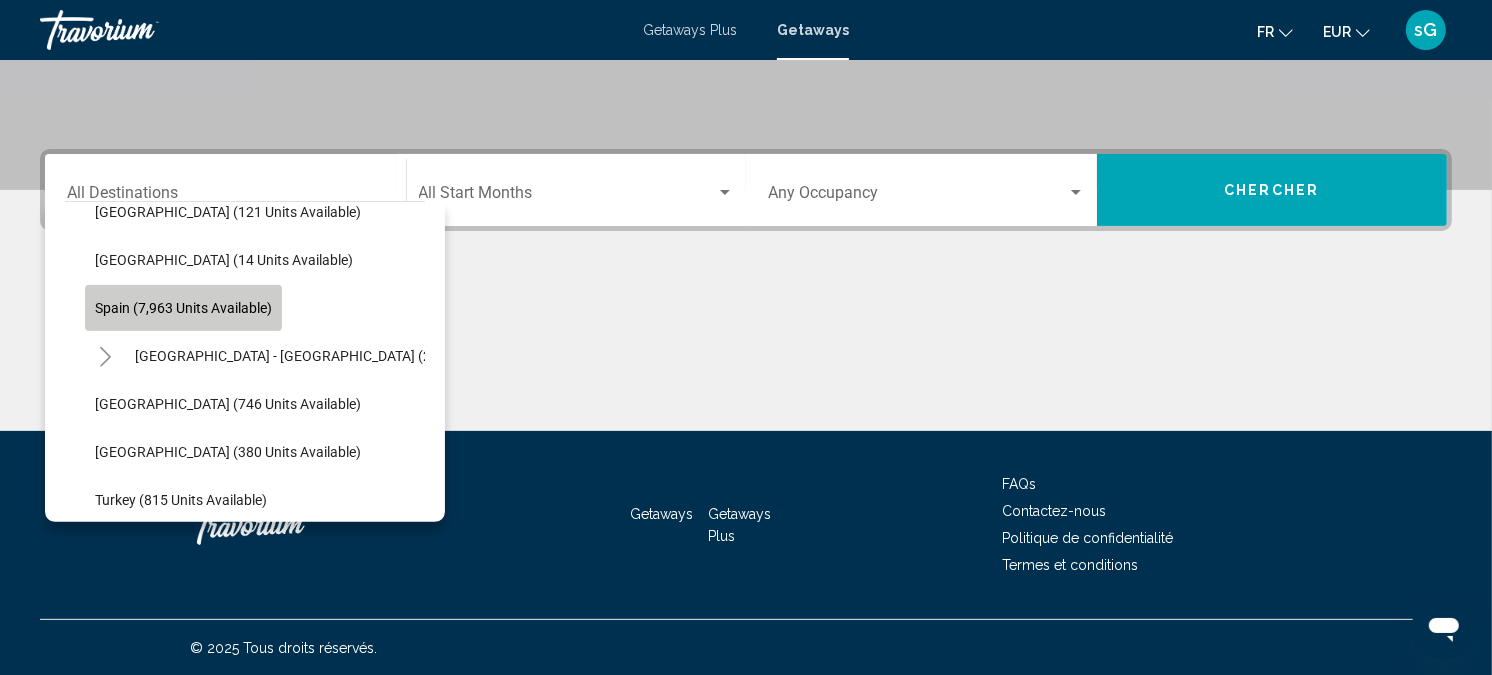 click on "Spain (7,963 units available)" 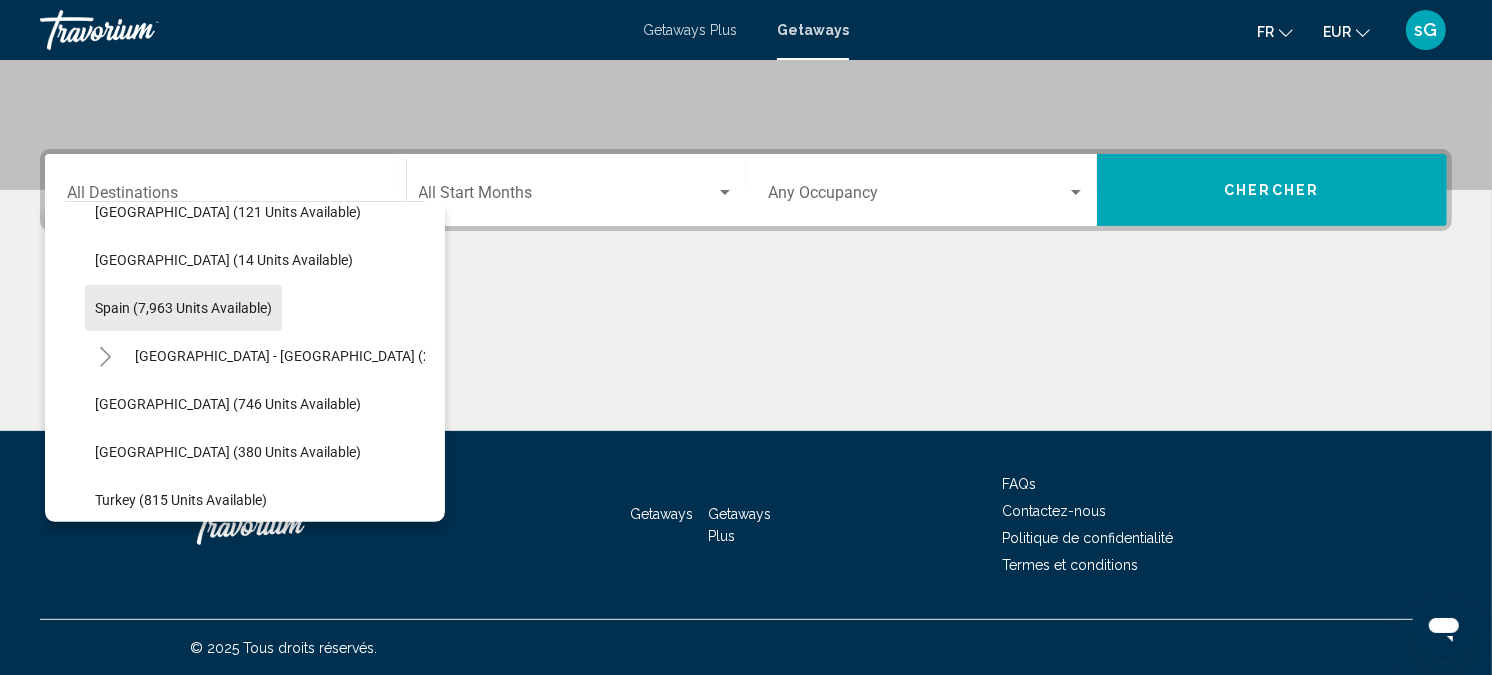 type on "**********" 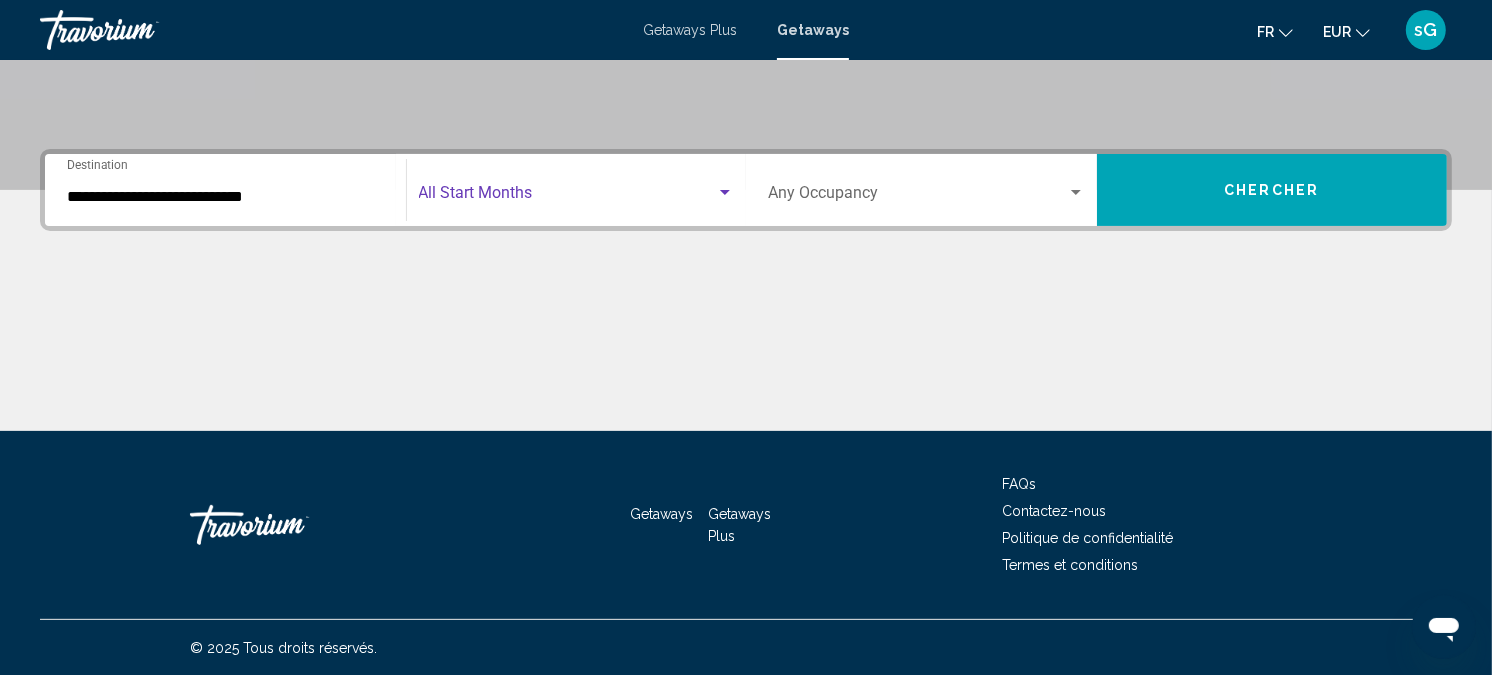 click at bounding box center (568, 197) 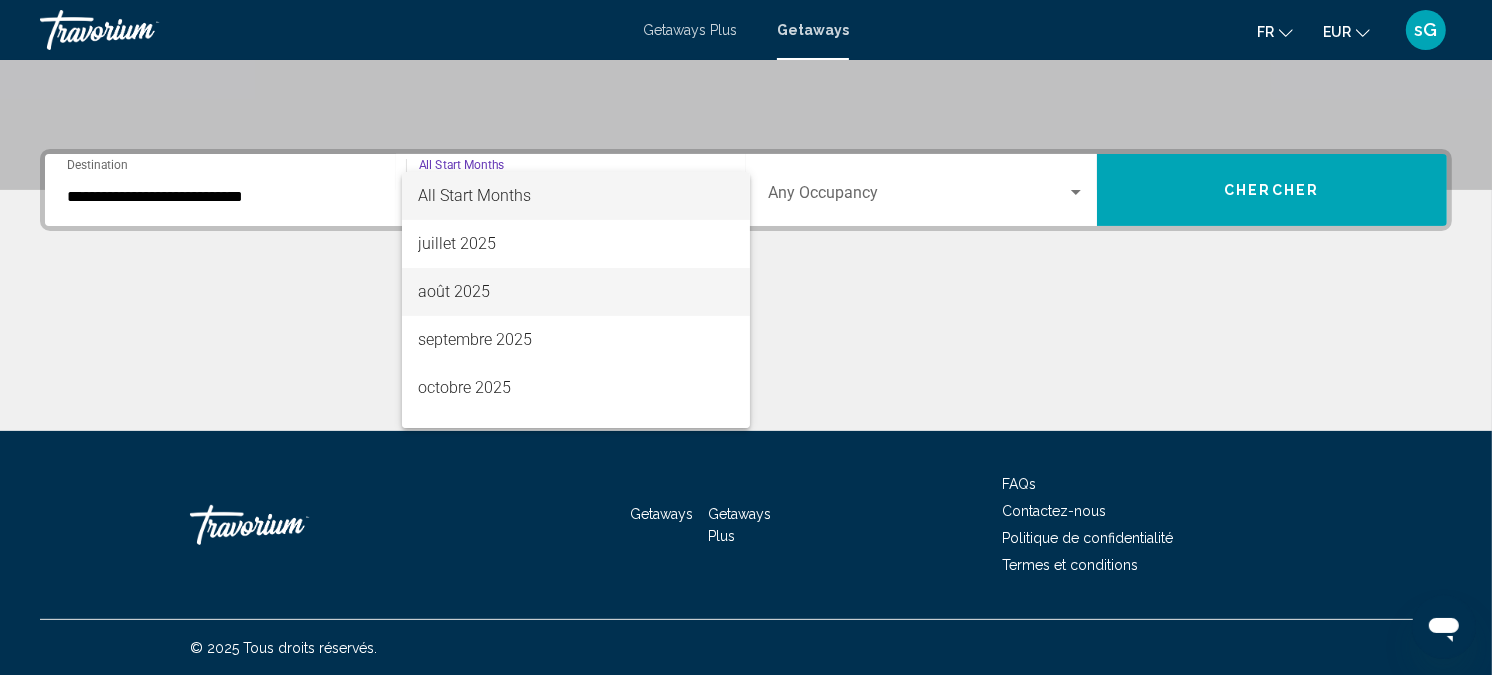 drag, startPoint x: 507, startPoint y: 293, endPoint x: 574, endPoint y: 282, distance: 67.89698 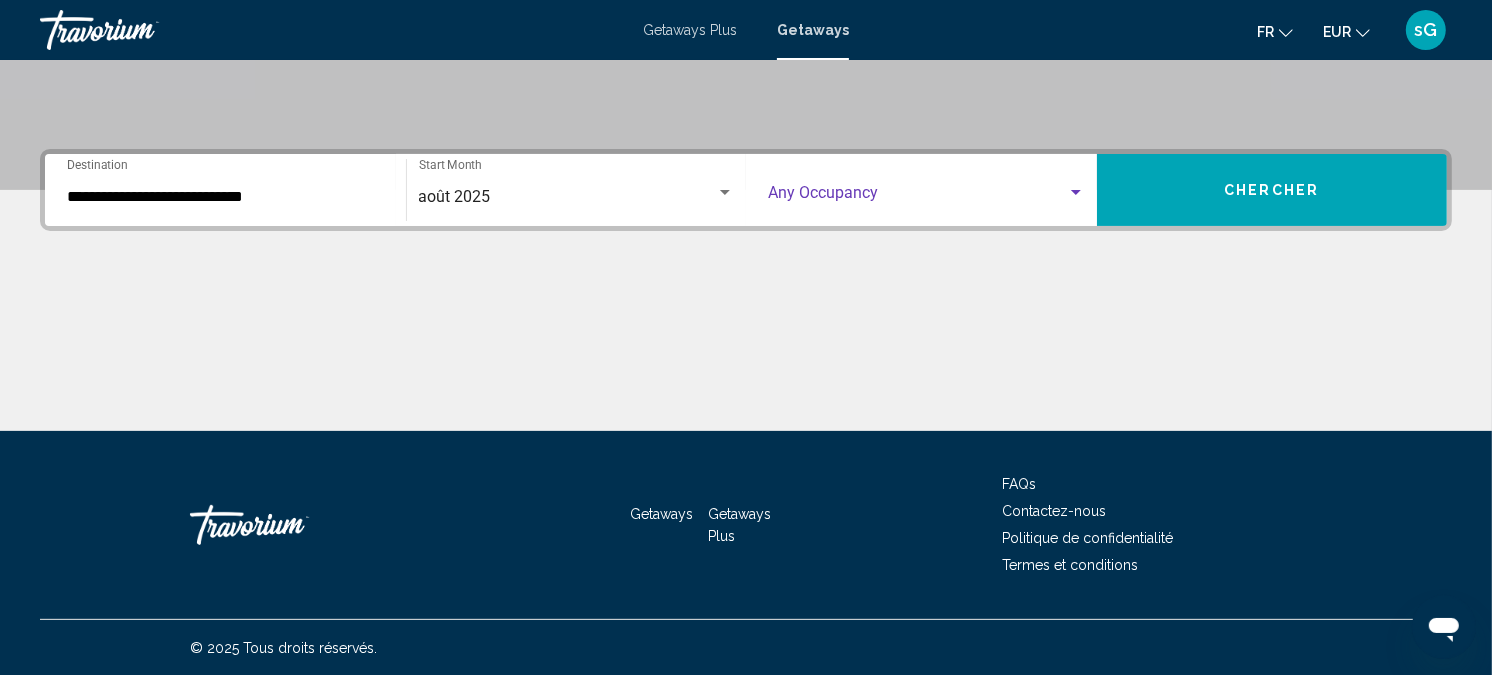 click at bounding box center [917, 197] 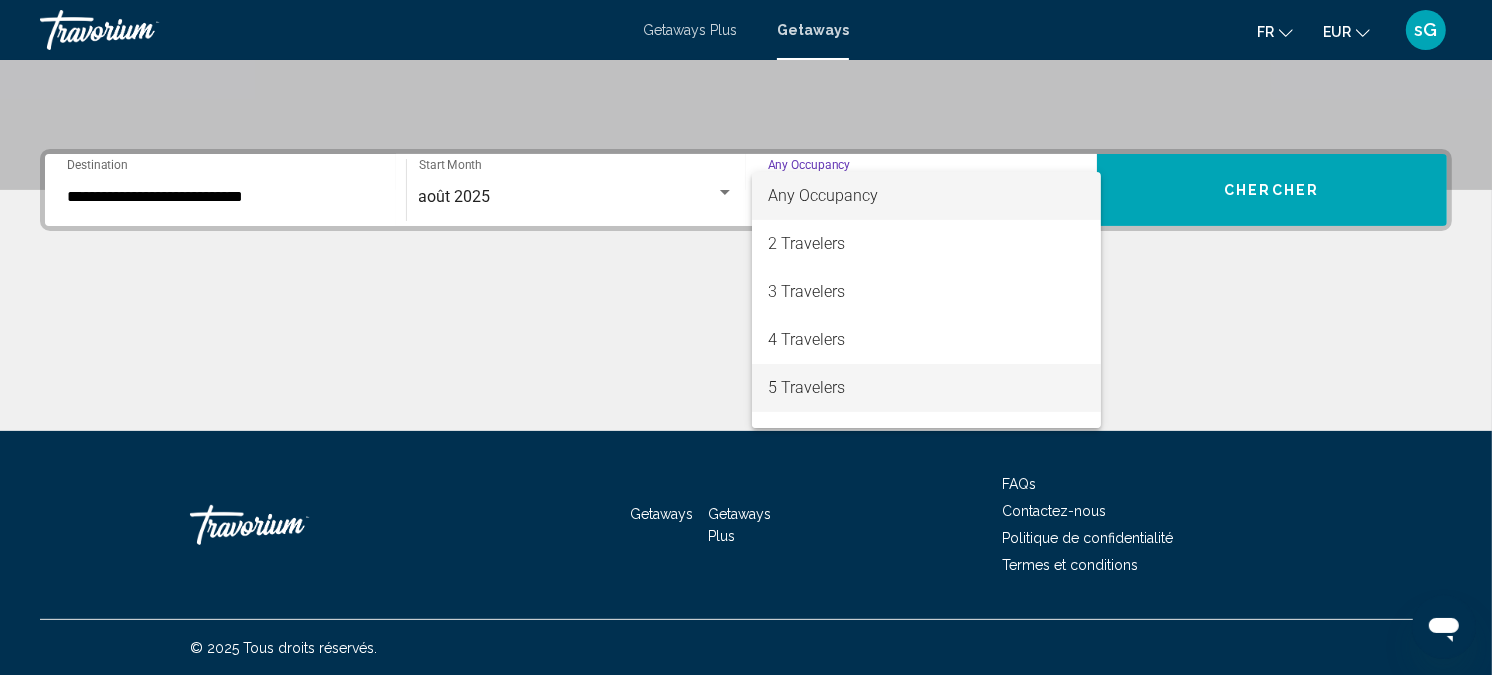 click on "5 Travelers" at bounding box center (926, 388) 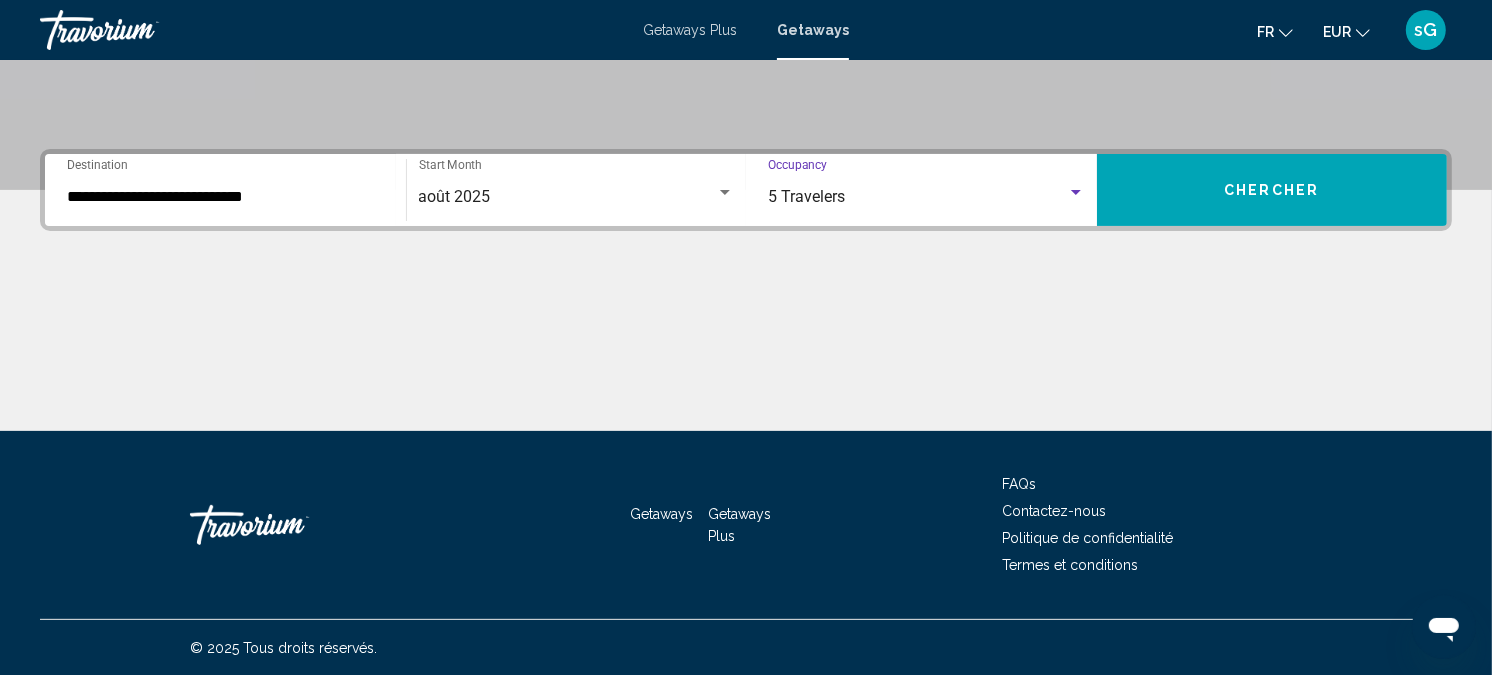 click on "Chercher" at bounding box center [1272, 190] 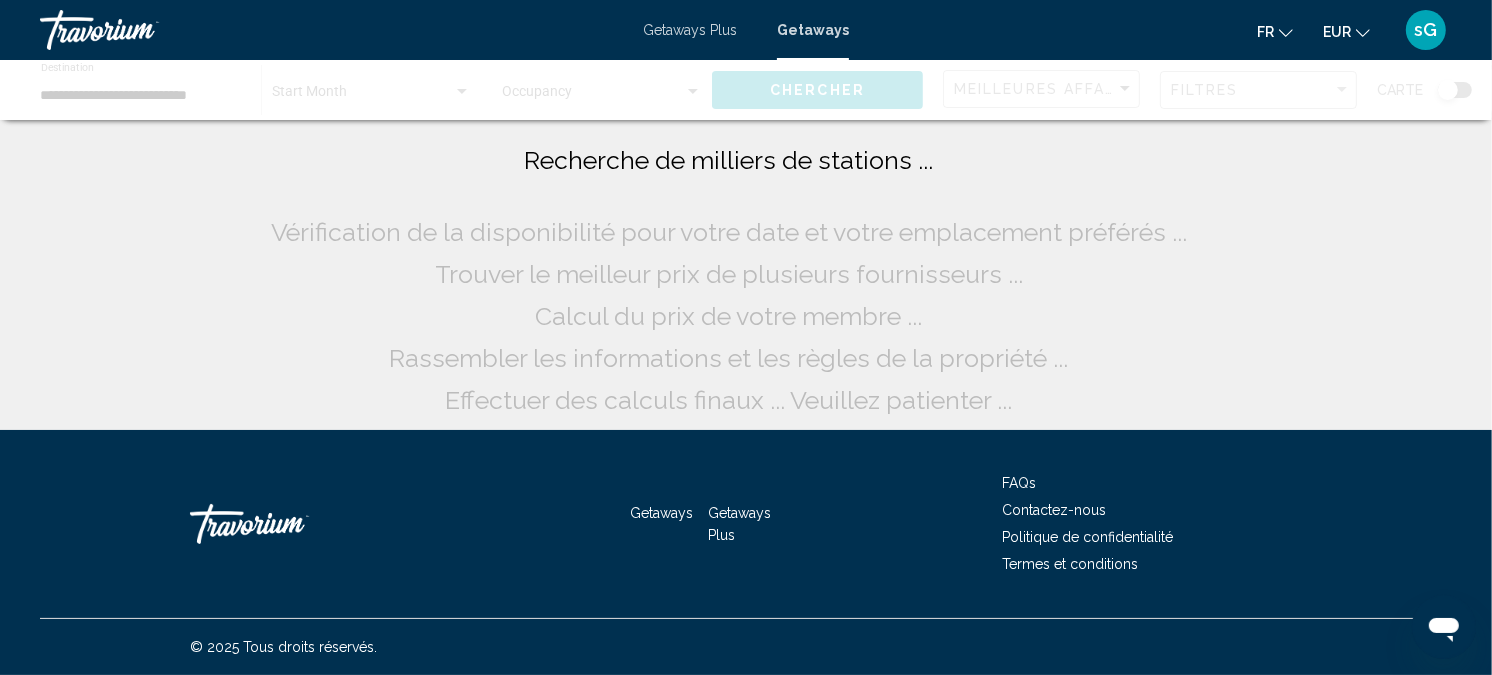 scroll, scrollTop: 0, scrollLeft: 0, axis: both 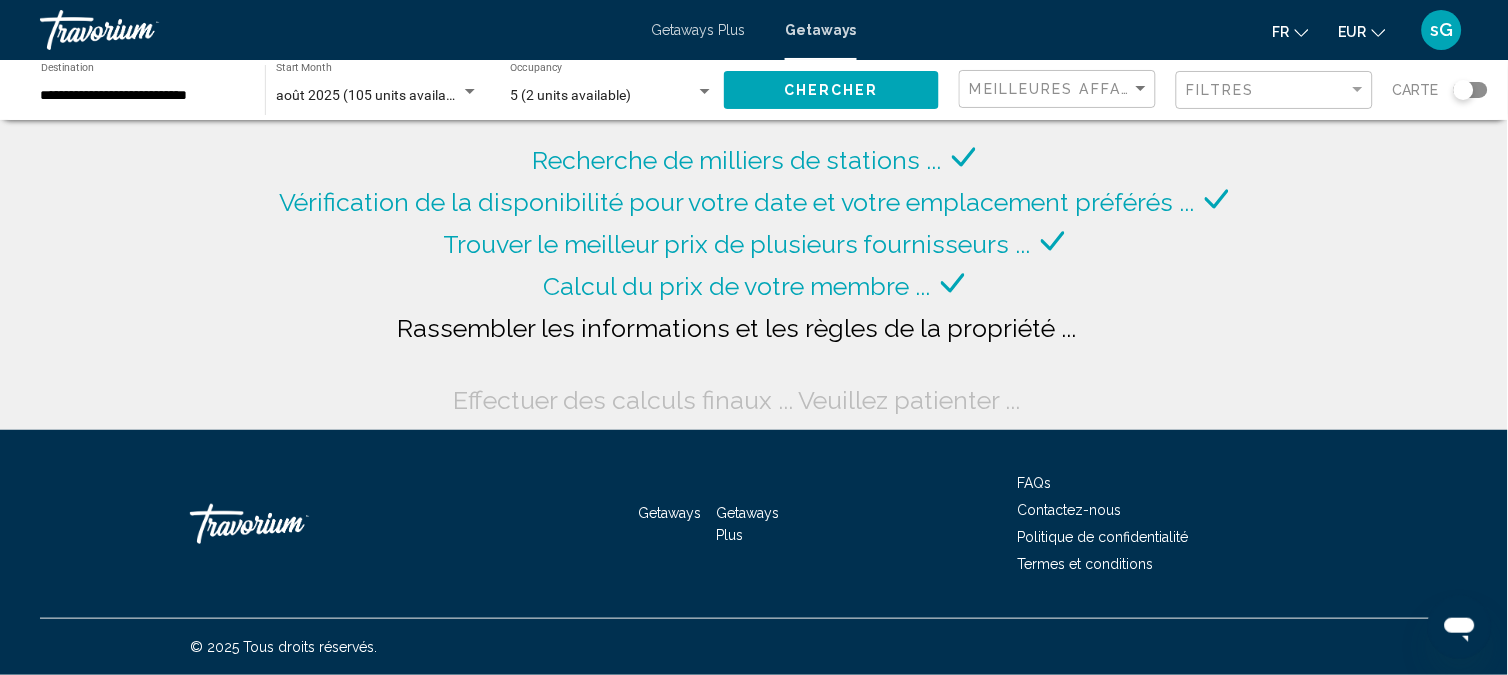 click on "5 (2 units available) Occupancy Any Occupancy" 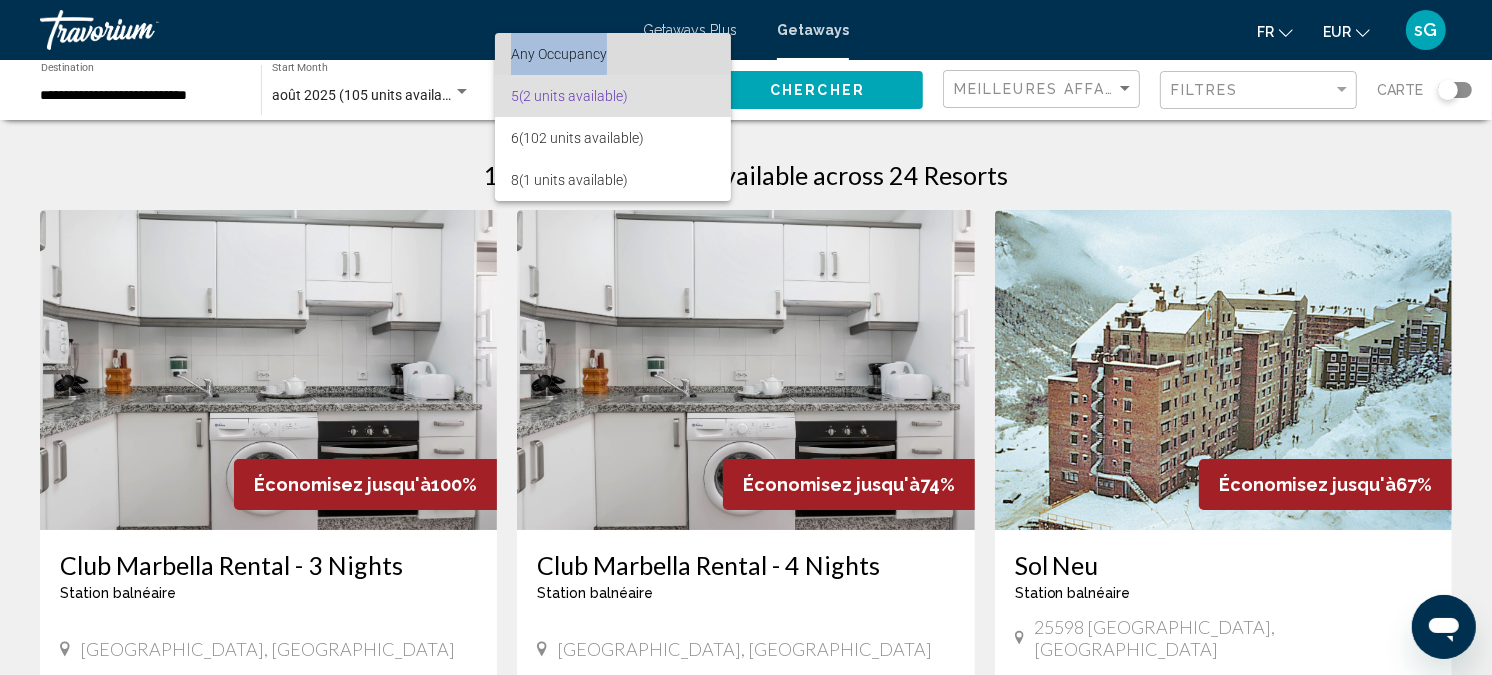click on "Any Occupancy 5  (2 units available) 6  (102 units available) 8  (1 units available)" at bounding box center (746, 337) 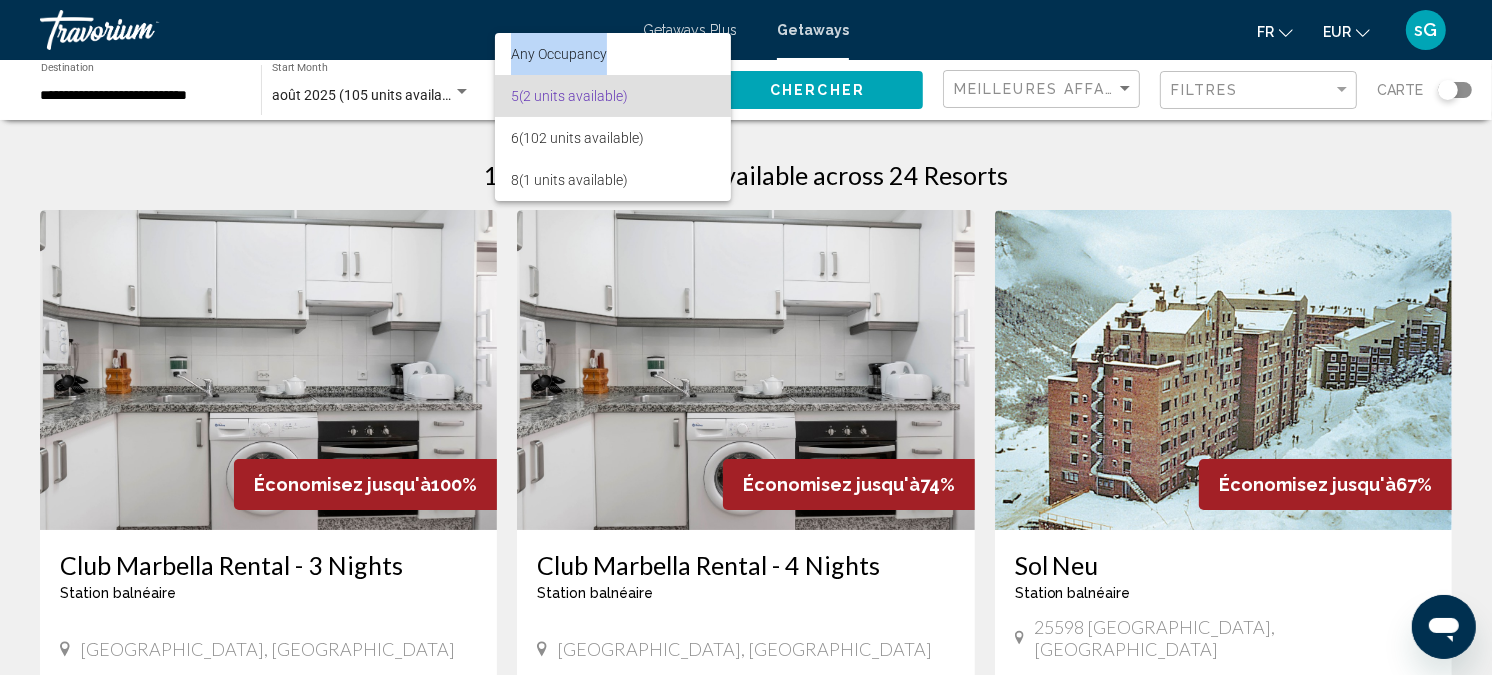 click at bounding box center [746, 337] 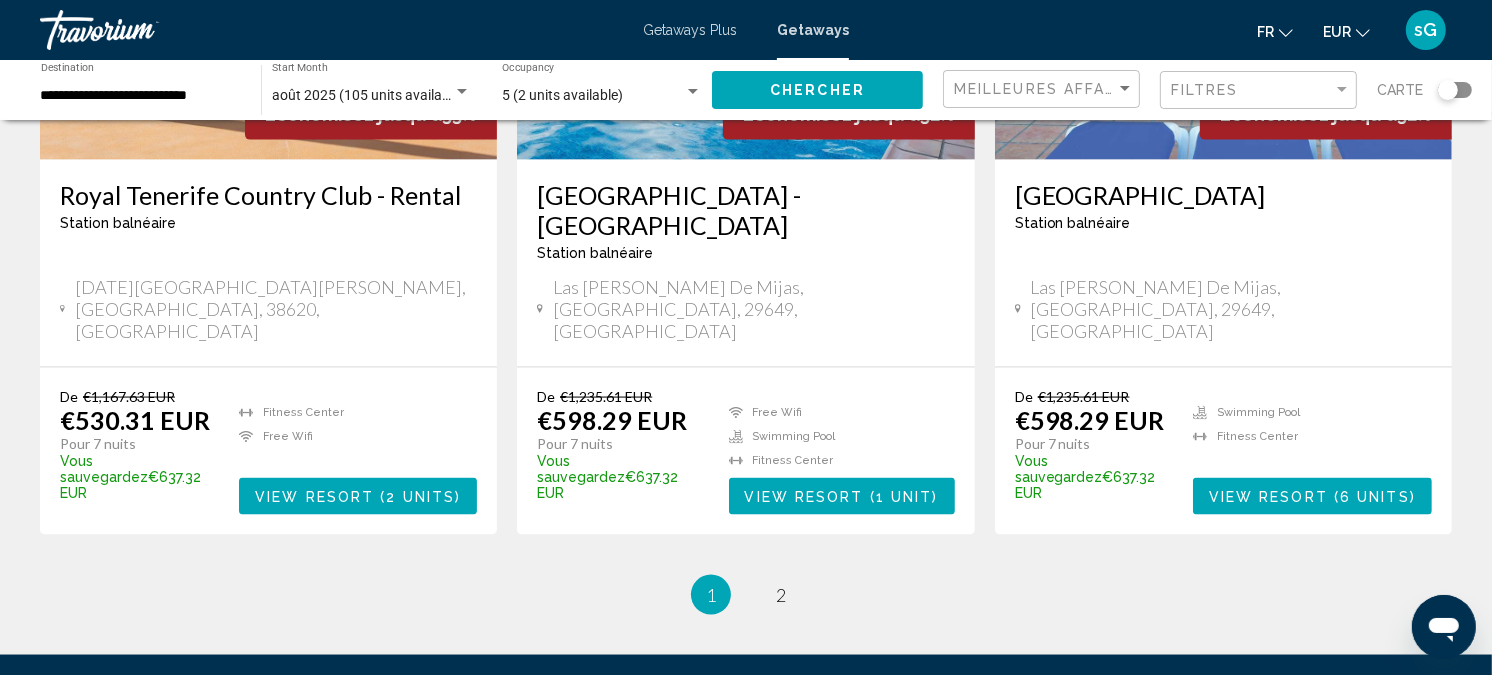 scroll, scrollTop: 2530, scrollLeft: 0, axis: vertical 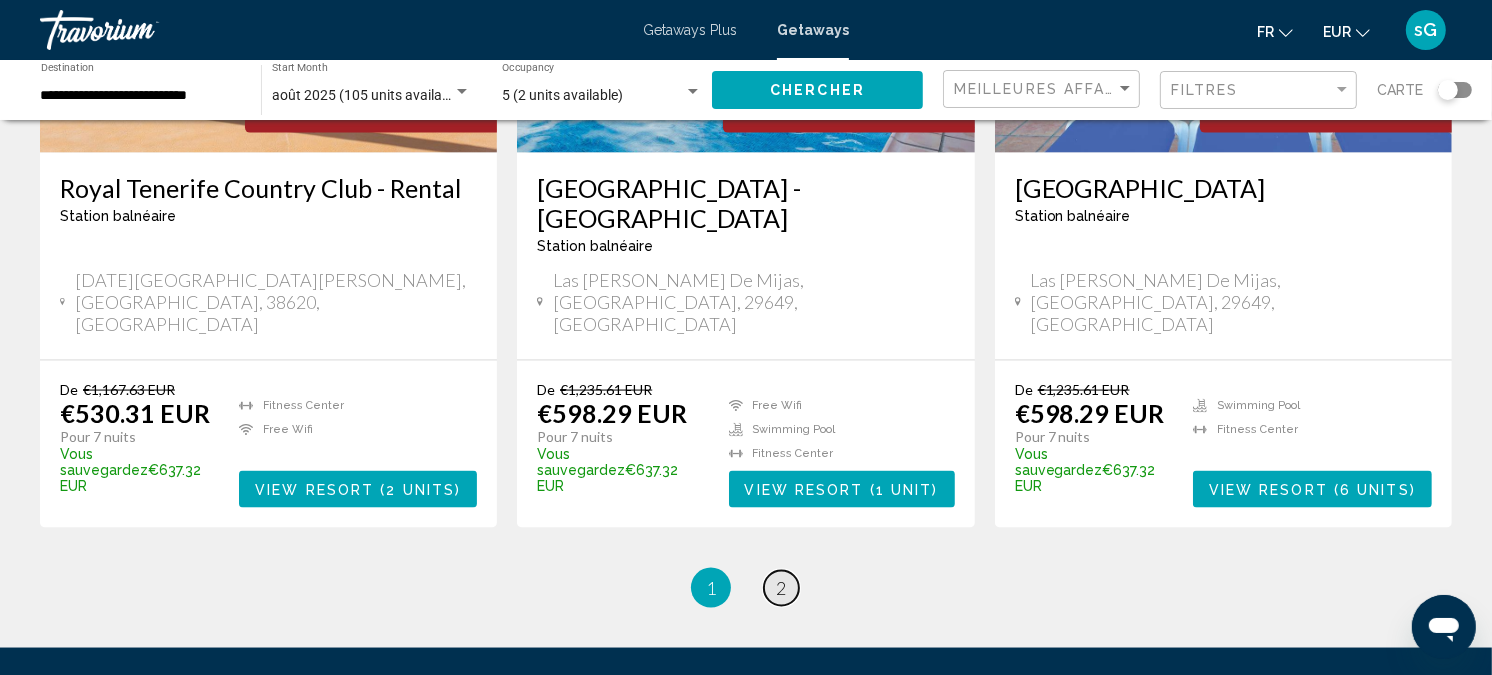 click on "page  2" at bounding box center [781, 588] 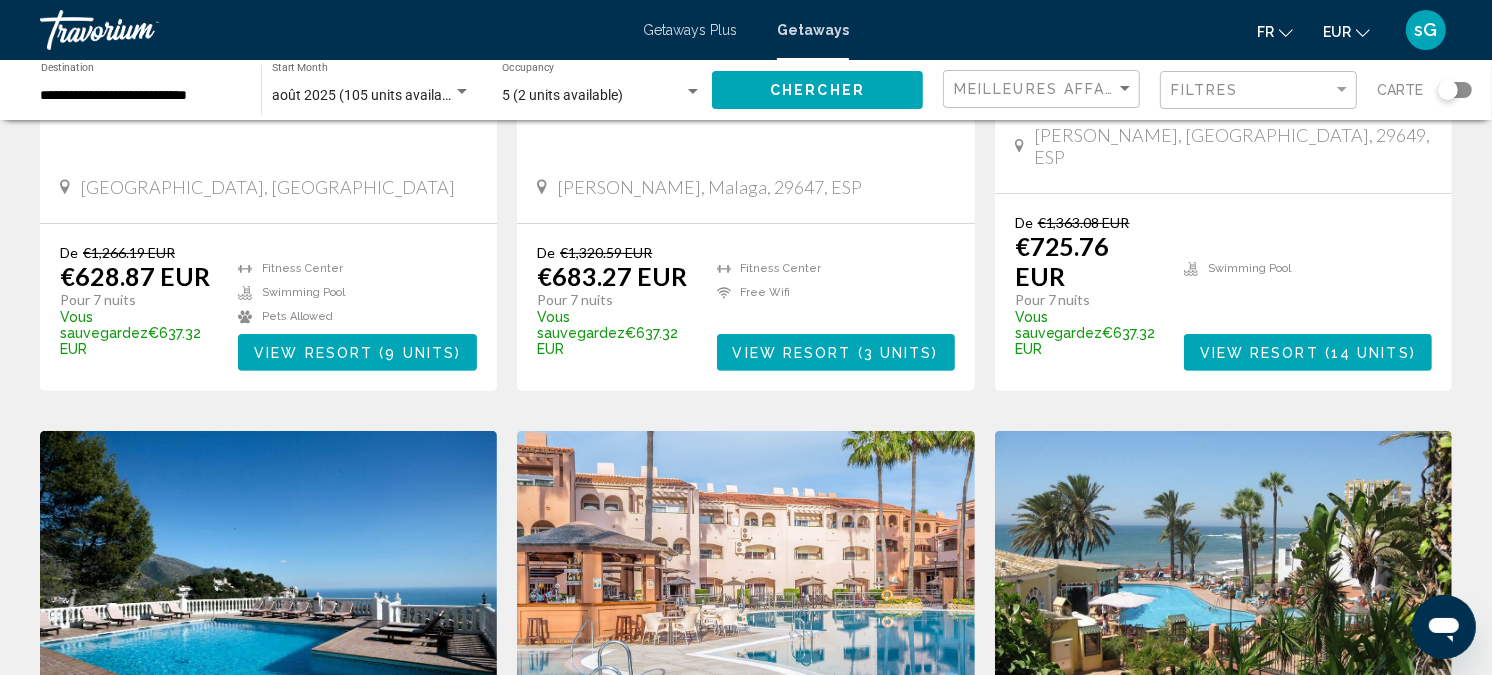 scroll, scrollTop: 0, scrollLeft: 0, axis: both 